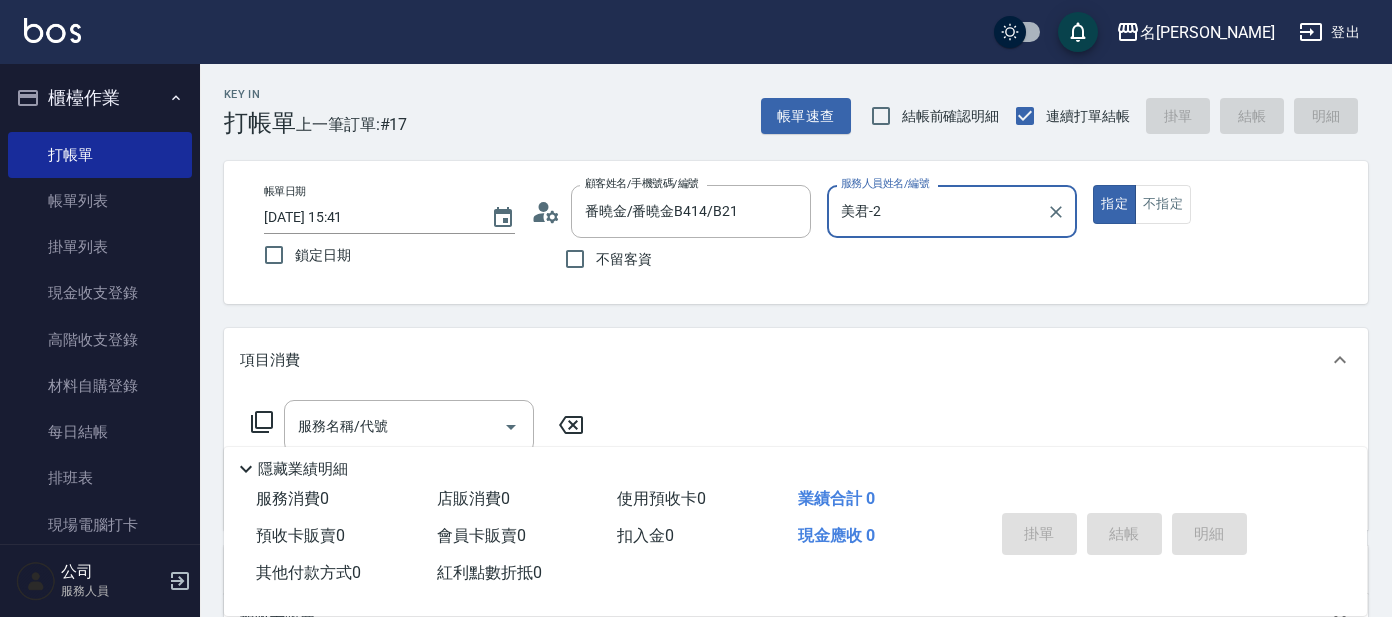 scroll, scrollTop: 0, scrollLeft: 0, axis: both 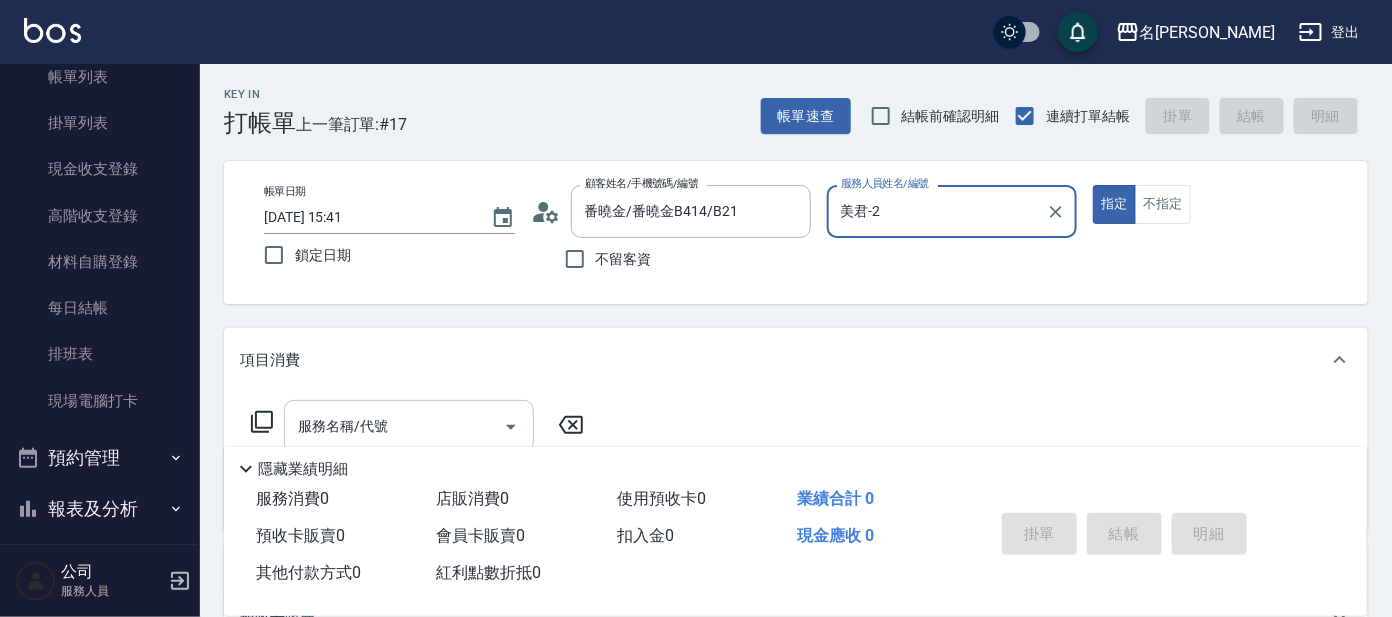 click on "服務名稱/代號" at bounding box center [394, 426] 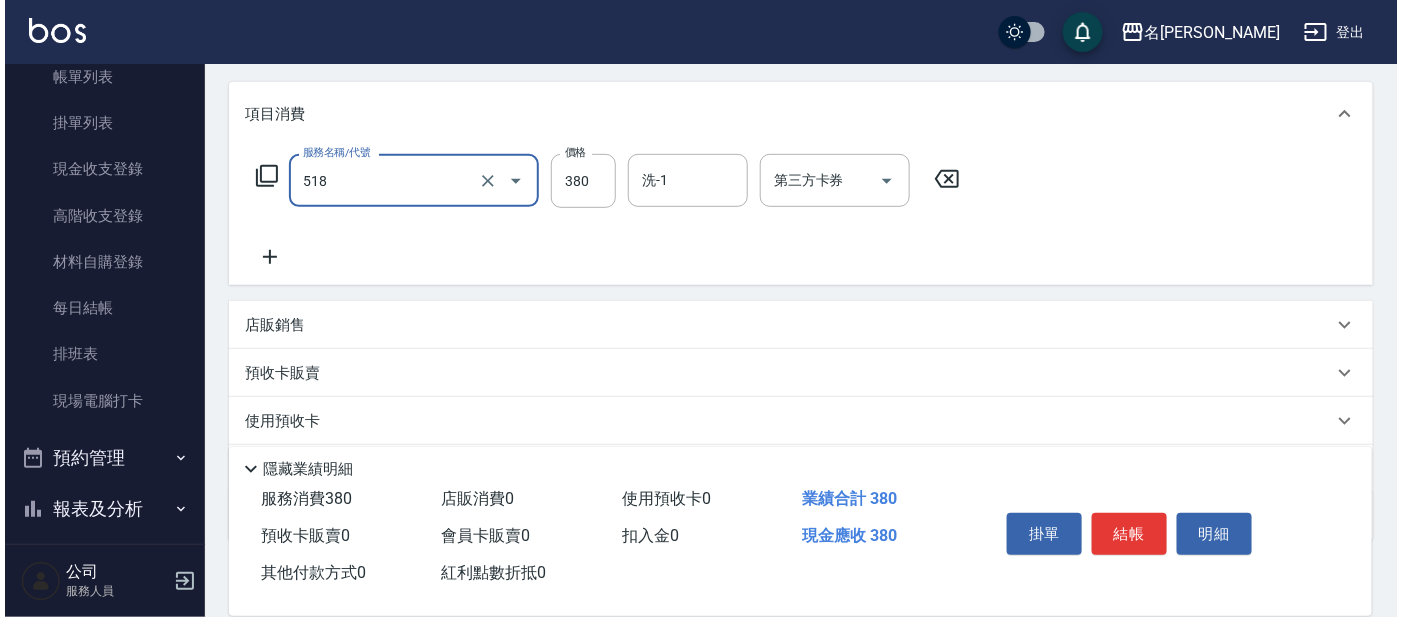 scroll, scrollTop: 249, scrollLeft: 0, axis: vertical 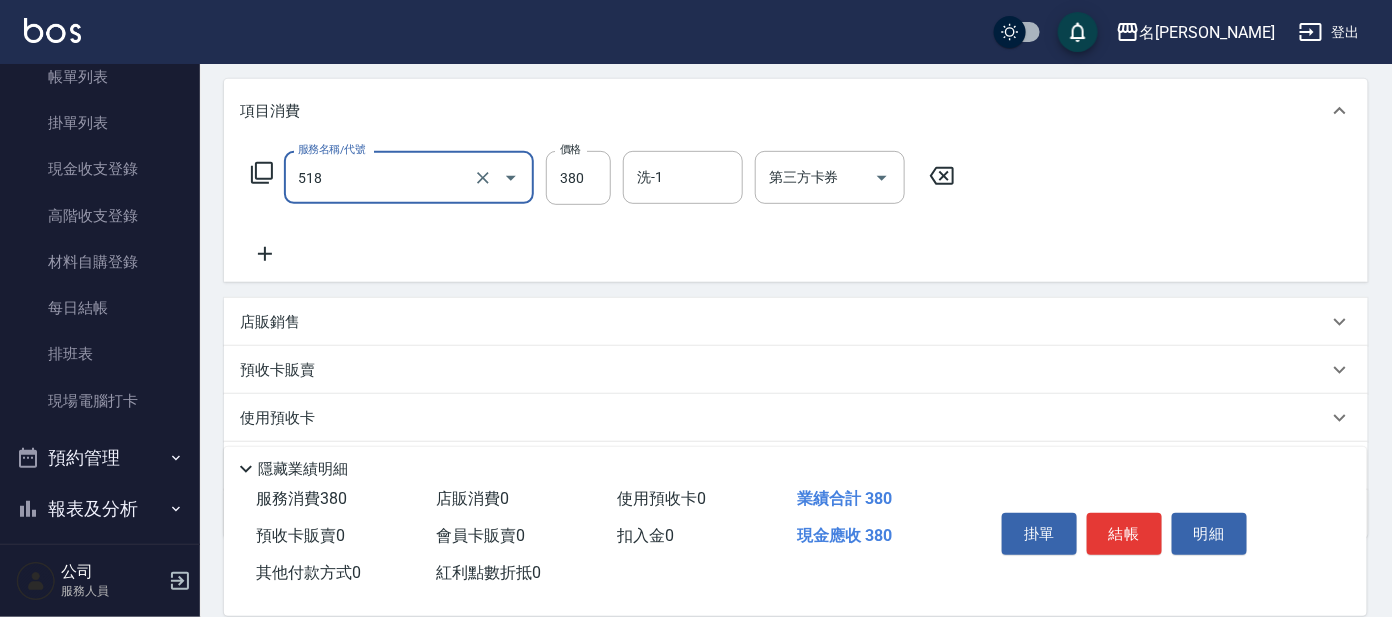 type on "舒壓+洗髮+養髮(518)" 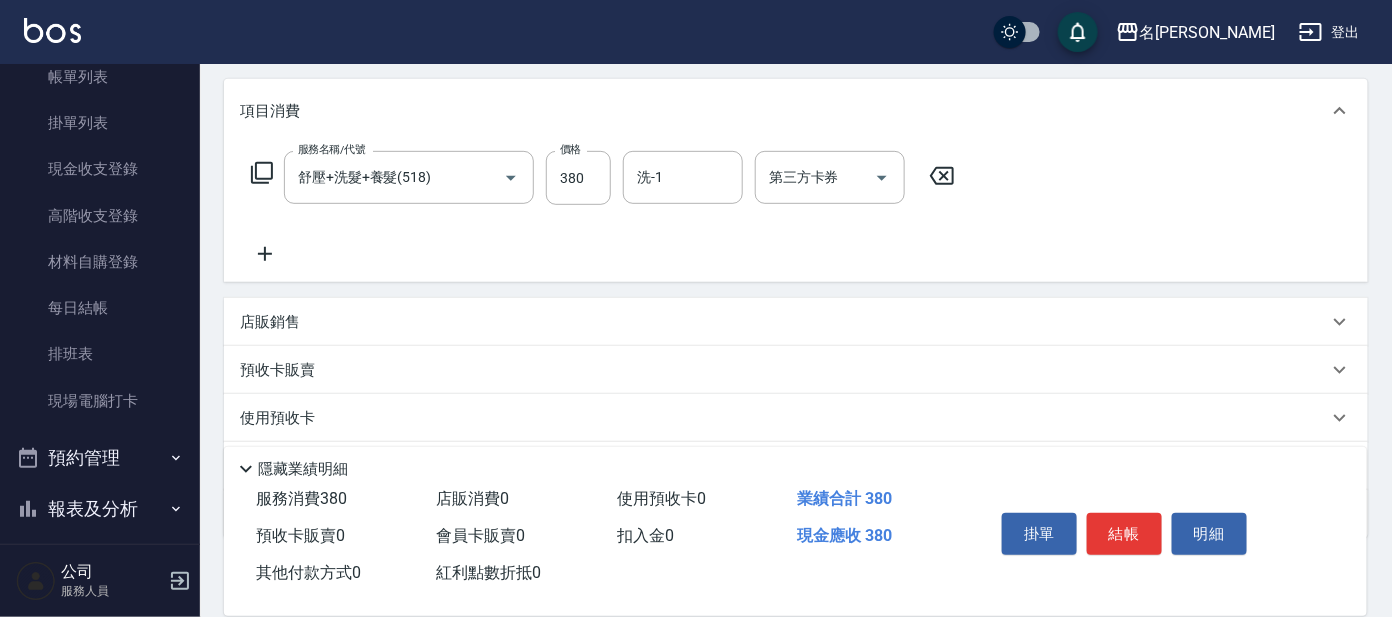 click 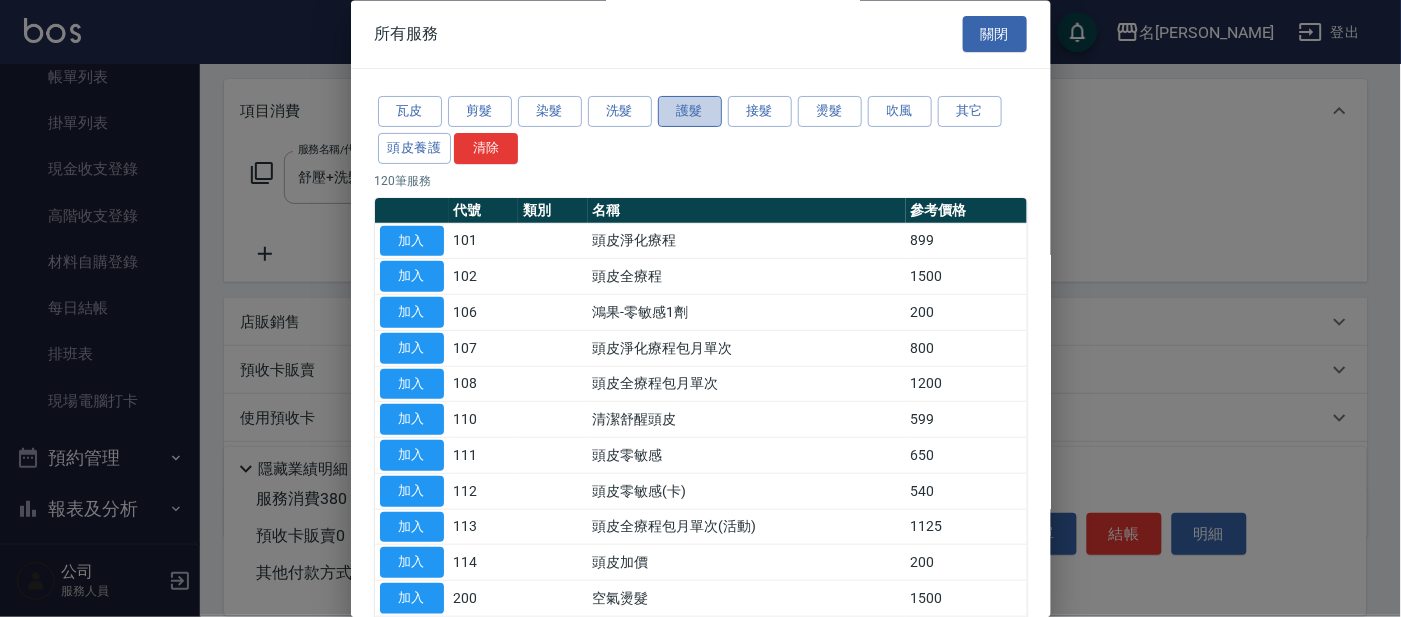 click on "護髮" at bounding box center (690, 112) 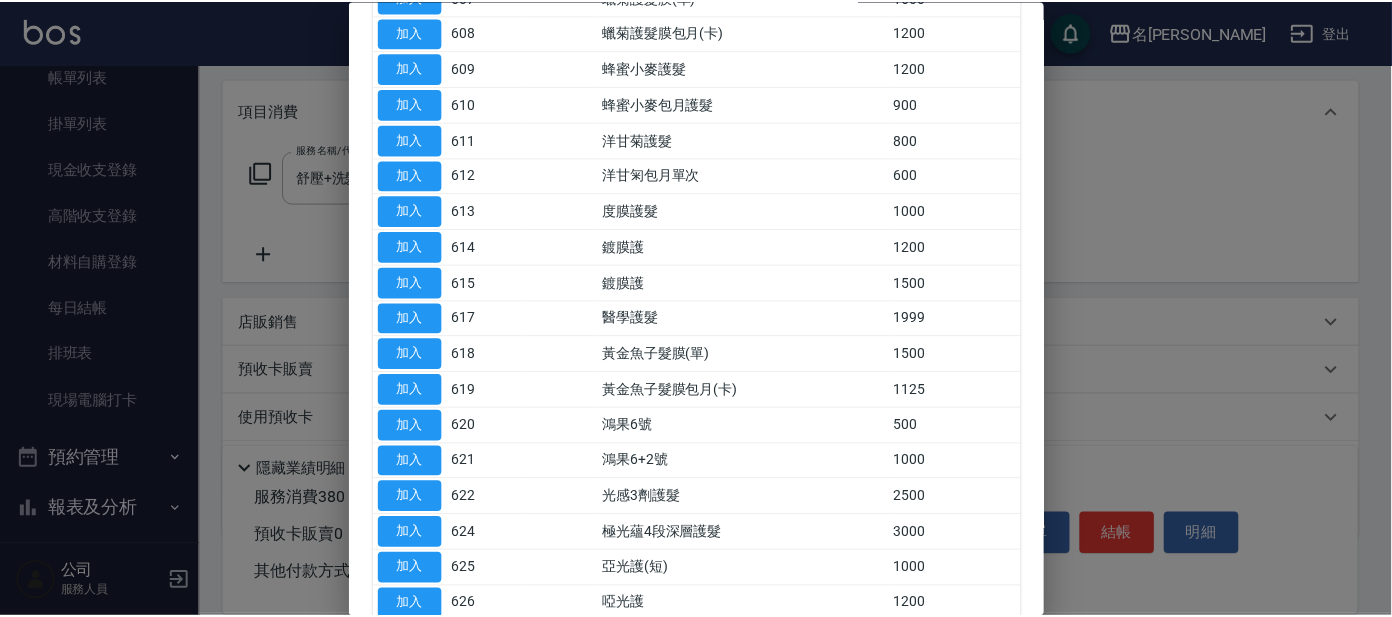 scroll, scrollTop: 499, scrollLeft: 0, axis: vertical 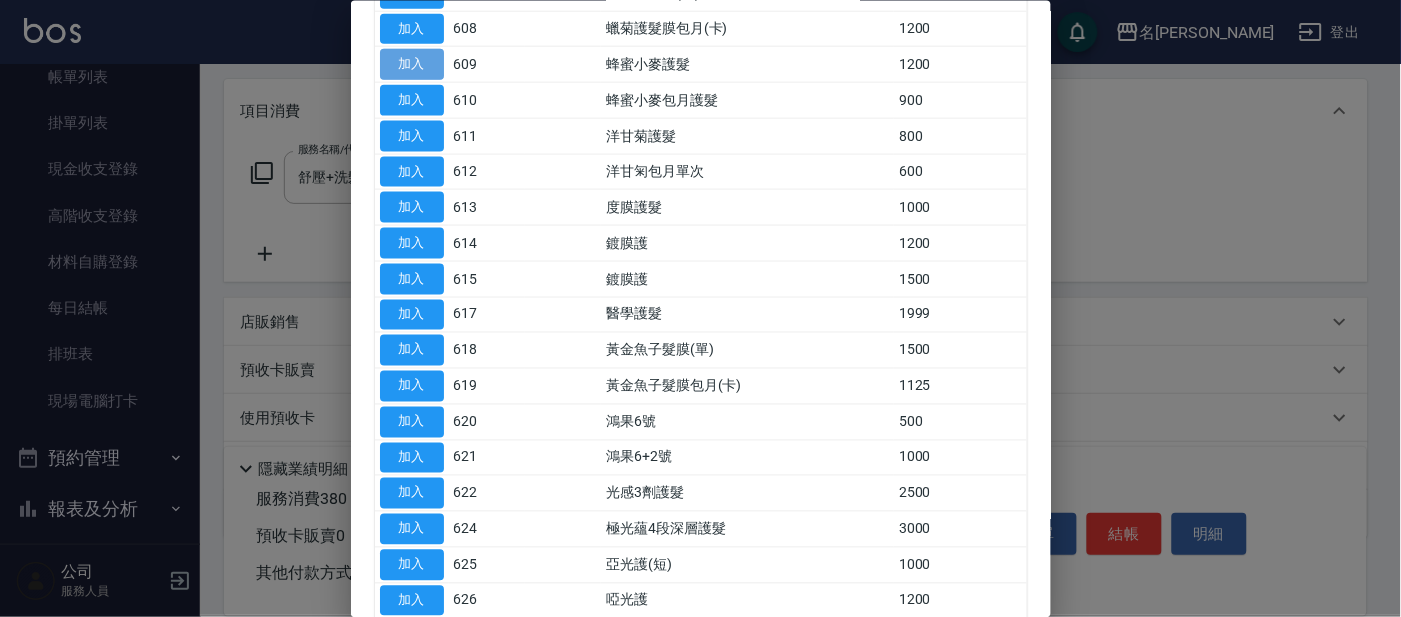 click on "加入" at bounding box center [412, 64] 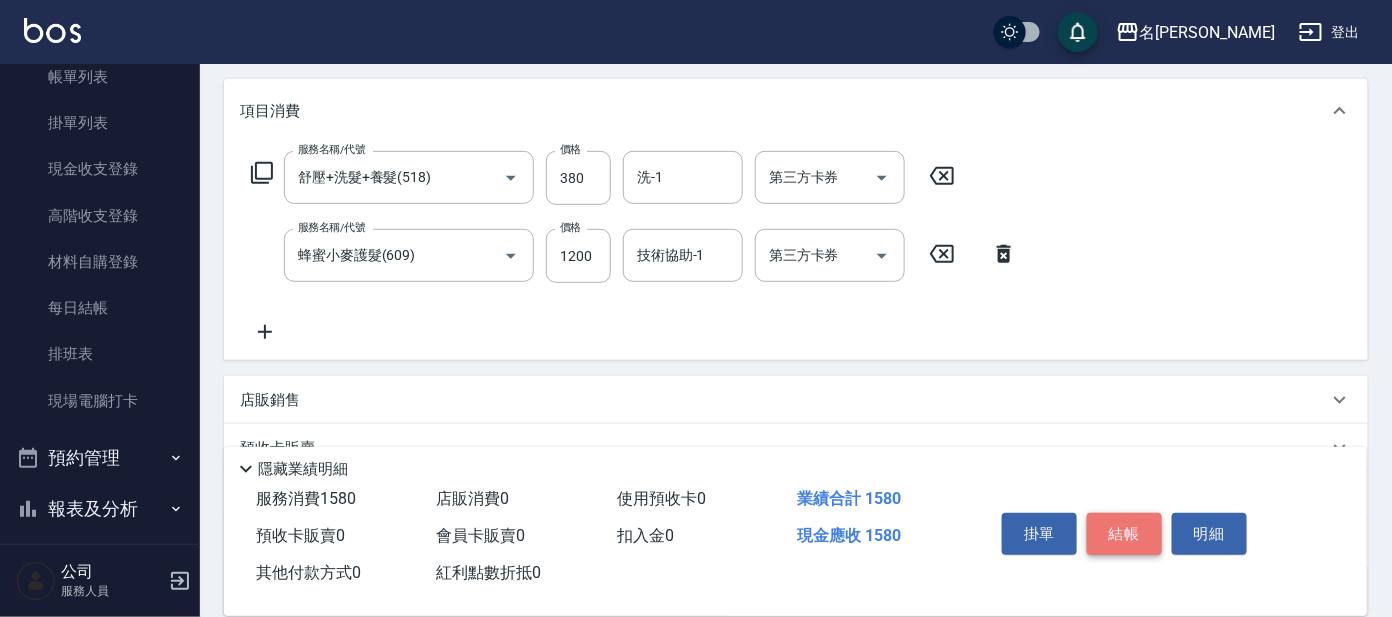 click on "結帳" at bounding box center (1124, 534) 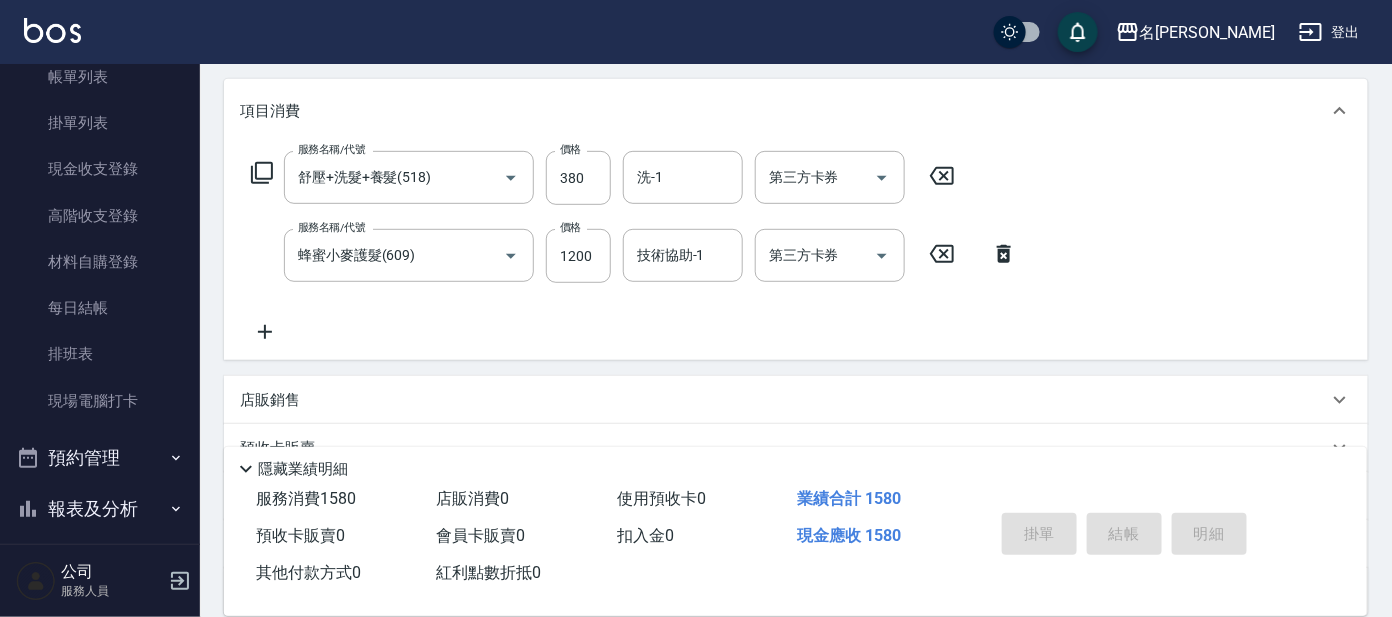 type on "[DATE] 16:15" 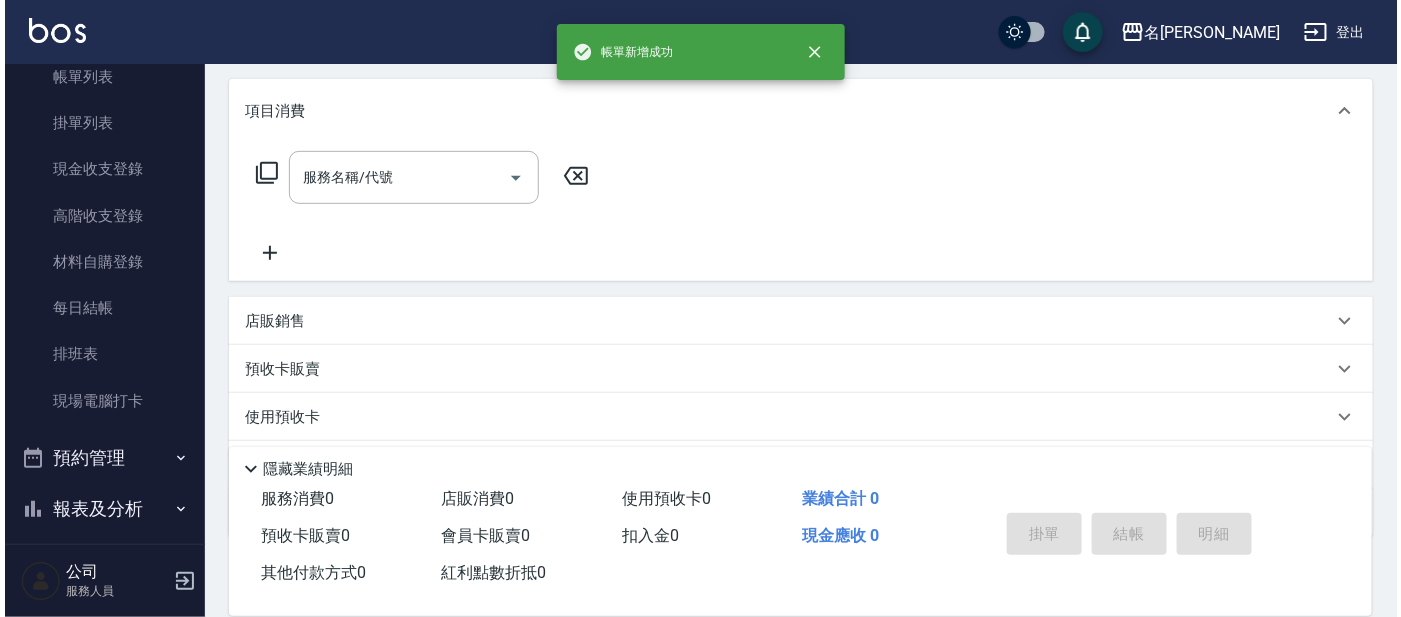 scroll, scrollTop: 0, scrollLeft: 0, axis: both 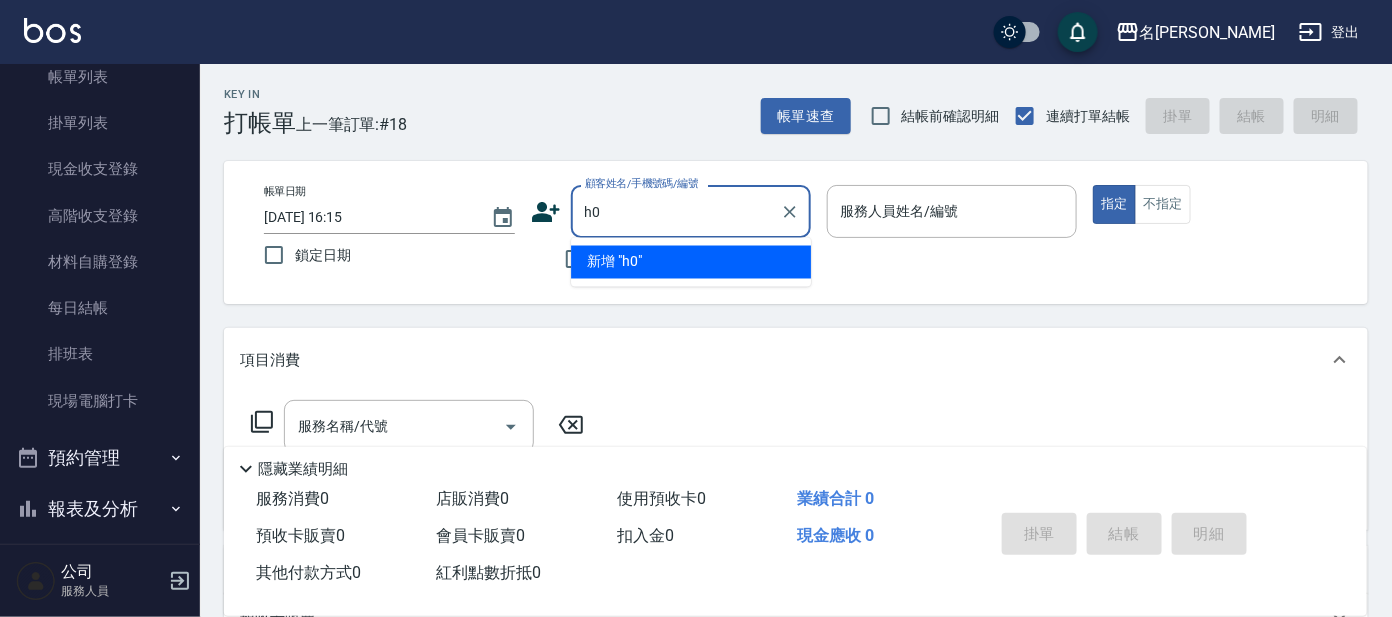 type on "h0" 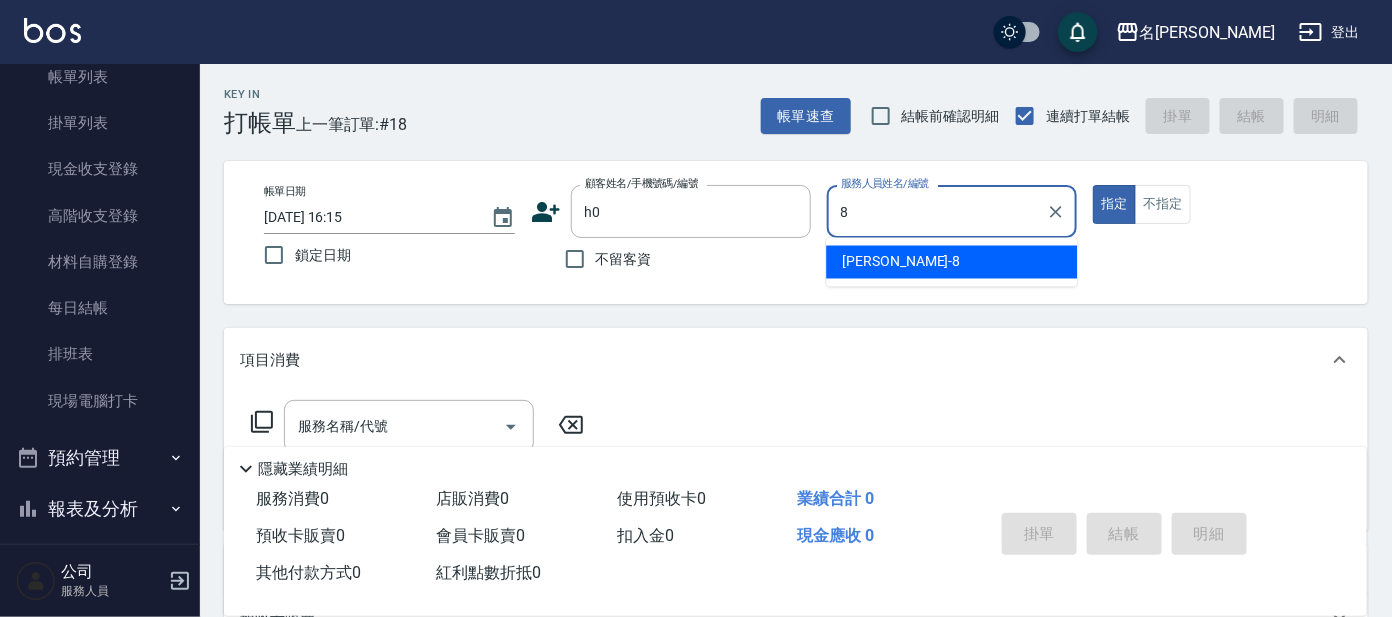 type on "[PERSON_NAME]-8" 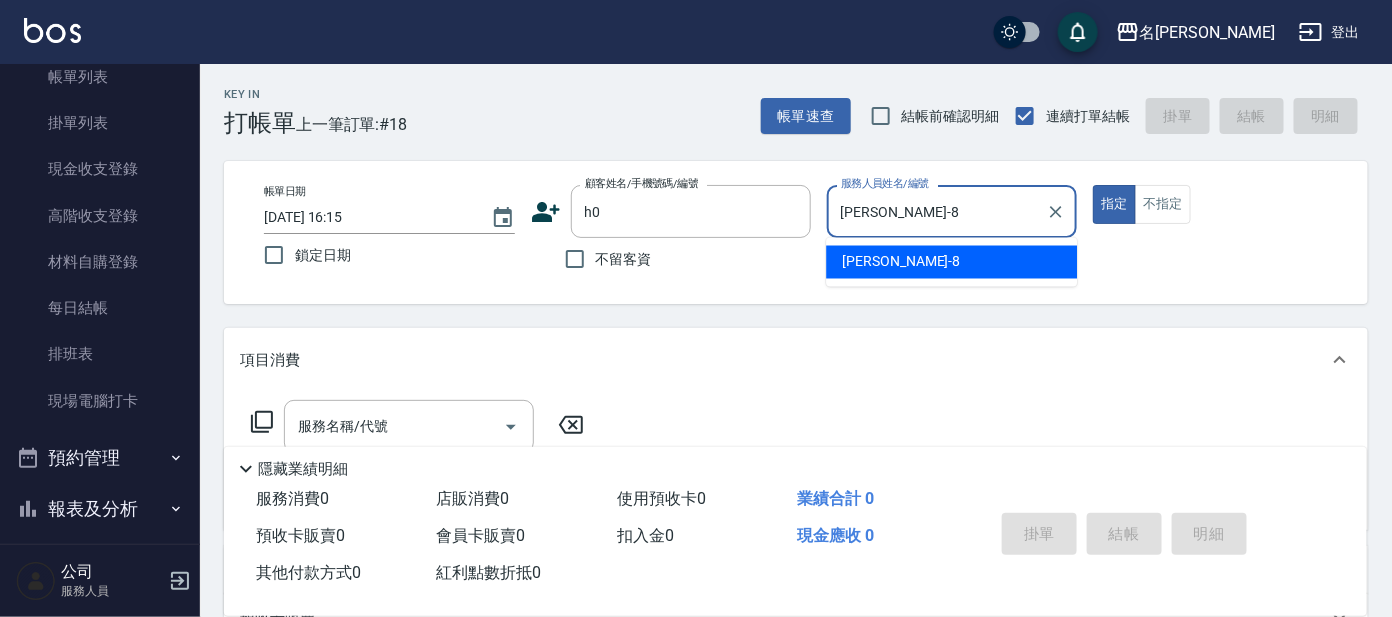 type on "true" 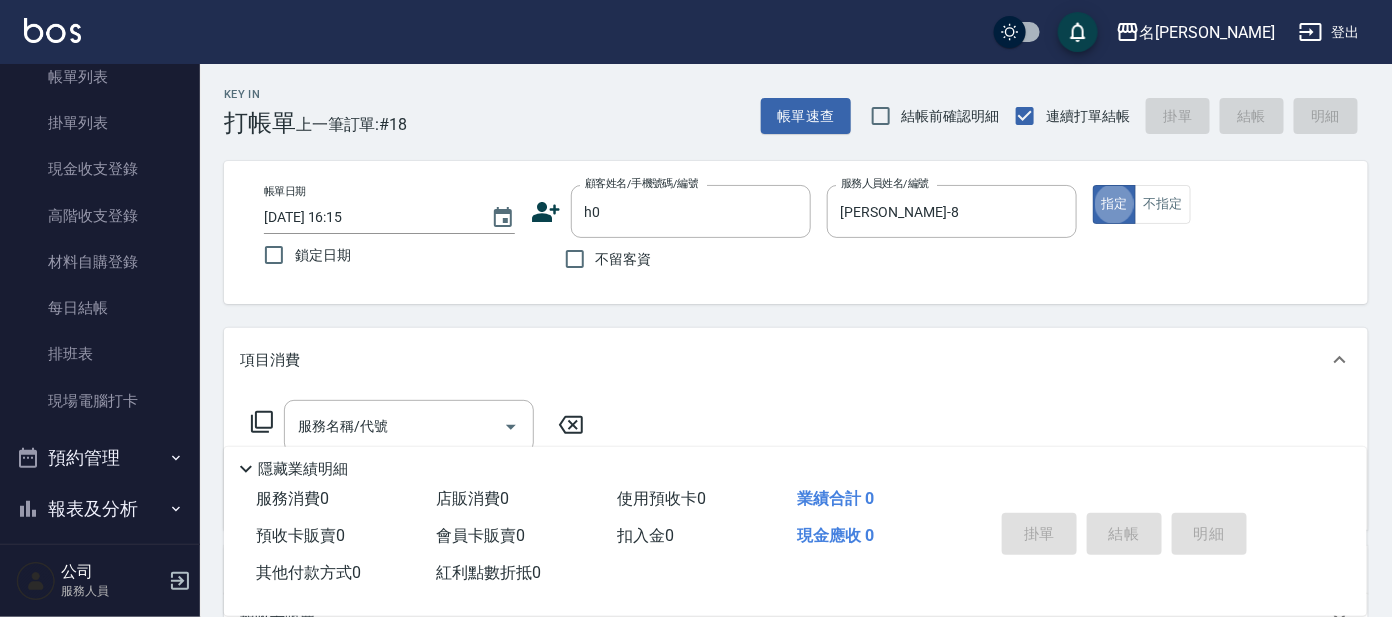 click on "掛單 結帳 明細" at bounding box center [1156, 536] 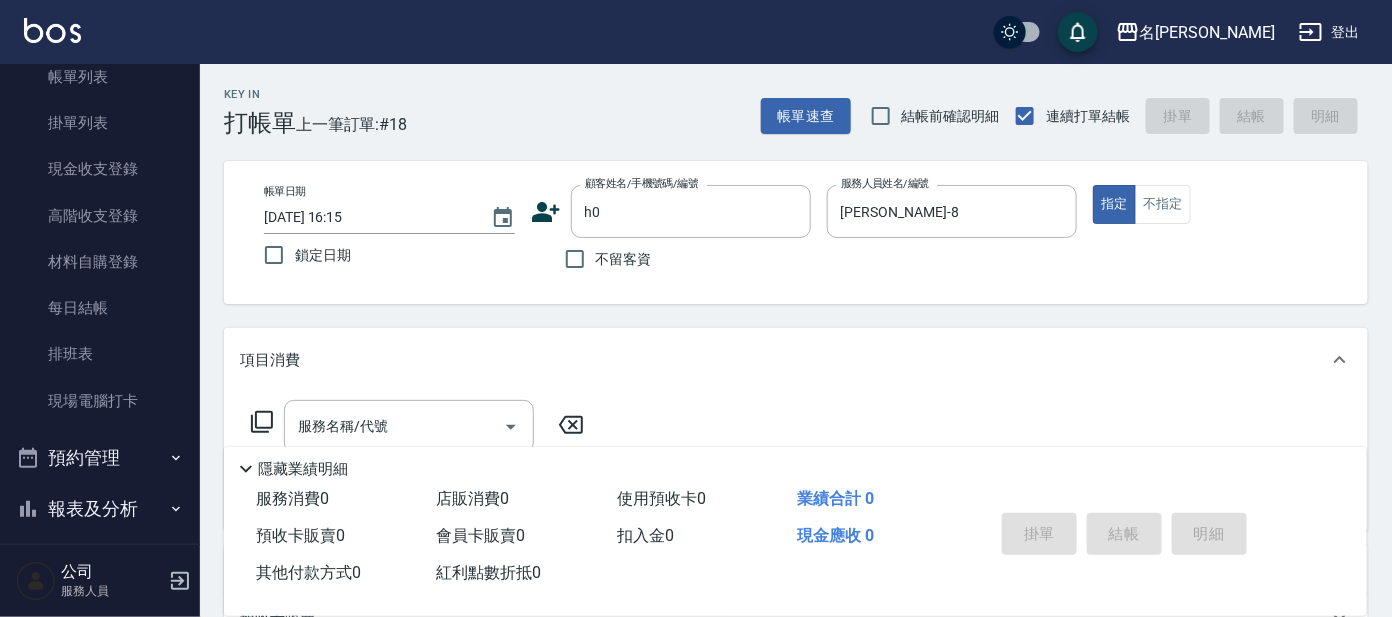 drag, startPoint x: 630, startPoint y: 172, endPoint x: 633, endPoint y: 188, distance: 16.27882 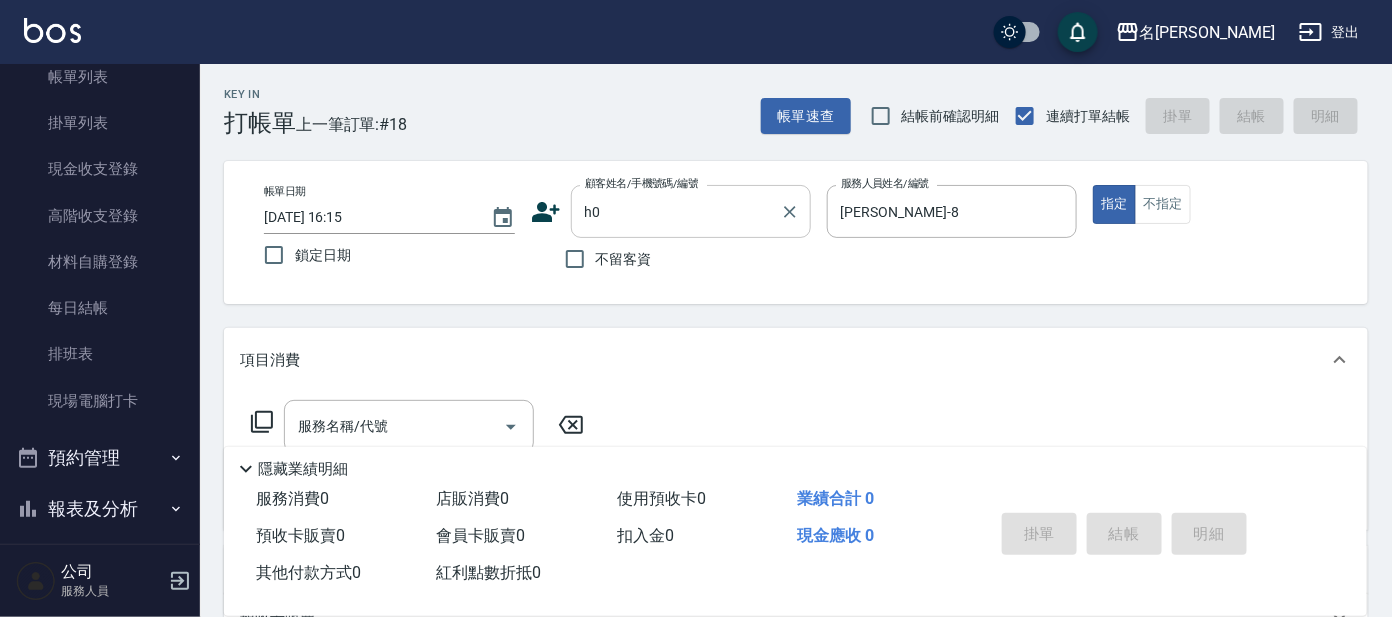 click on "h0" at bounding box center [676, 211] 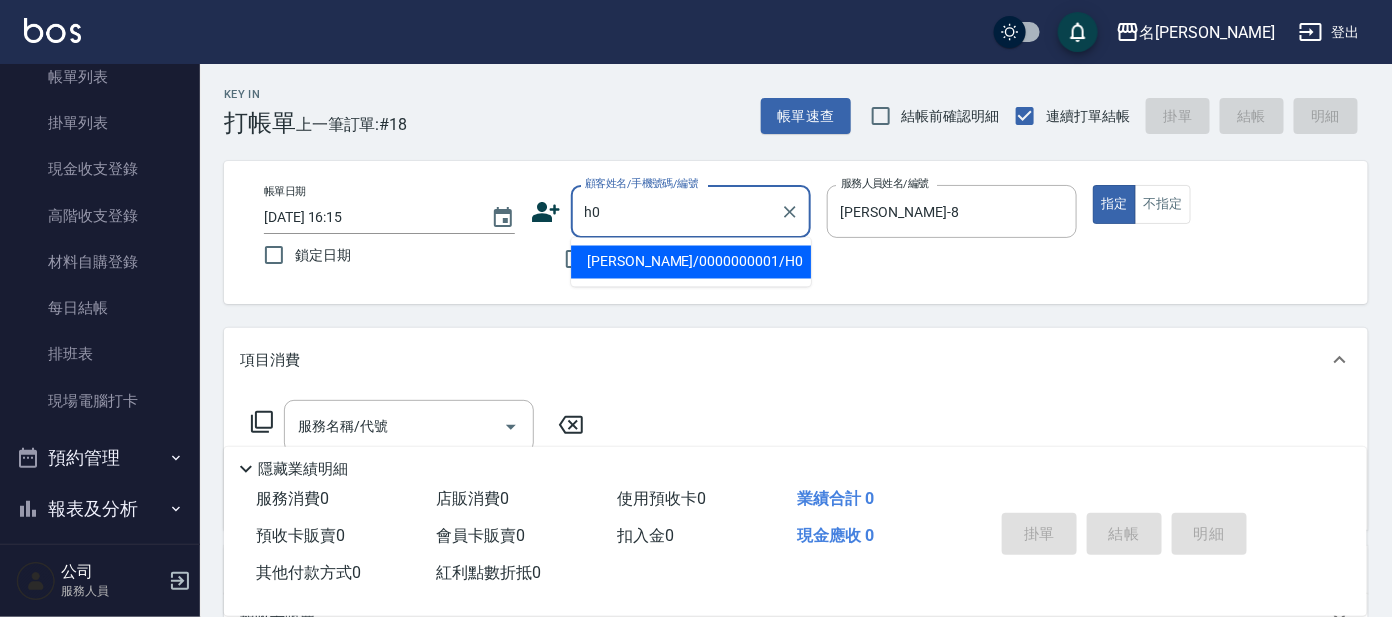 click on "[PERSON_NAME]/0000000001/H0" at bounding box center [691, 262] 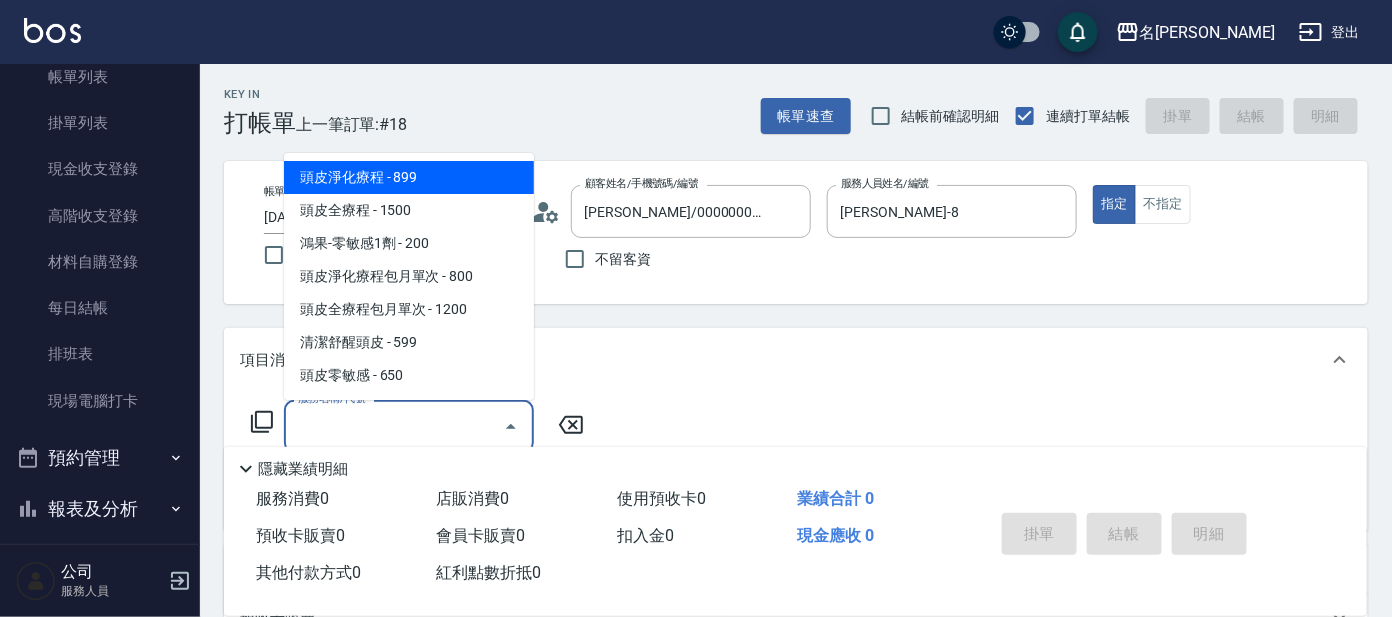 click on "服務名稱/代號" at bounding box center [394, 426] 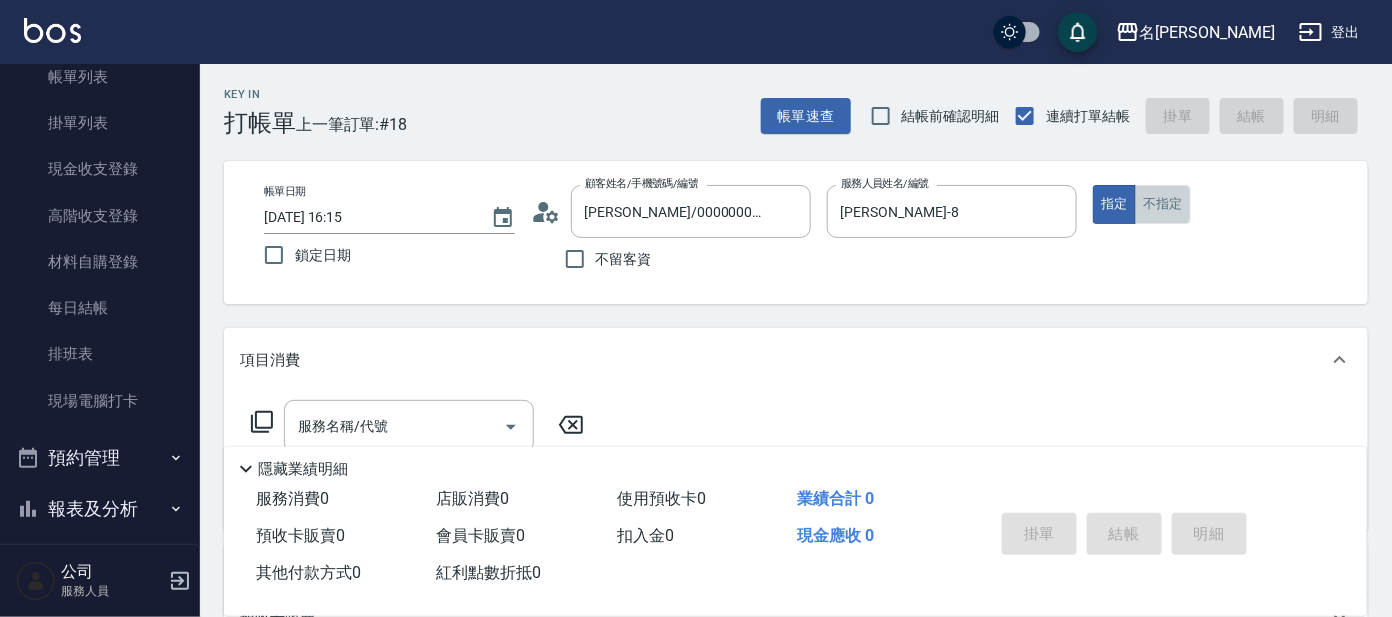drag, startPoint x: 1176, startPoint y: 203, endPoint x: 1014, endPoint y: 246, distance: 167.60966 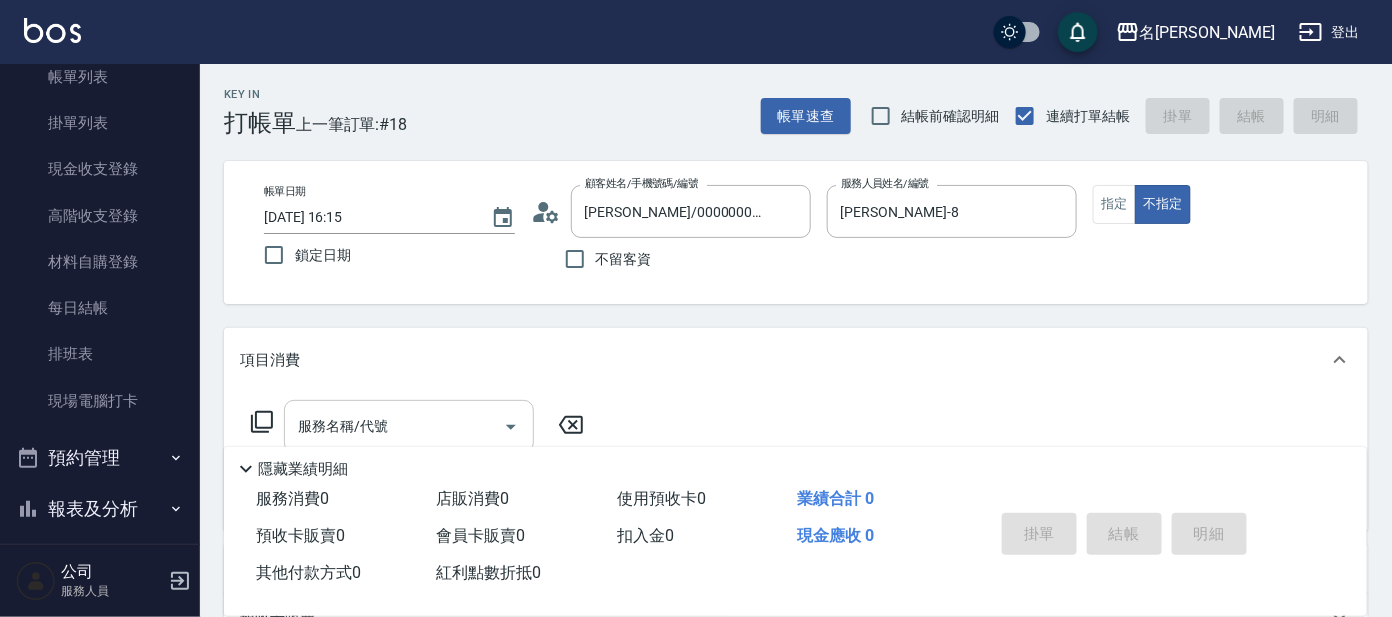 drag, startPoint x: 430, startPoint y: 403, endPoint x: 392, endPoint y: 412, distance: 39.051247 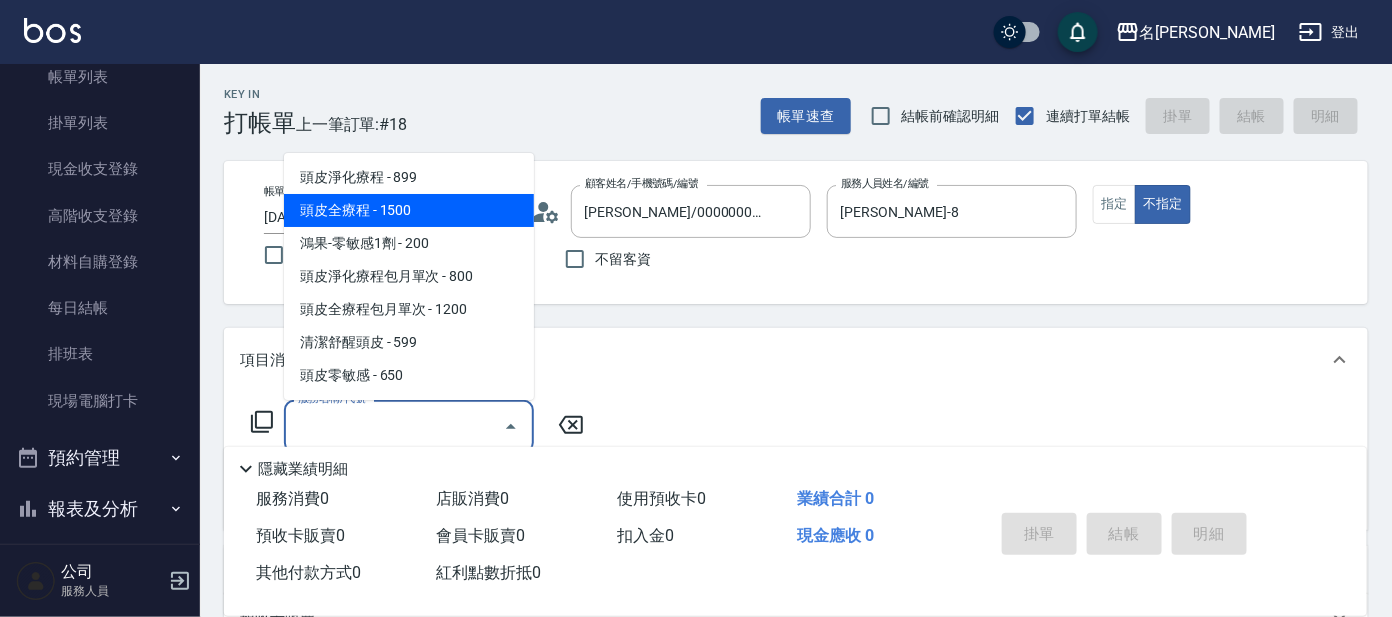 click on "頭皮全療程 - 1500" at bounding box center [409, 210] 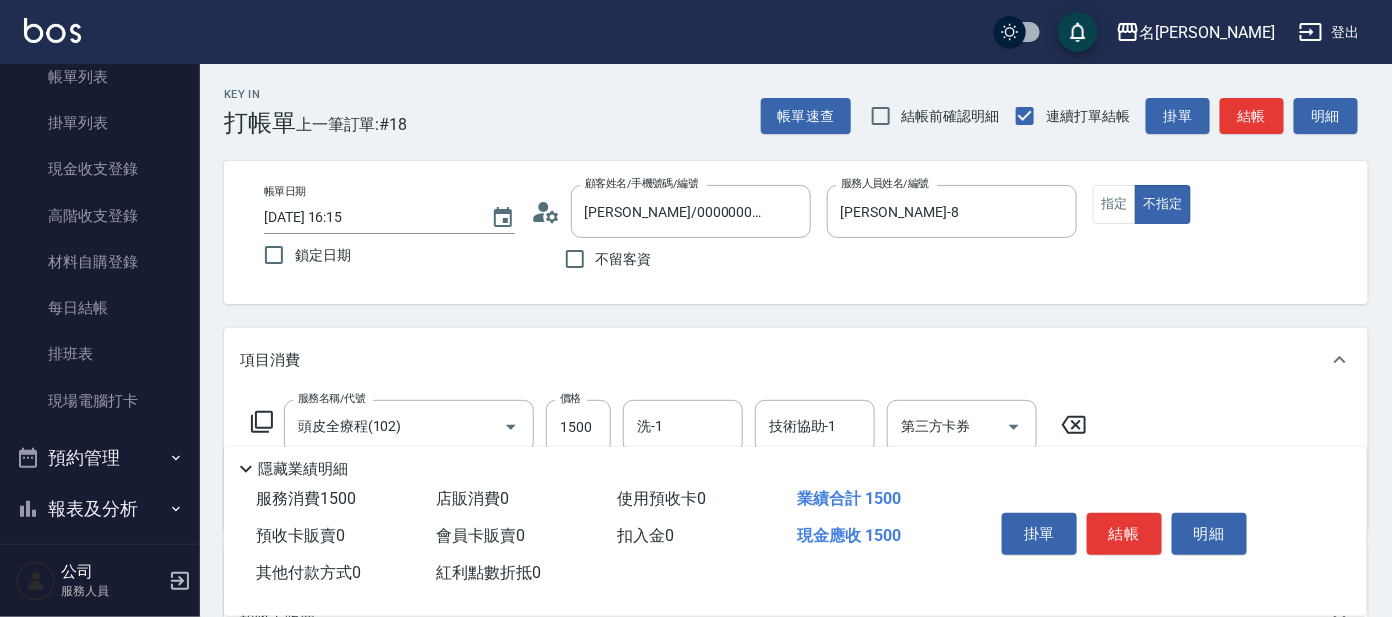 click on "隱藏業績明細" at bounding box center [795, 464] 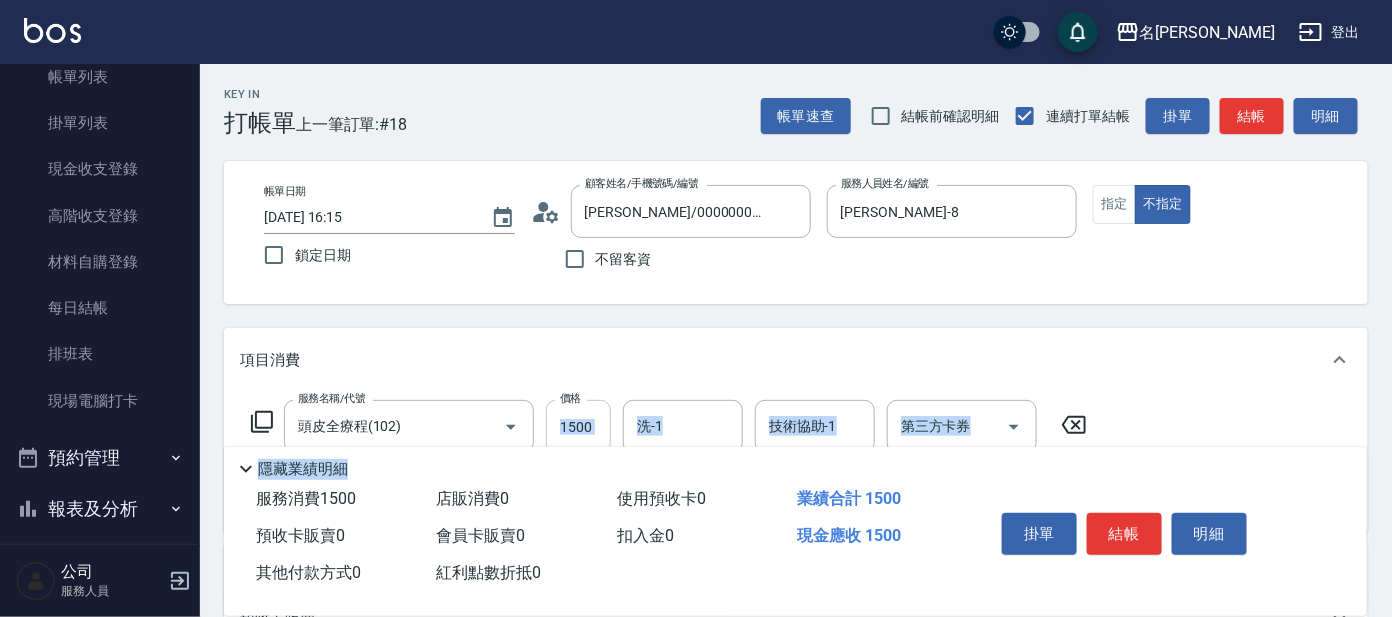 drag, startPoint x: 586, startPoint y: 444, endPoint x: 604, endPoint y: 416, distance: 33.286633 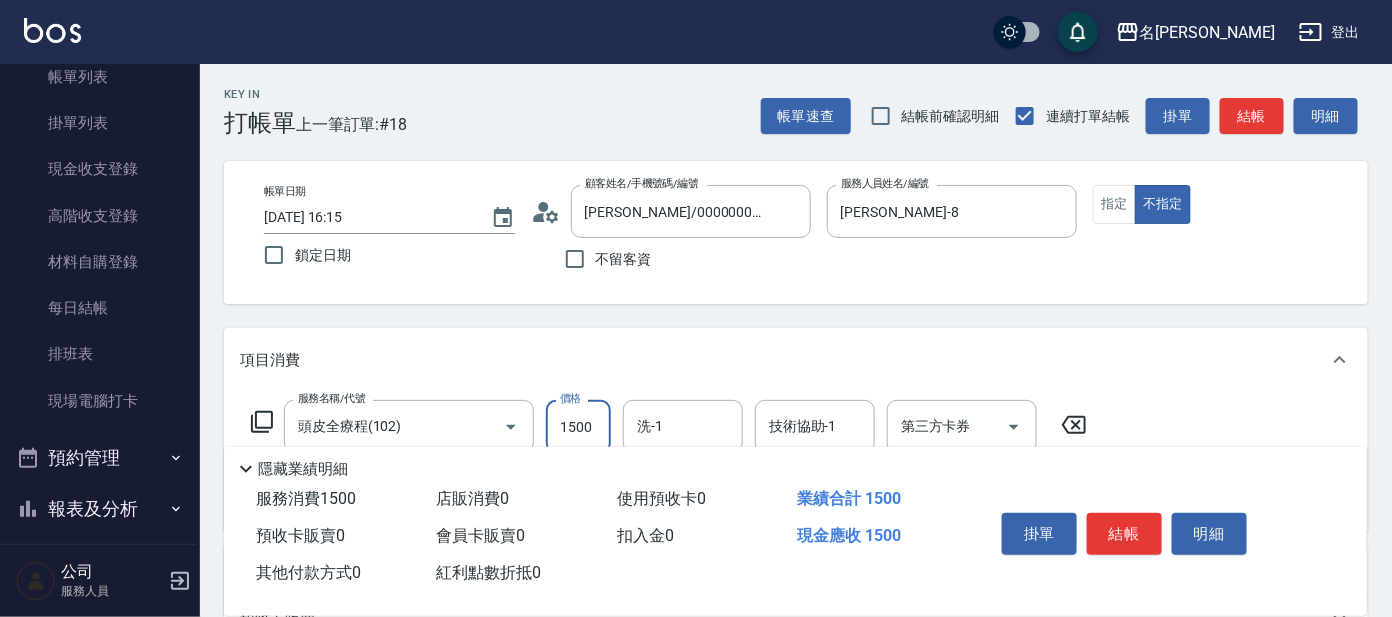 click on "1500" at bounding box center (578, 427) 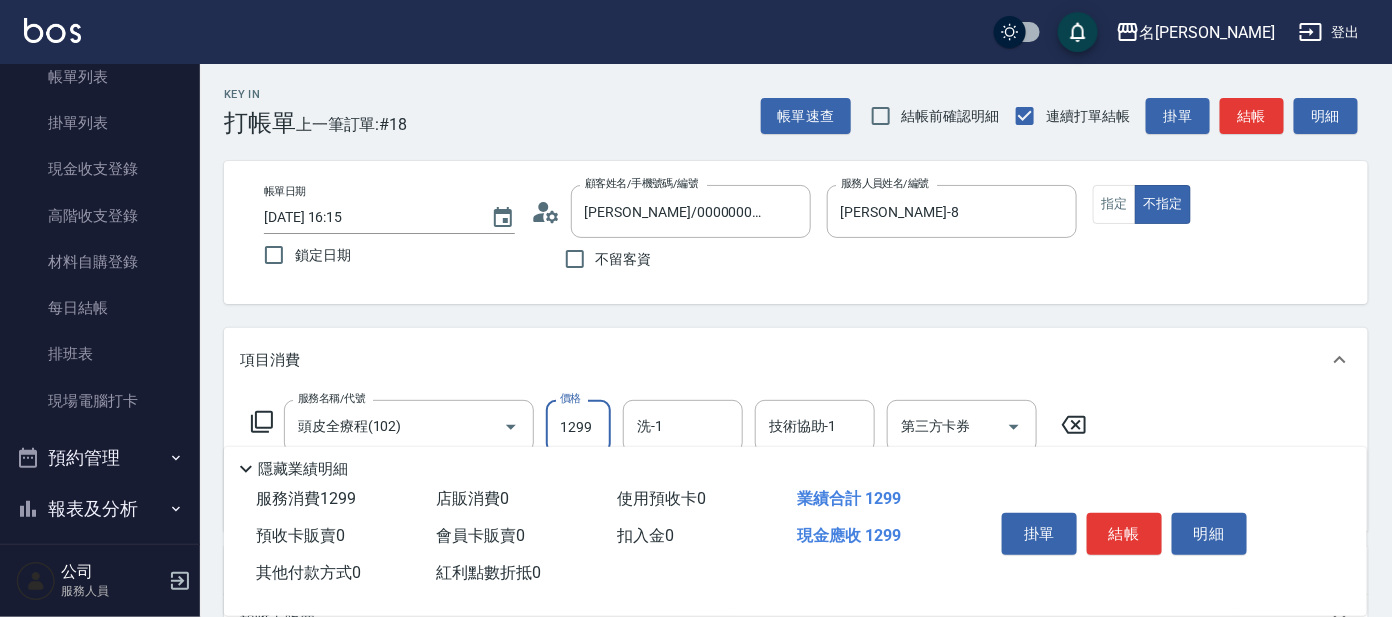 type on "1299" 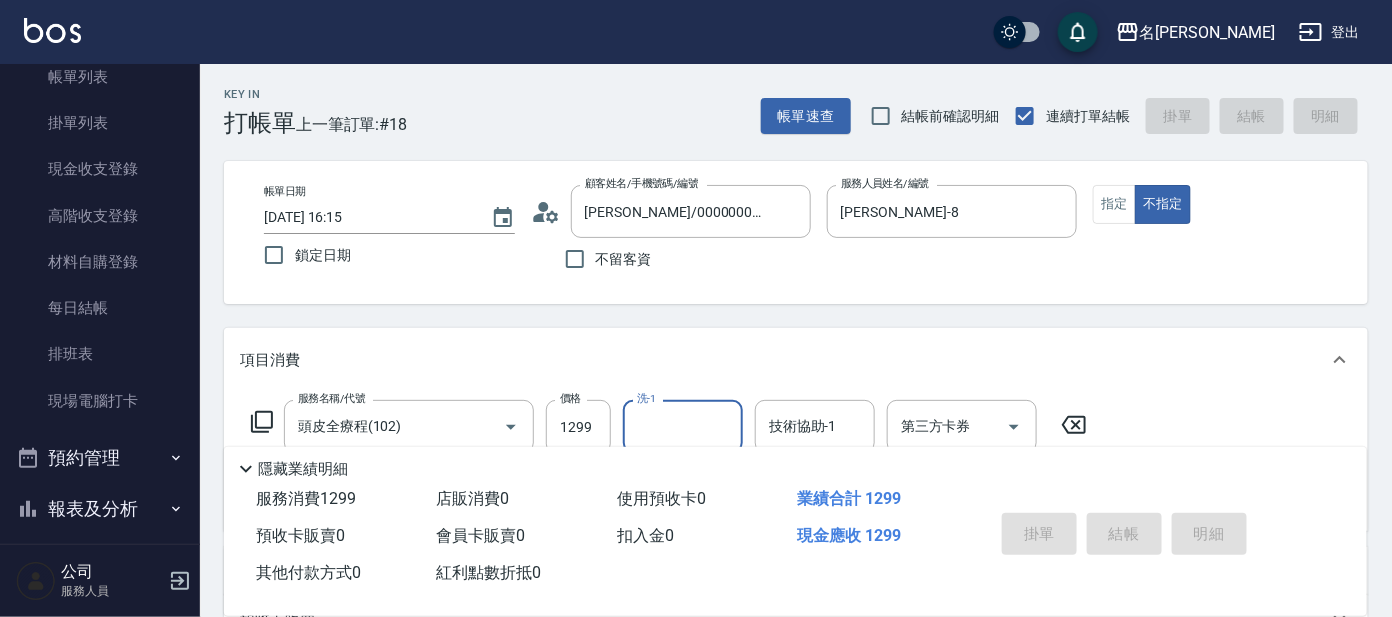 type on "[DATE] 16:36" 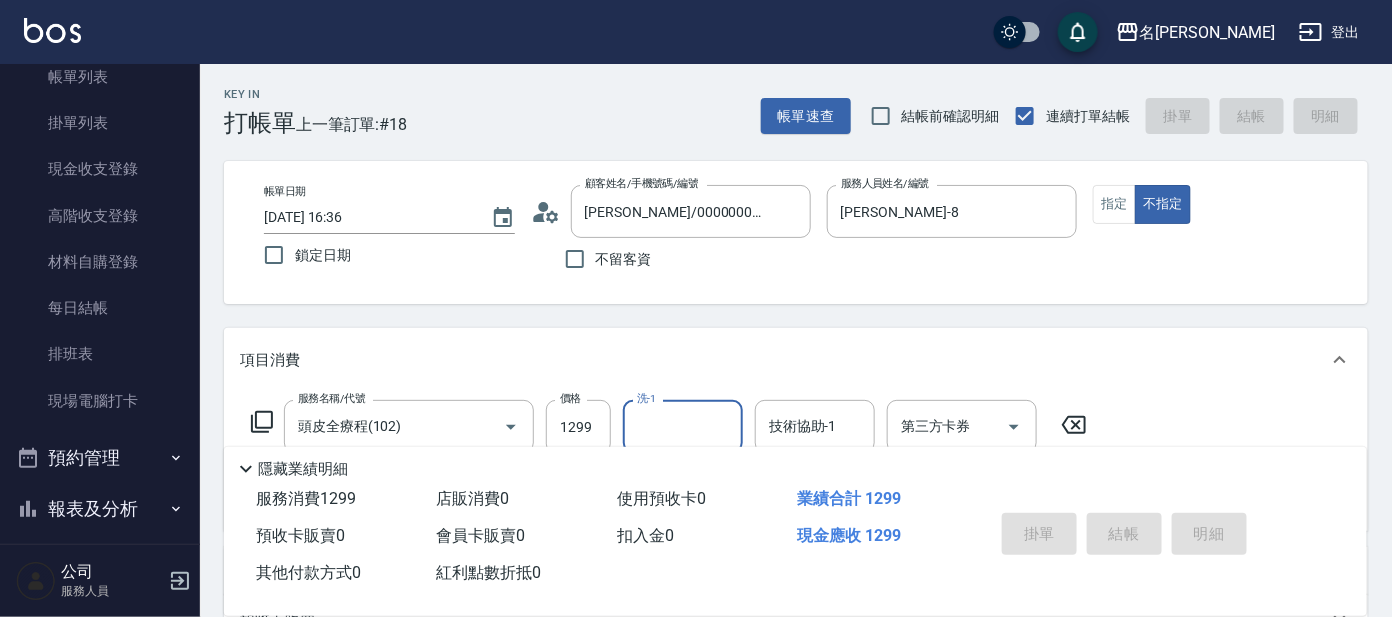 type 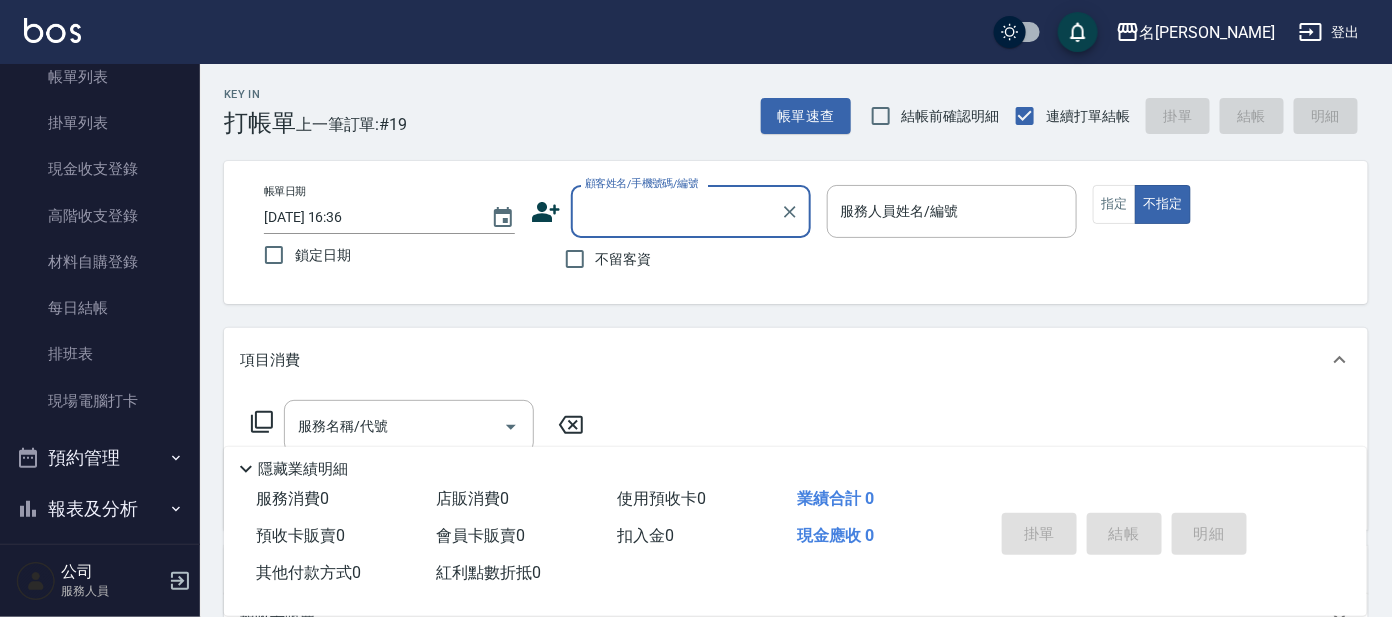 click on "顧客姓名/手機號碼/編號" at bounding box center (676, 211) 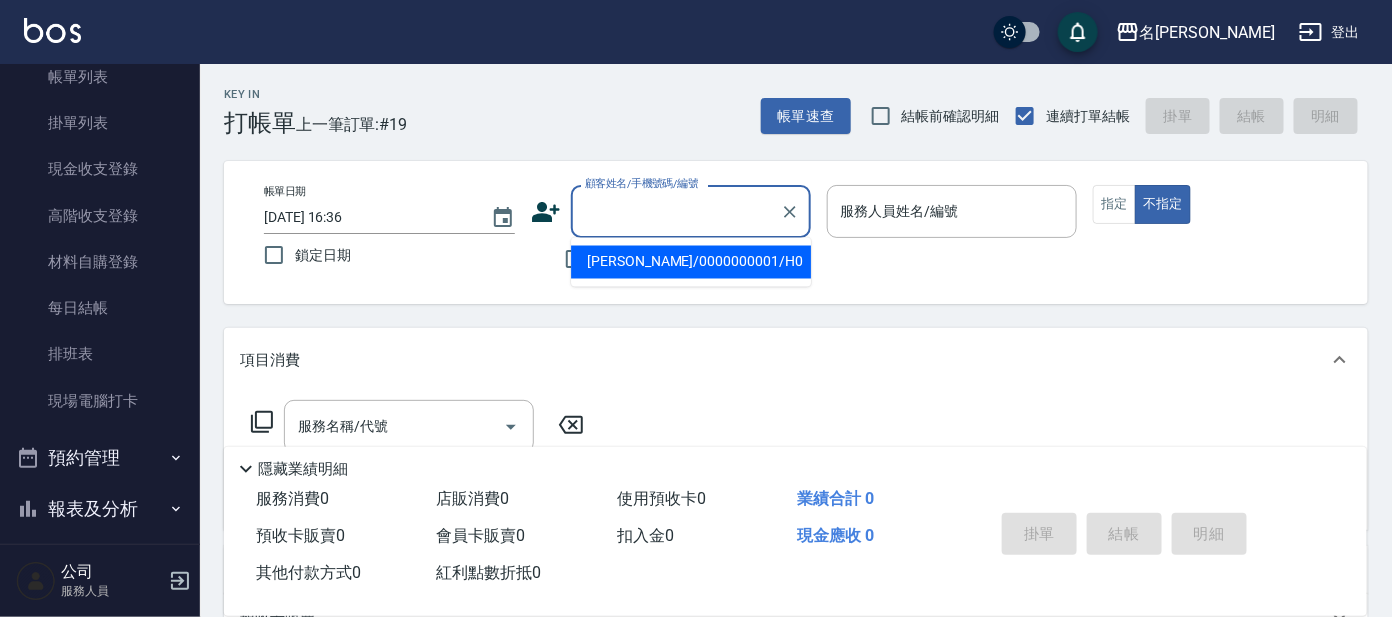 click 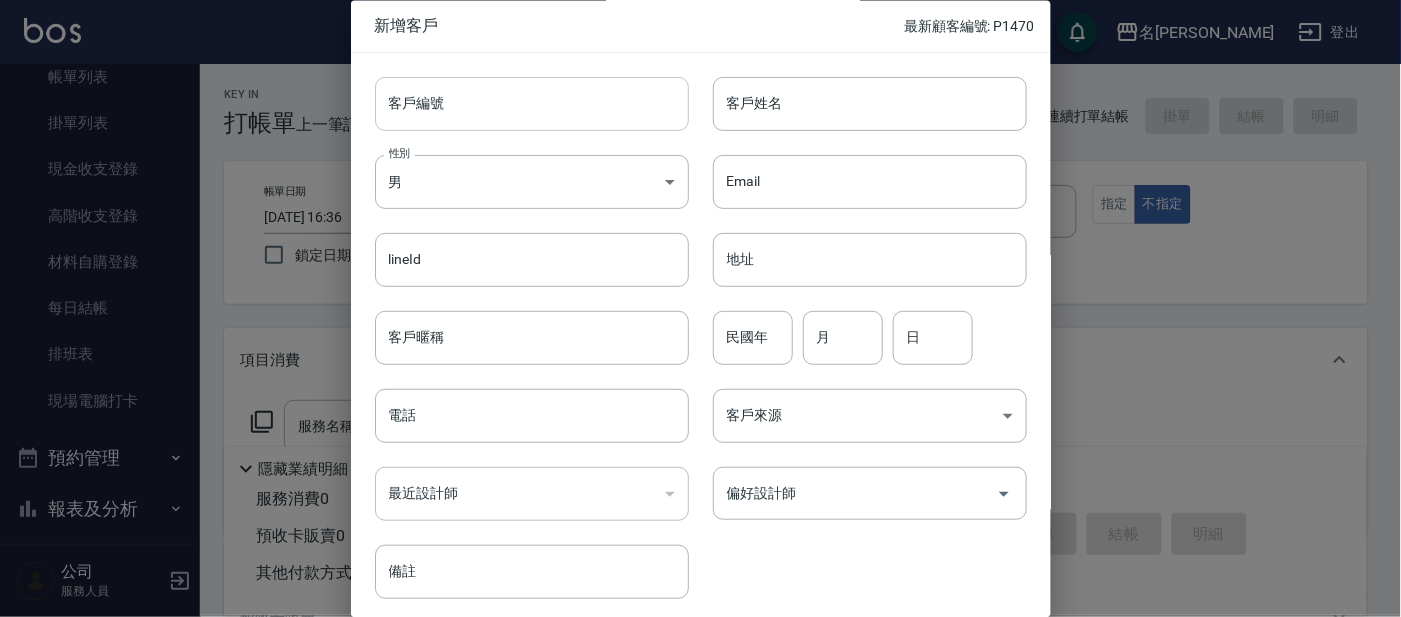 click on "客戶編號" at bounding box center [532, 104] 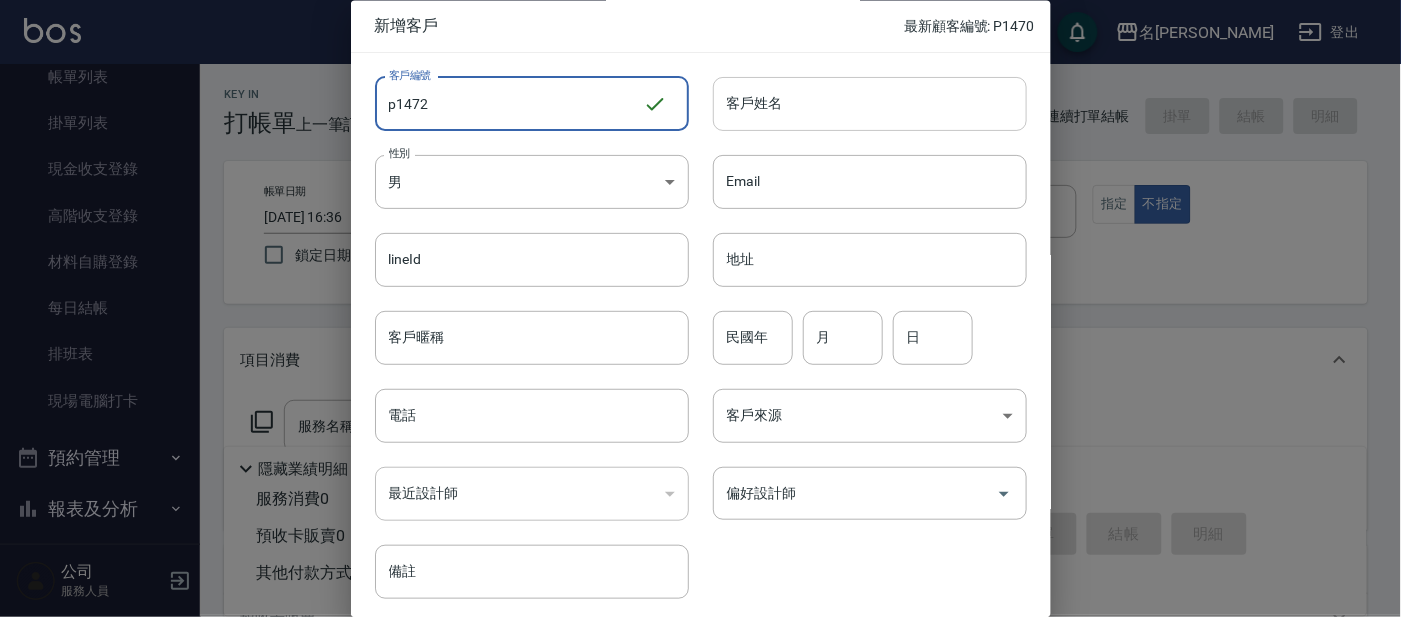 type on "p1472" 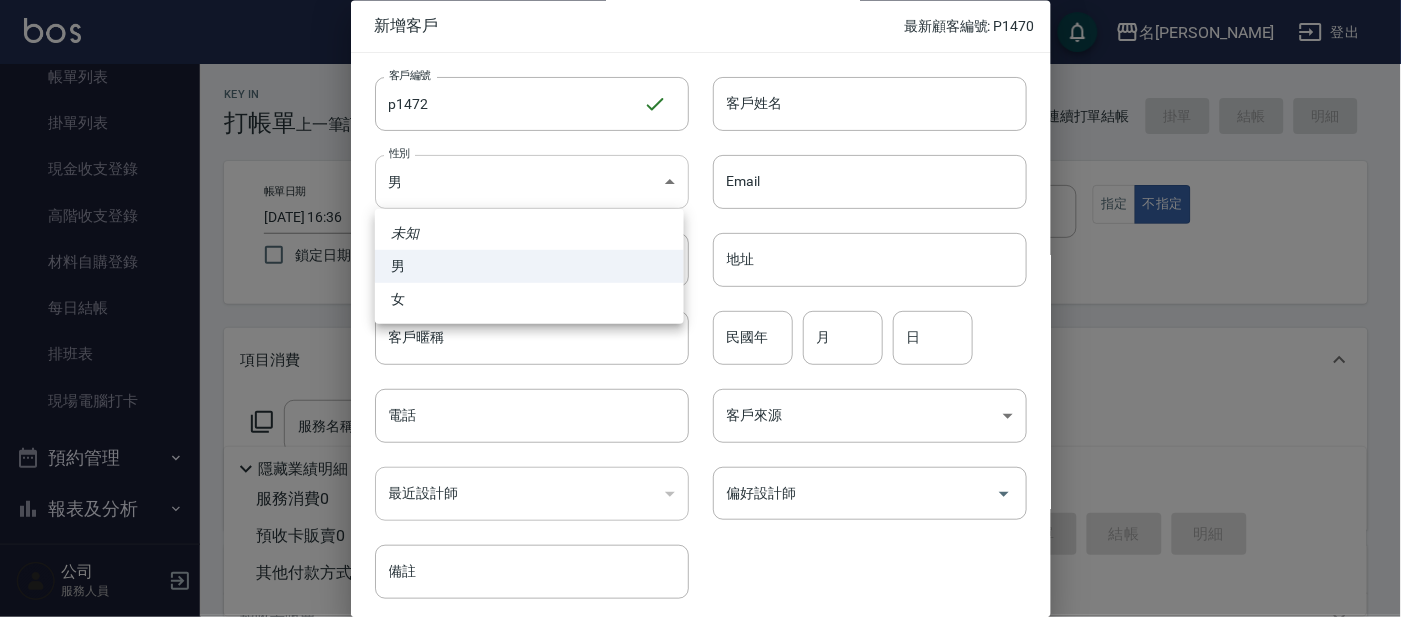 click on "名留大龍 登出 櫃檯作業 打帳單 帳單列表 掛單列表 現金收支登錄 高階收支登錄 材料自購登錄 每日結帳 排班表 現場電腦打卡 預約管理 預約管理 單日預約紀錄 單週預約紀錄 報表及分析 報表目錄 店家日報表 店家排行榜 互助日報表 互助排行榜 互助點數明細 互助業績報表 全店業績分析表 設計師業績表 設計師日報表 設計師業績分析表 設計師業績月報表 設計師排行榜 商品銷售排行榜 店販抽成明細 顧客入金餘額表 每日非現金明細 每日收支明細 客戶管理 客戶列表 卡券管理 入金管理 商品管理 商品分類設定 商品列表 公司  服務人員 Key In 打帳單 上一筆訂單:#19 帳單速查 結帳前確認明細 連續打單結帳 掛單 結帳 明細 帳單日期 [DATE] 16:36 鎖定日期 顧客姓名/手機號碼/編號 顧客姓名/手機號碼/編號 不留客資 服務人員姓名/編號 服務人員姓名/編號 指定 不指定 備註" at bounding box center (700, 487) 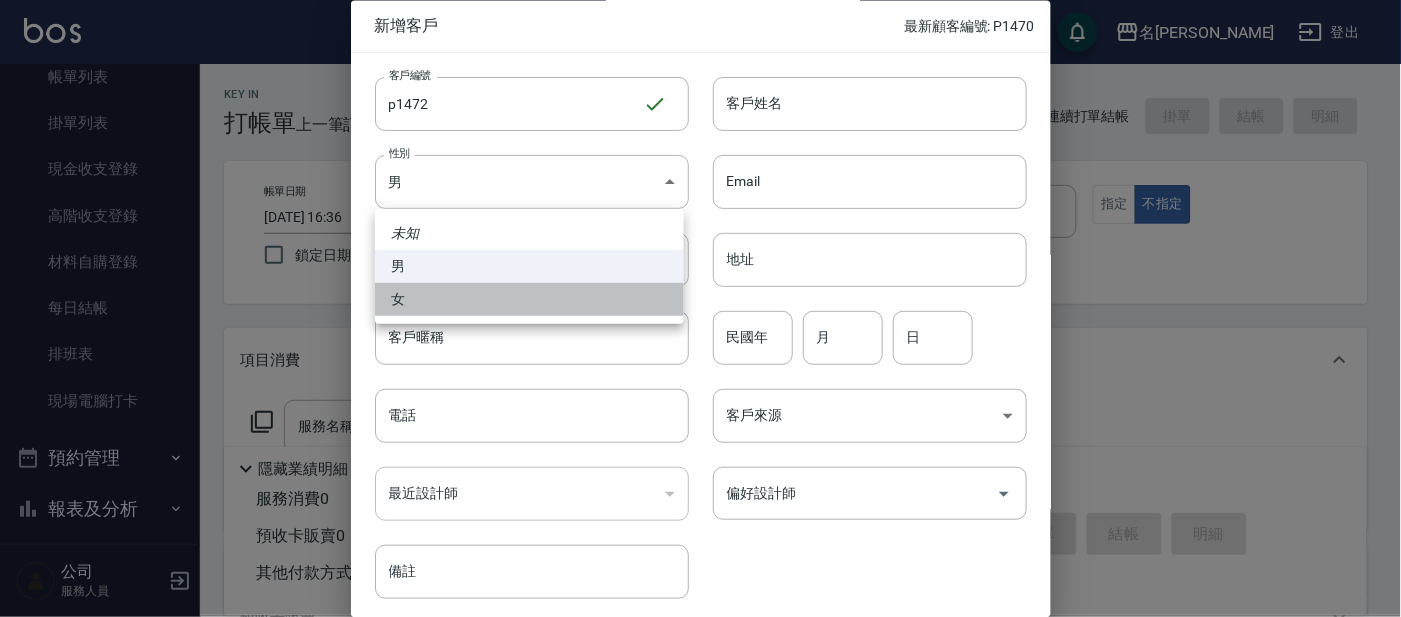 click on "女" at bounding box center [529, 299] 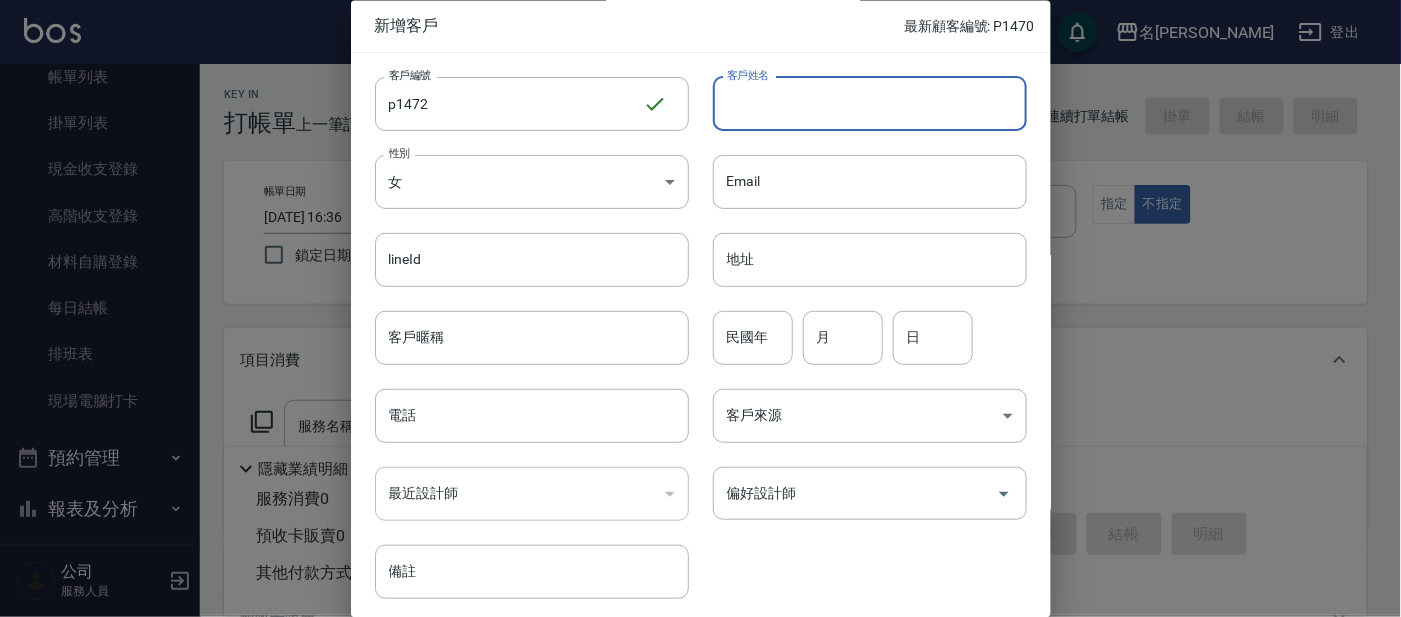click on "客戶姓名" at bounding box center [870, 104] 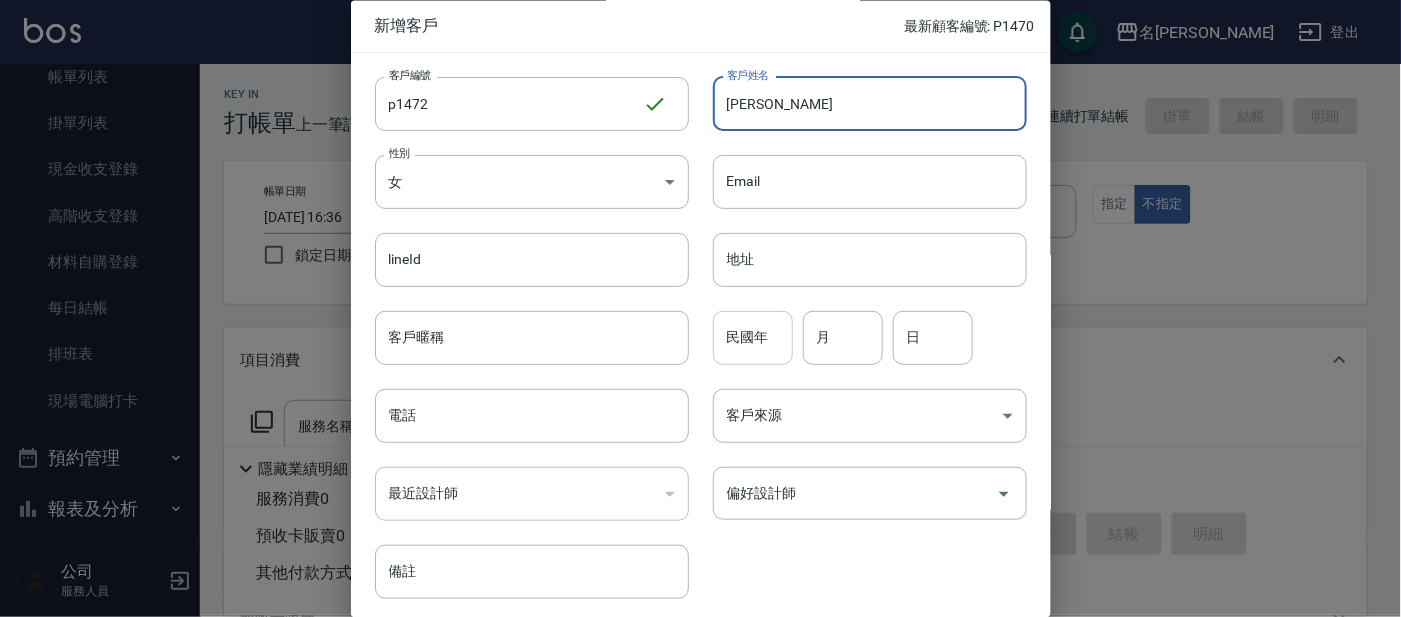 type on "[PERSON_NAME]" 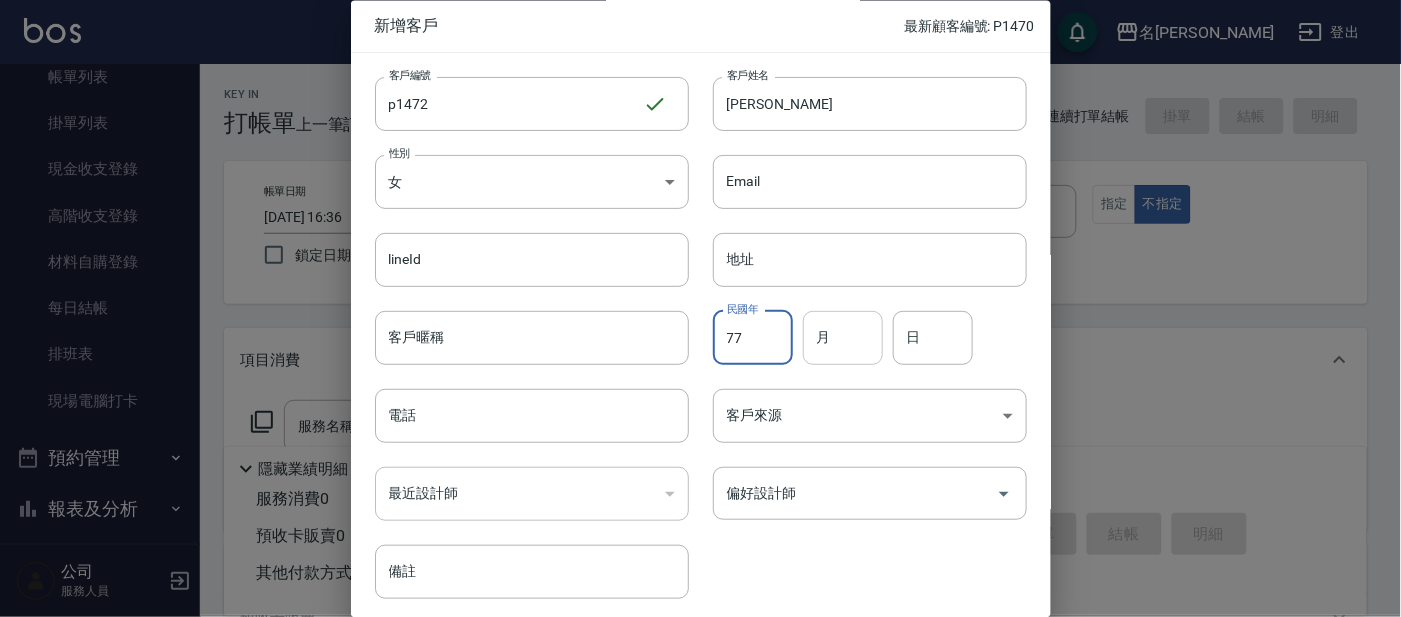 type on "77" 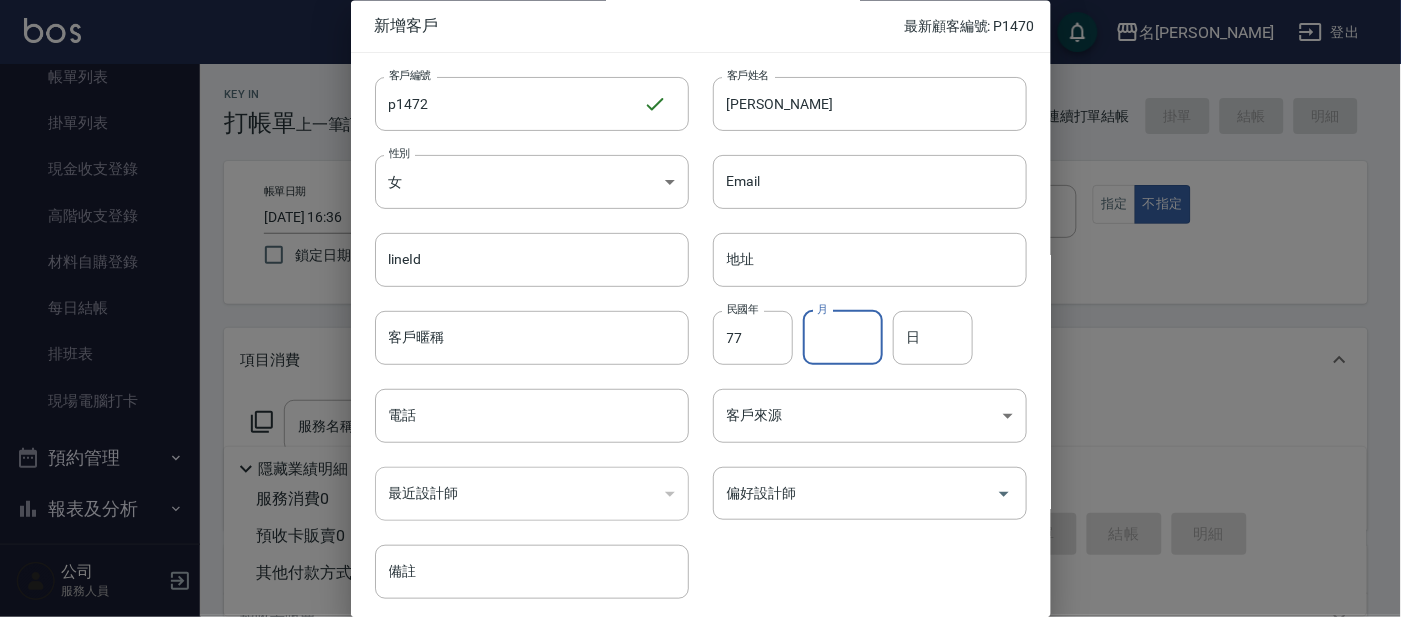 click on "月" at bounding box center (843, 338) 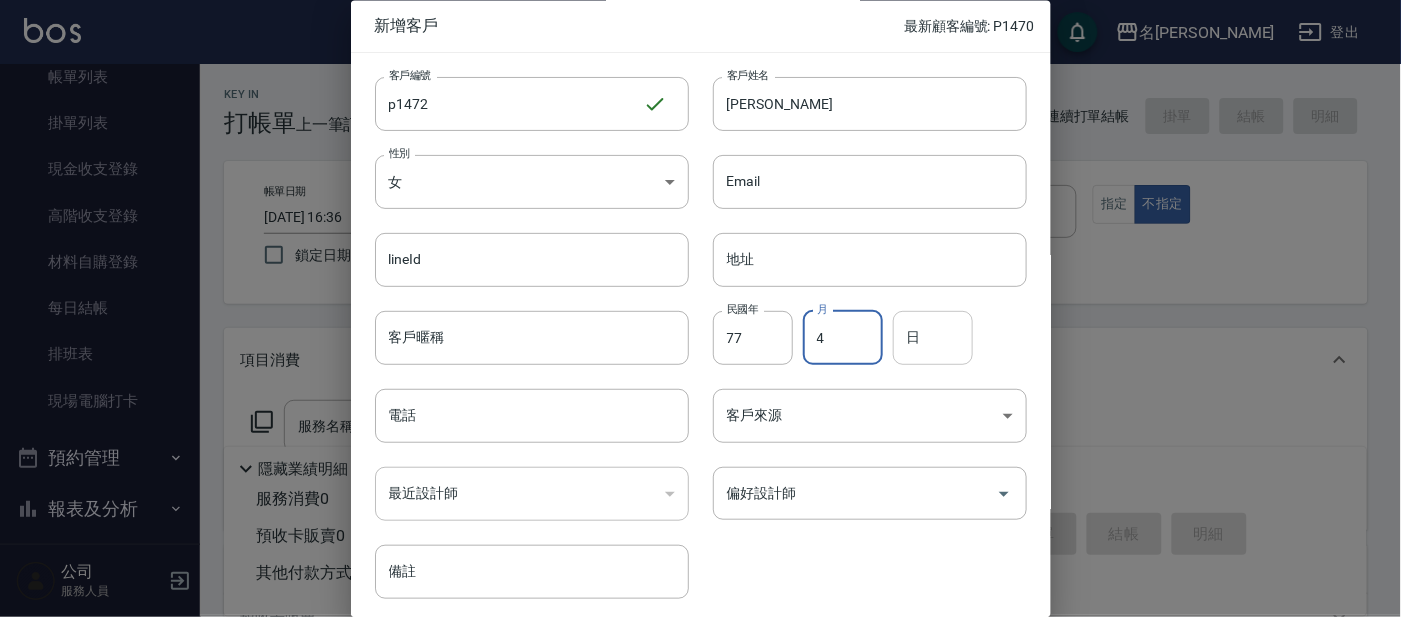 type on "4" 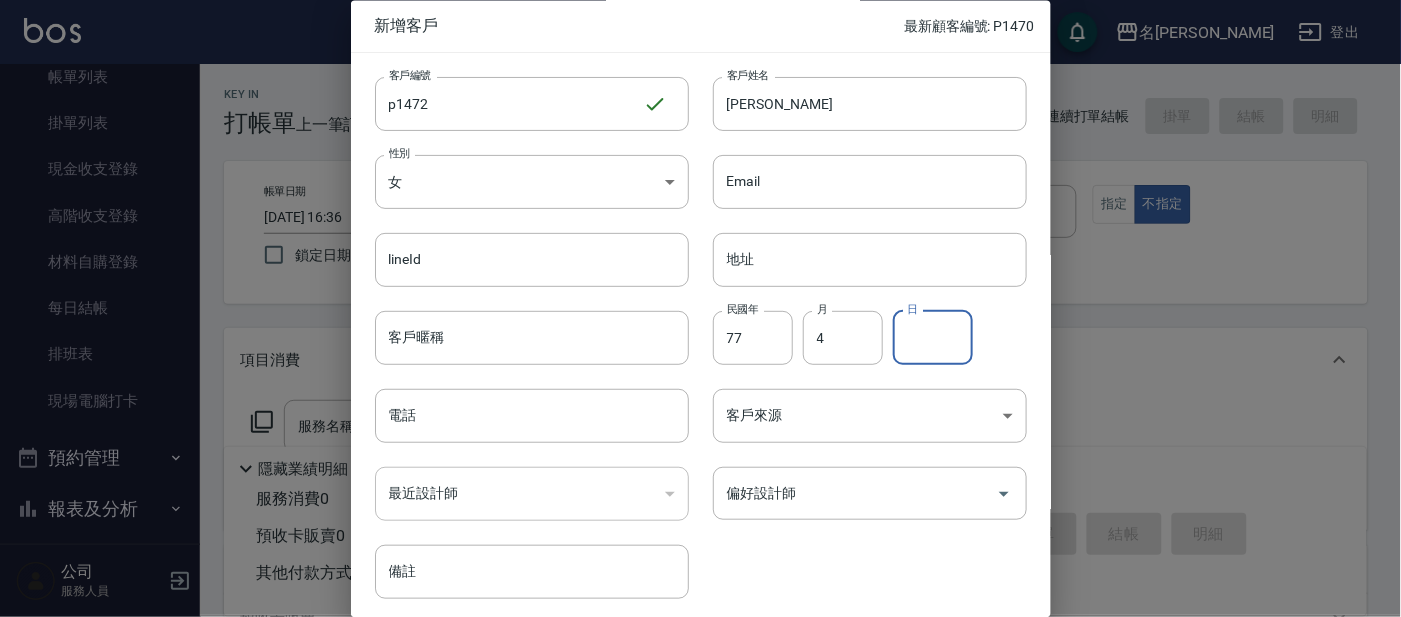 click on "日" at bounding box center [933, 338] 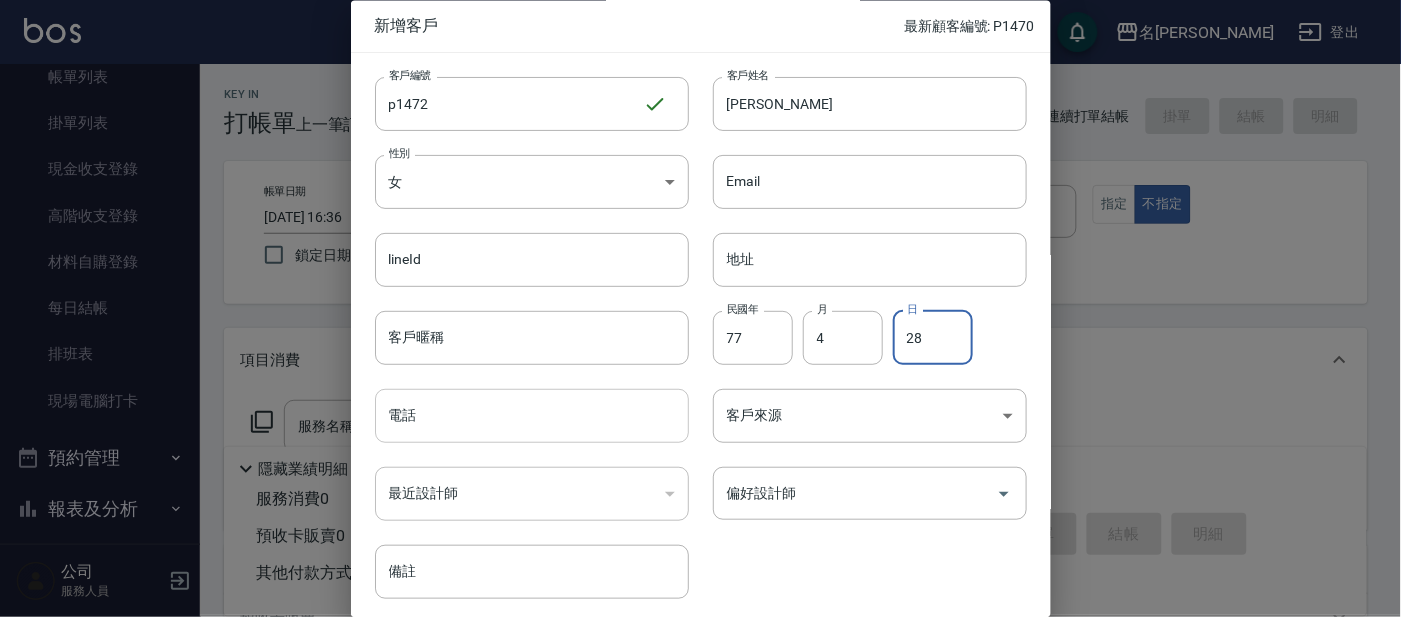 type on "28" 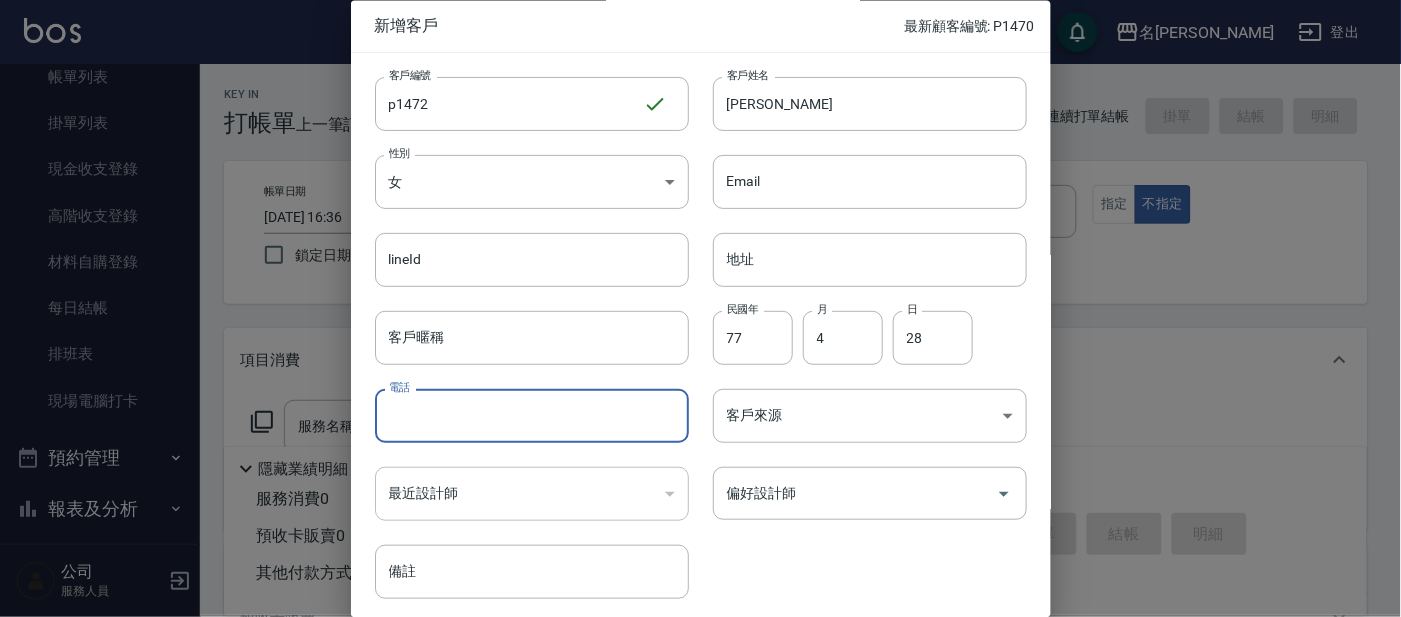 click on "電話" at bounding box center (532, 417) 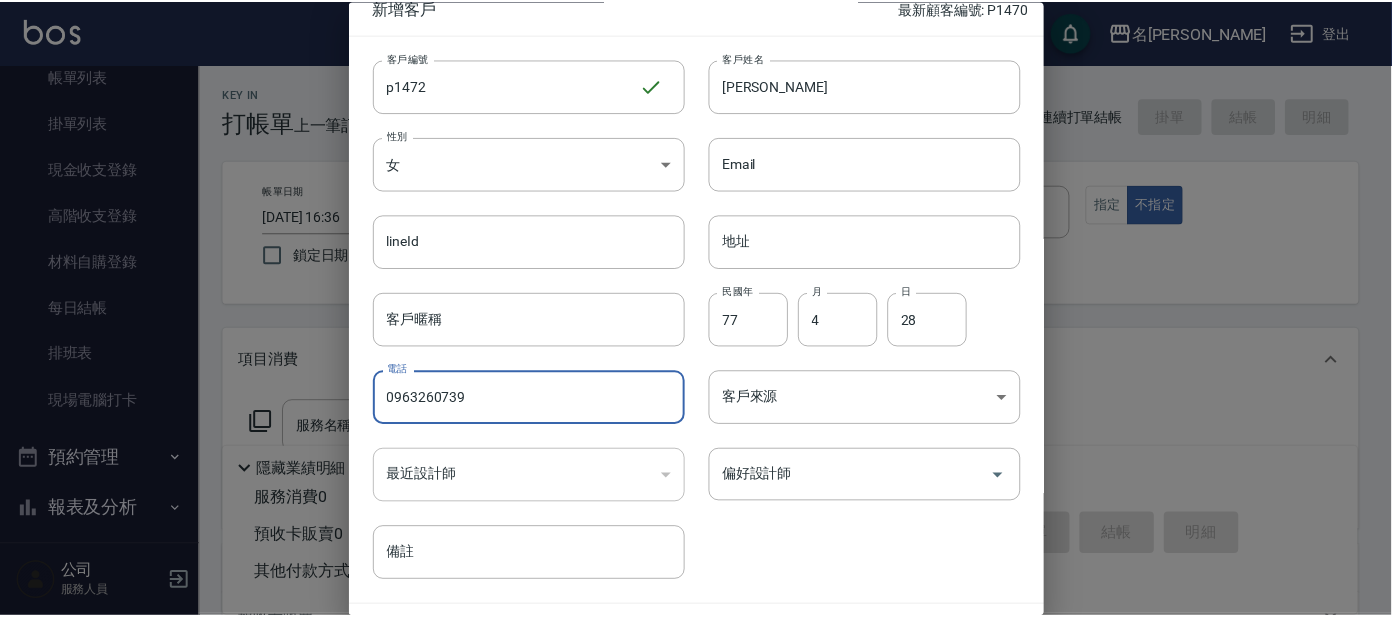 scroll, scrollTop: 75, scrollLeft: 0, axis: vertical 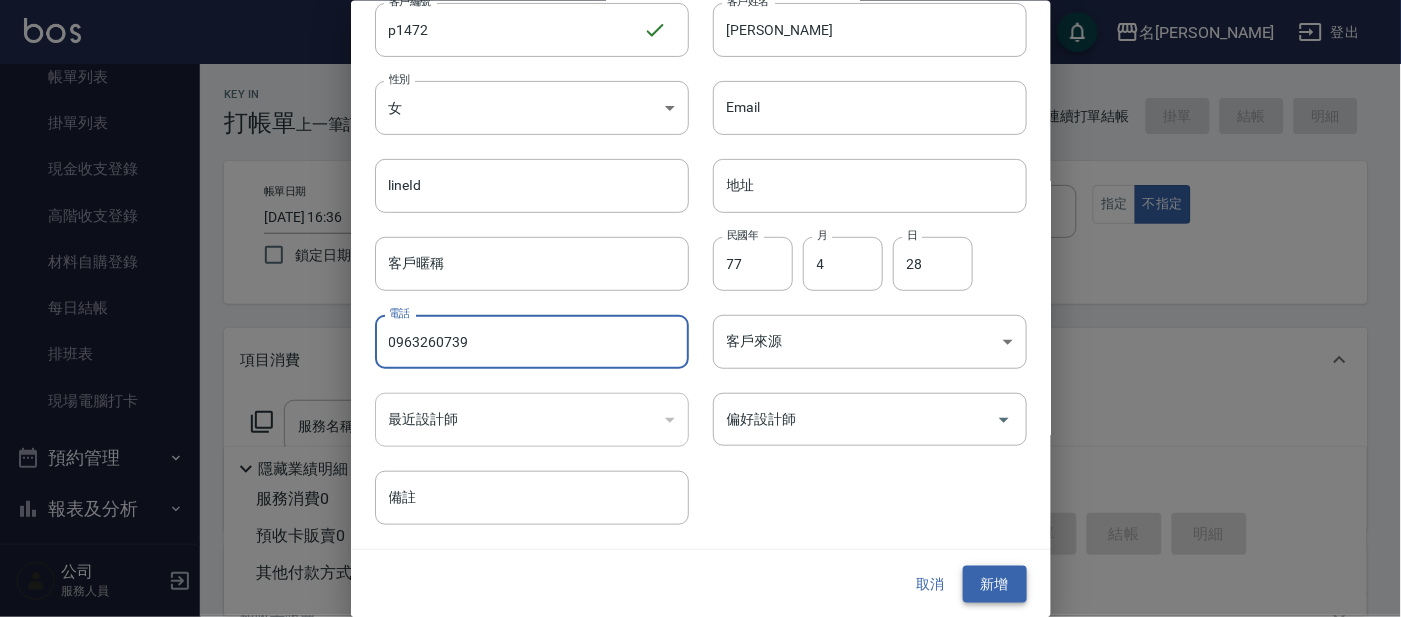type on "0963260739" 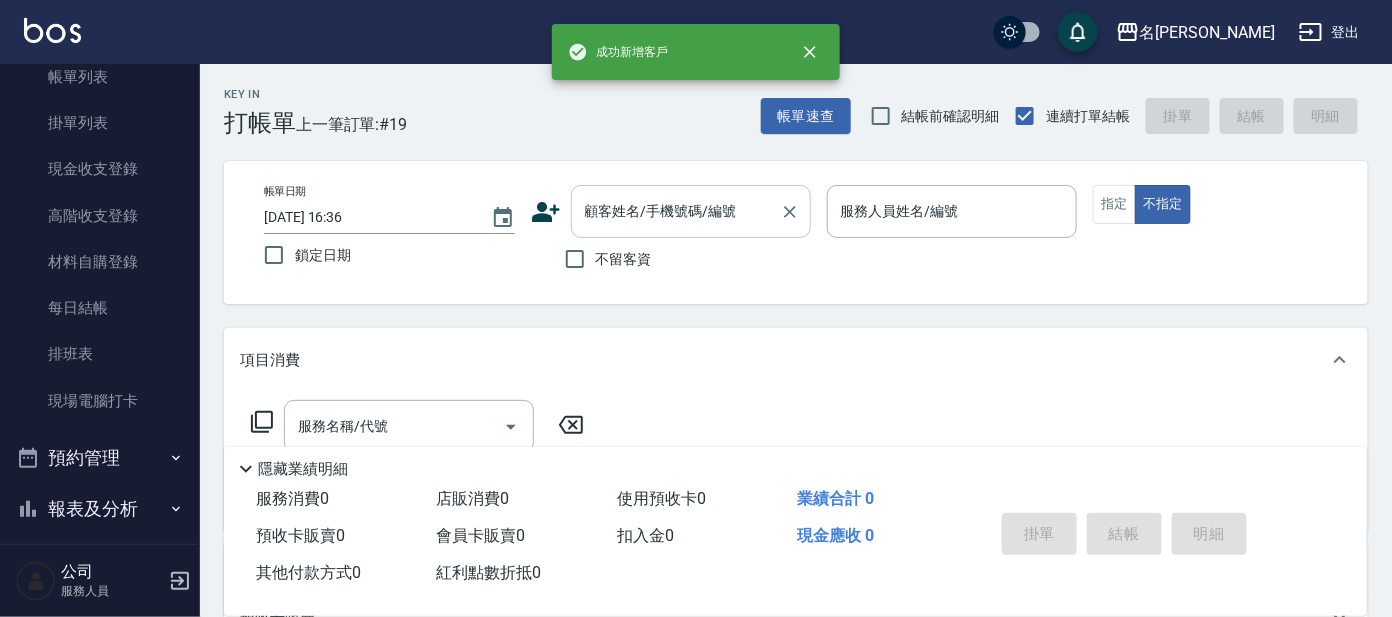 click on "顧客姓名/手機號碼/編號" at bounding box center [676, 211] 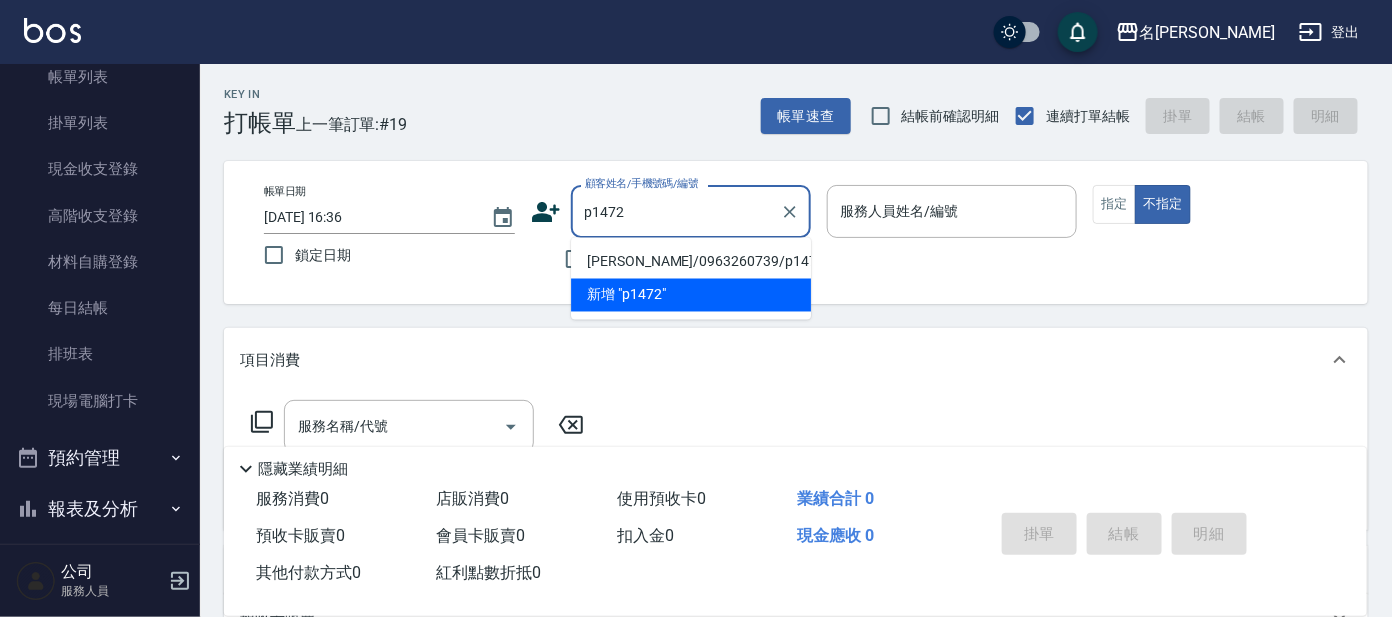 click on "[PERSON_NAME]/0963260739/p1472" at bounding box center (691, 262) 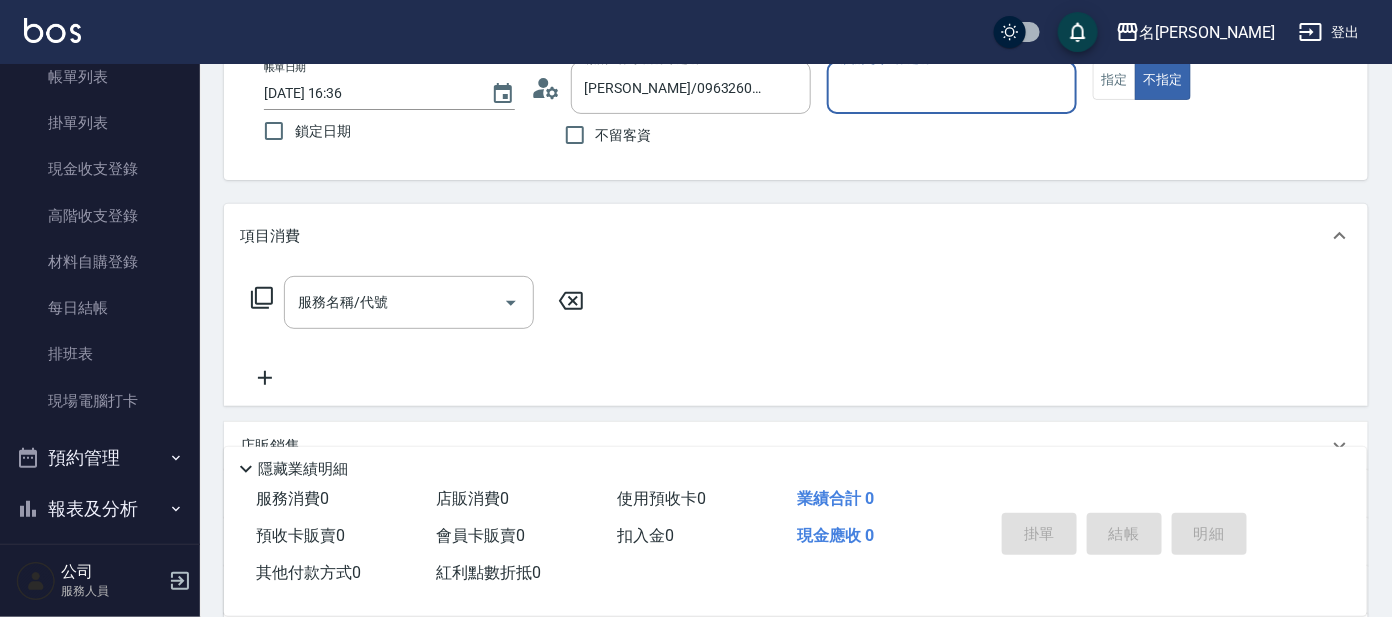 scroll, scrollTop: 0, scrollLeft: 0, axis: both 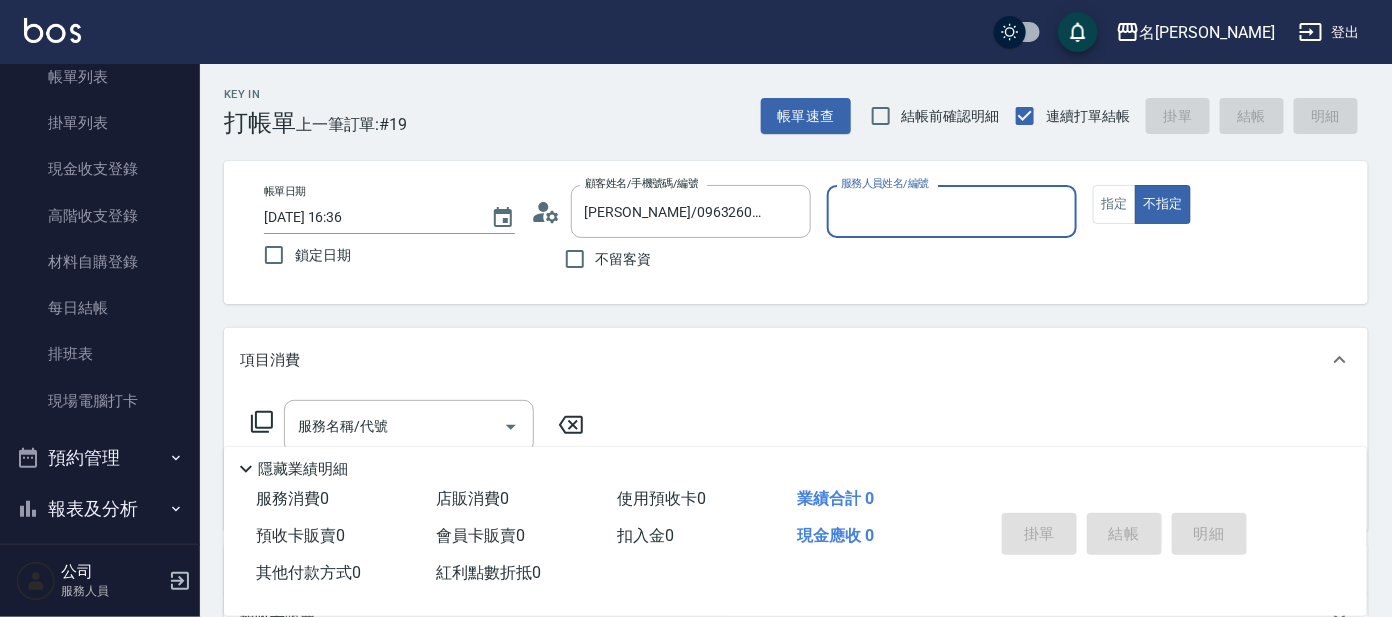 click on "帳單日期 [DATE] 16:36 鎖定日期 顧客姓名/手機號碼/編號 [PERSON_NAME]/0963260739/p1472 顧客姓名/手機號碼/編號 不留客資 服務人員姓名/編號 服務人員姓名/編號 指定 不指定" at bounding box center [796, 232] 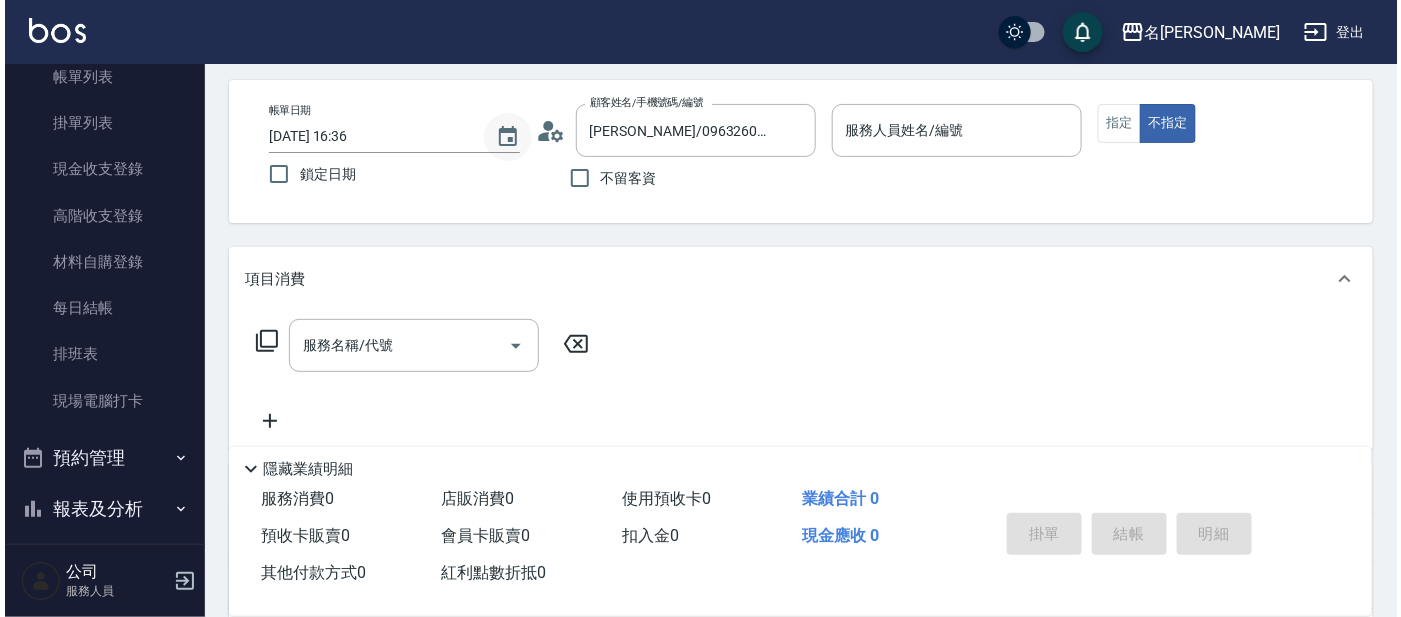 scroll, scrollTop: 124, scrollLeft: 0, axis: vertical 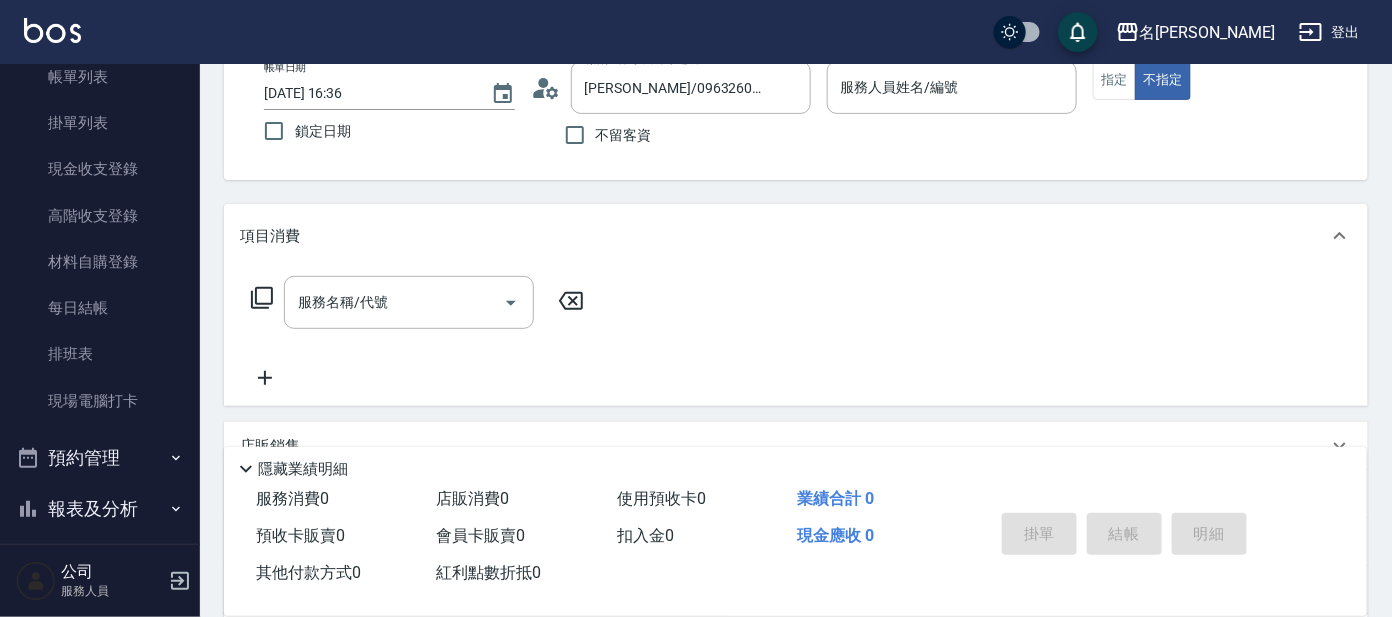 click 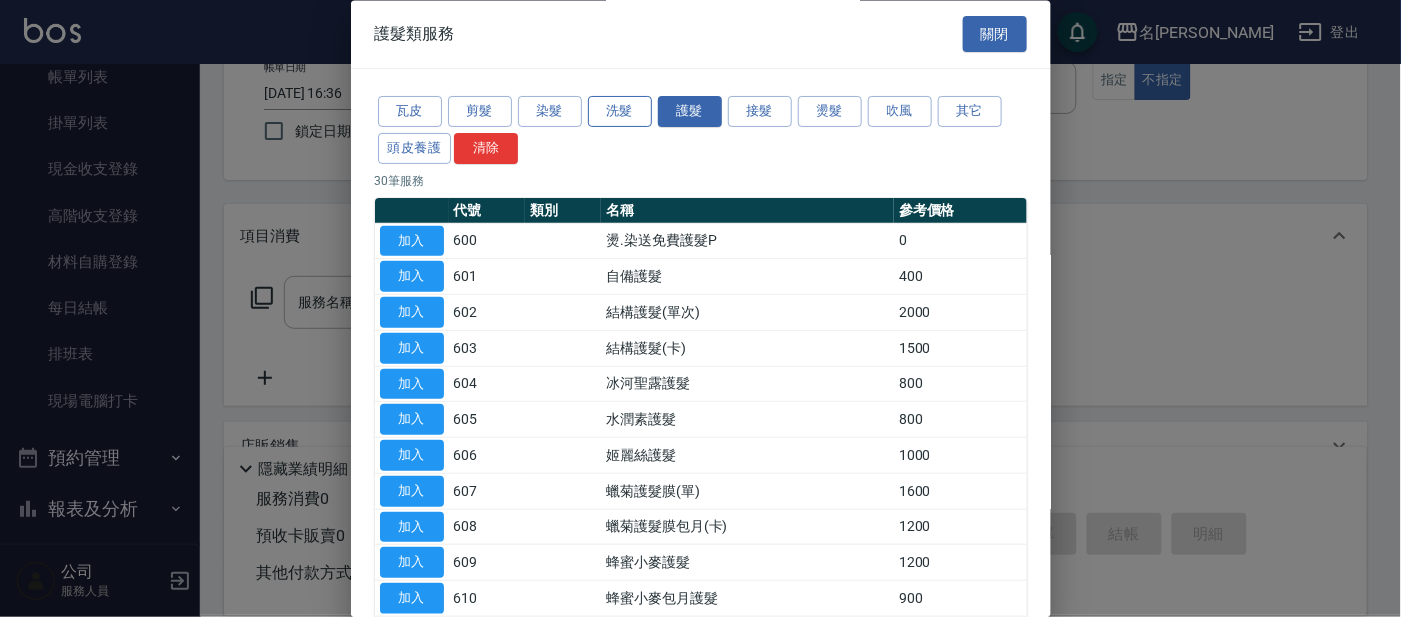 click on "洗髮" at bounding box center (620, 112) 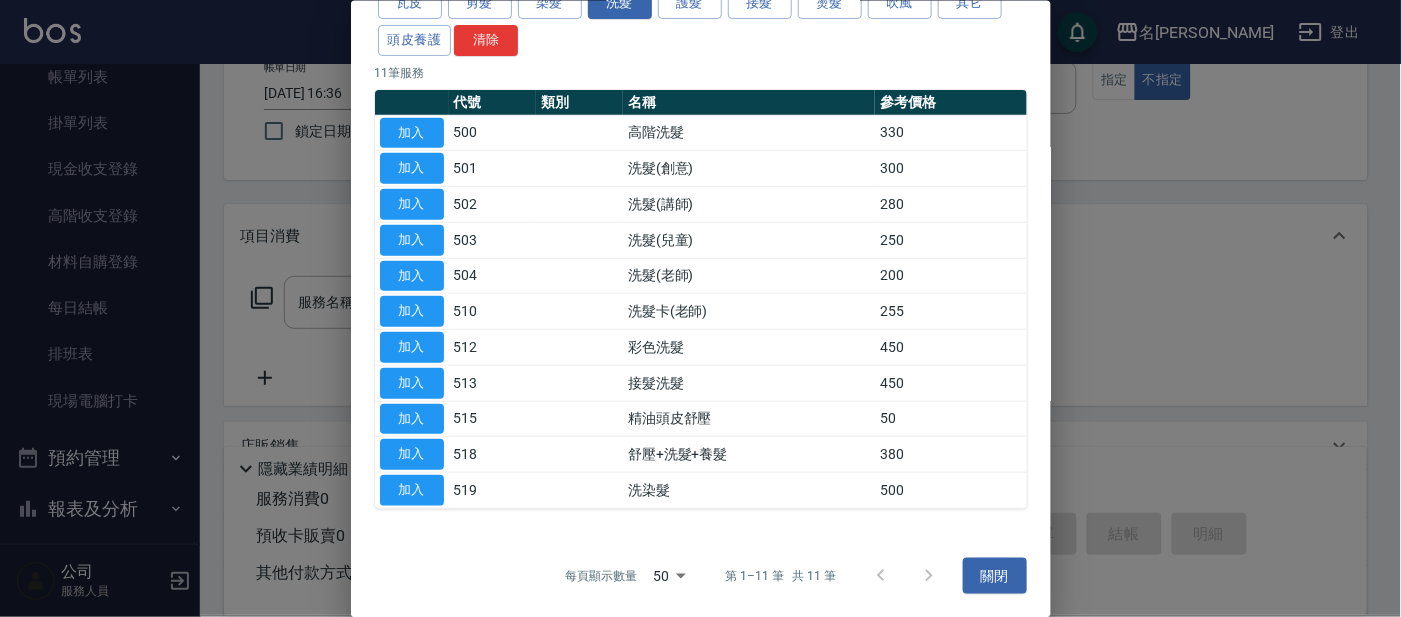scroll, scrollTop: 0, scrollLeft: 0, axis: both 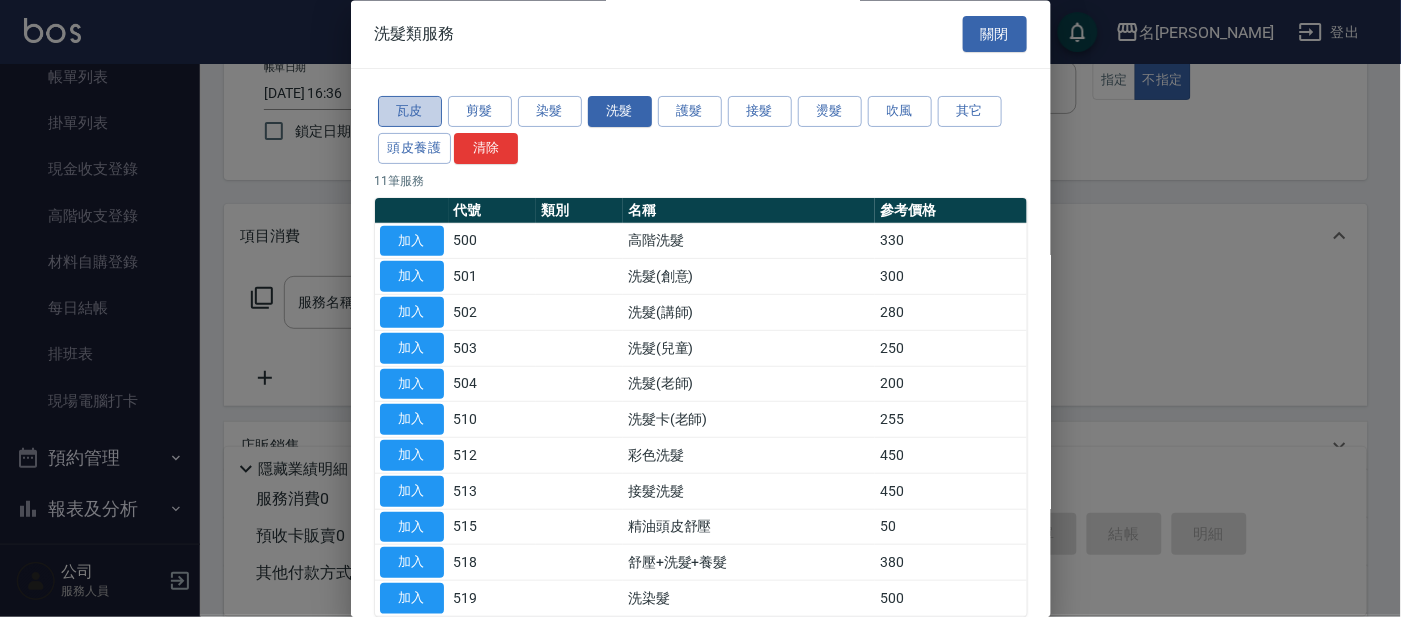 click on "瓦皮" at bounding box center [410, 112] 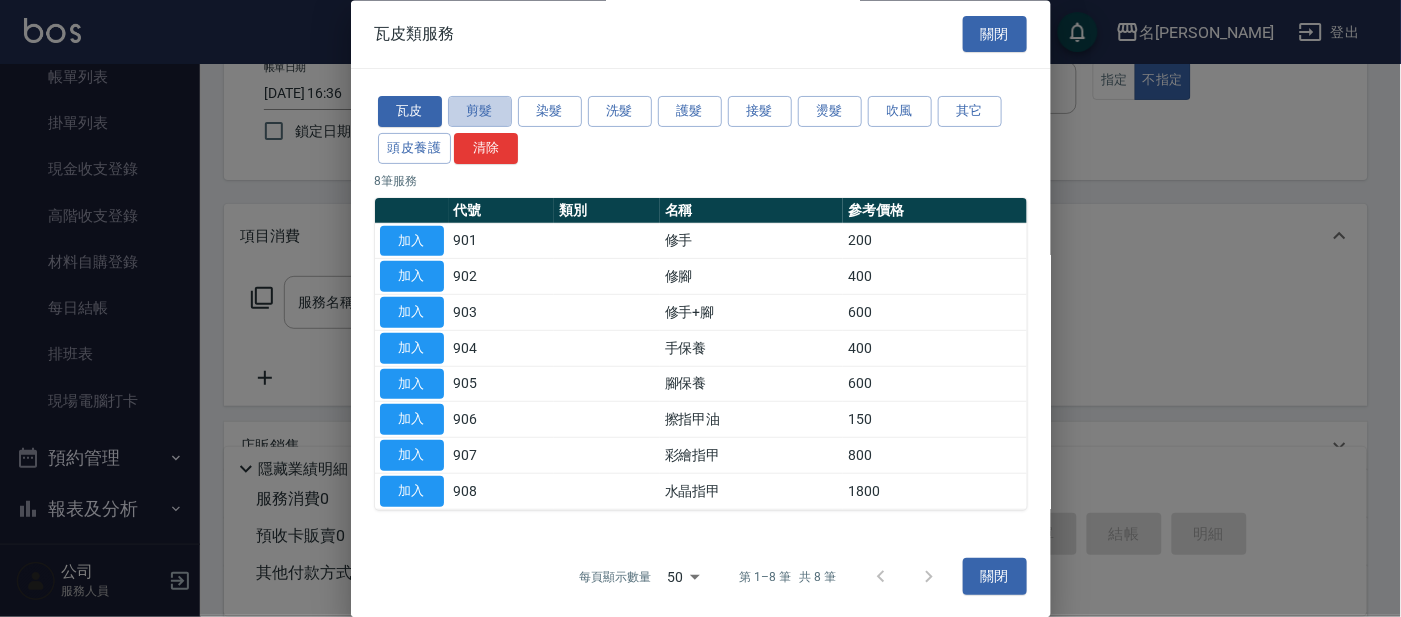 drag, startPoint x: 503, startPoint y: 108, endPoint x: 498, endPoint y: 93, distance: 15.811388 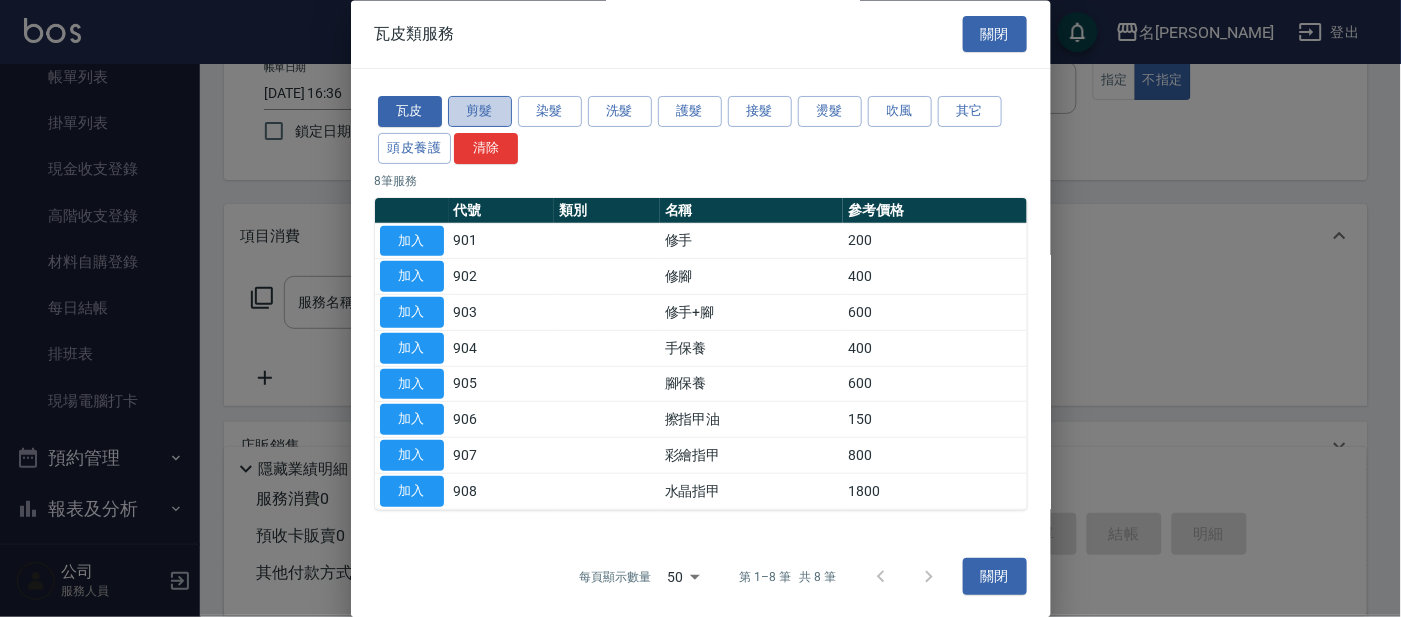 click on "剪髮" at bounding box center [480, 112] 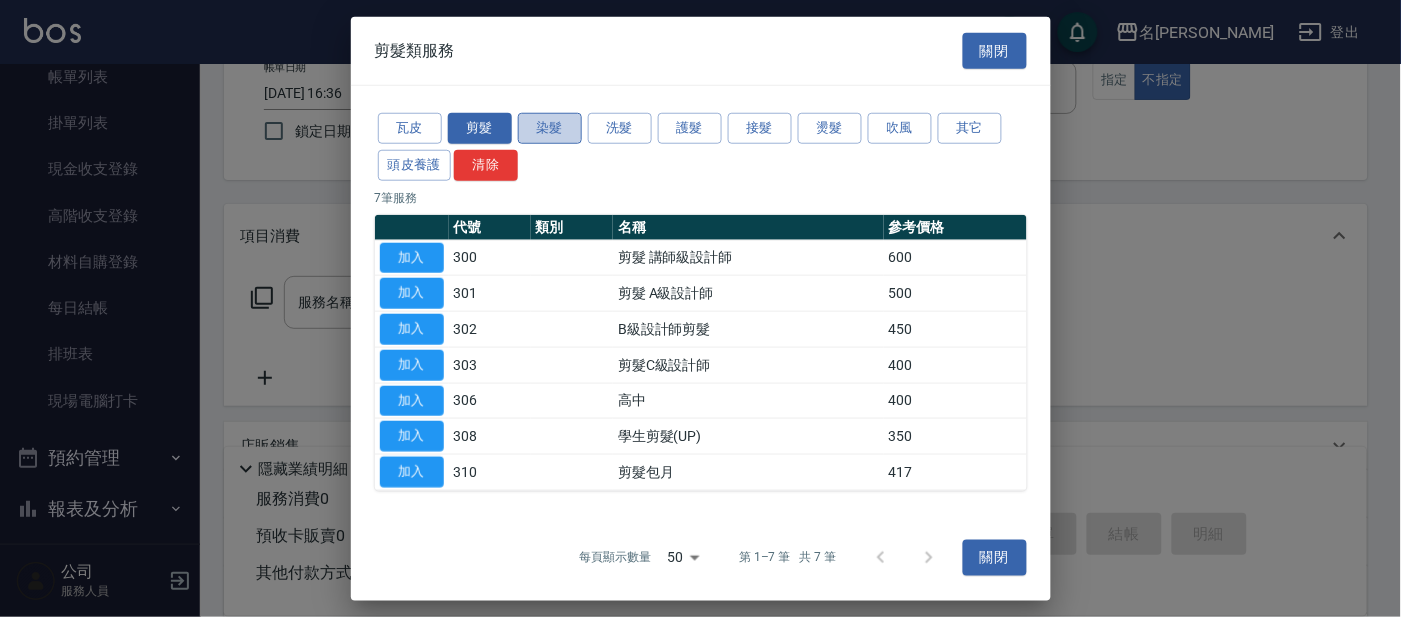 click on "染髮" at bounding box center [550, 128] 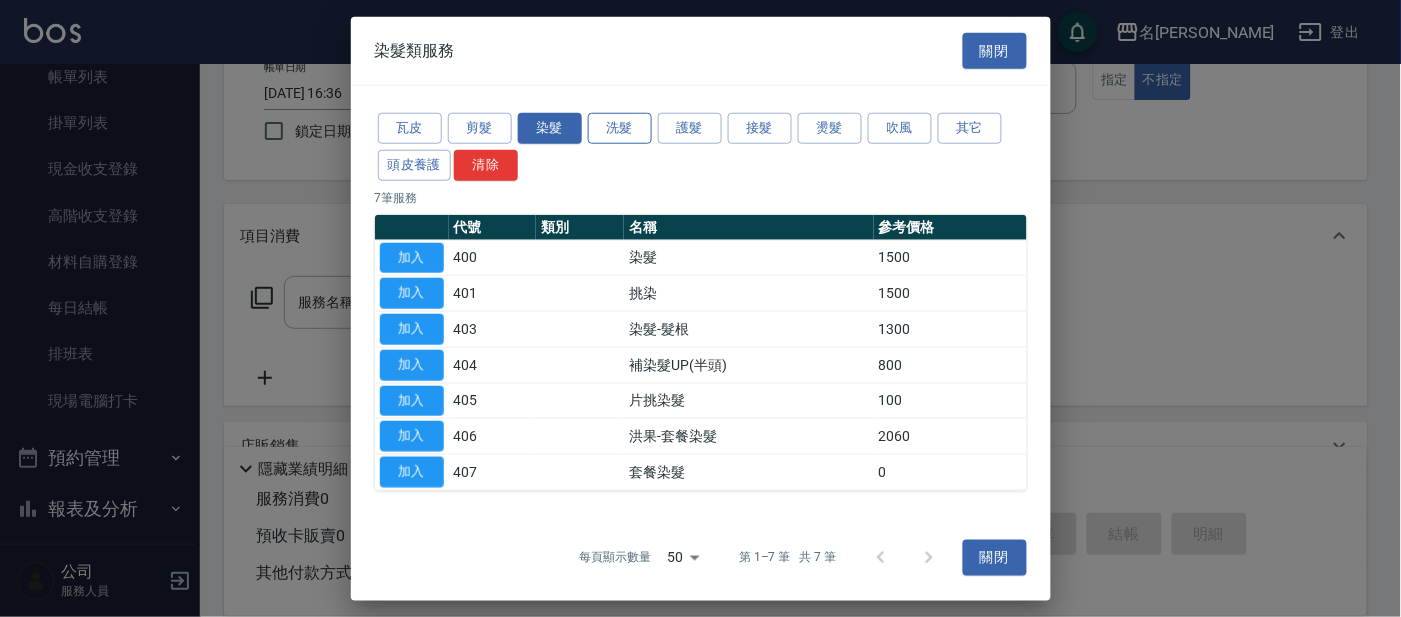 click on "洗髮" at bounding box center [620, 128] 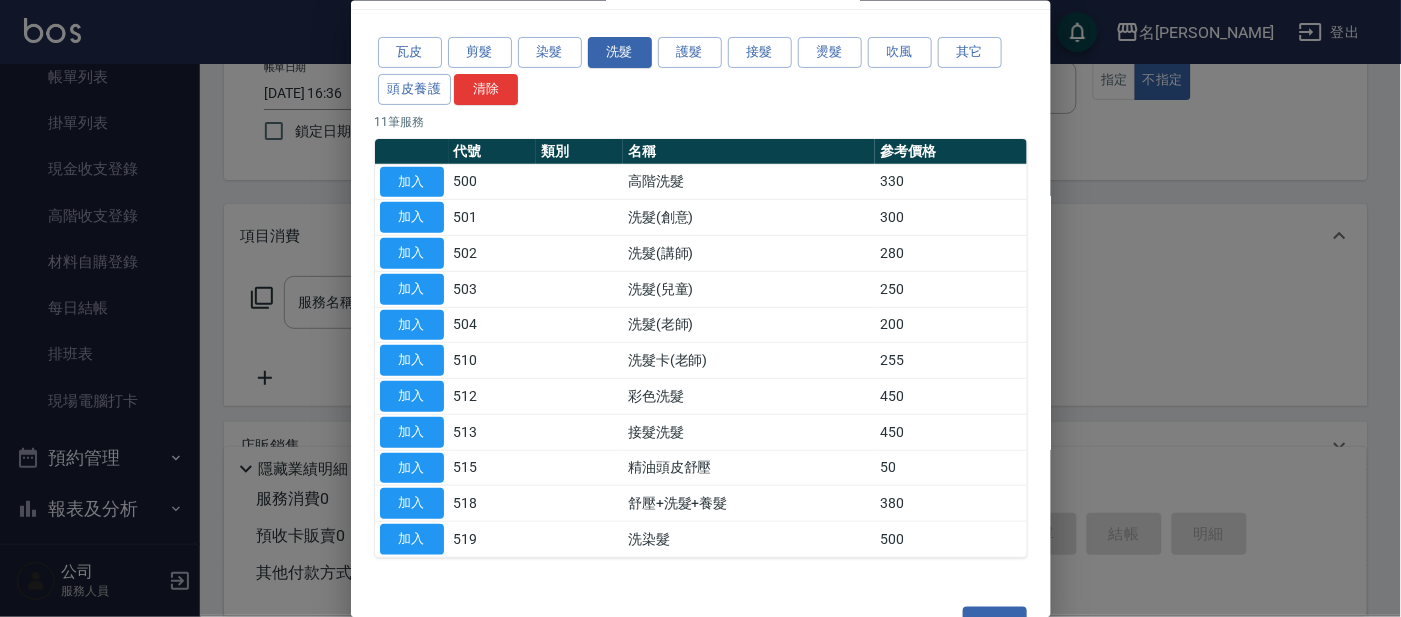 scroll, scrollTop: 109, scrollLeft: 0, axis: vertical 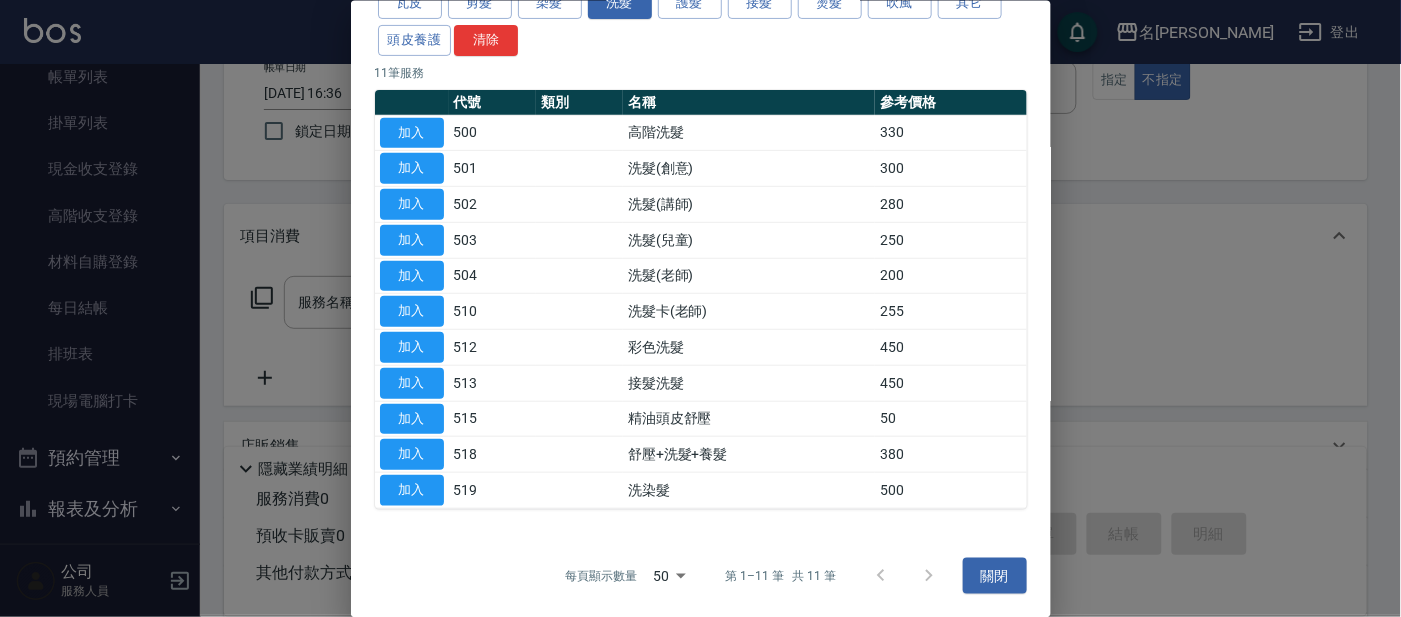 click at bounding box center [905, 575] 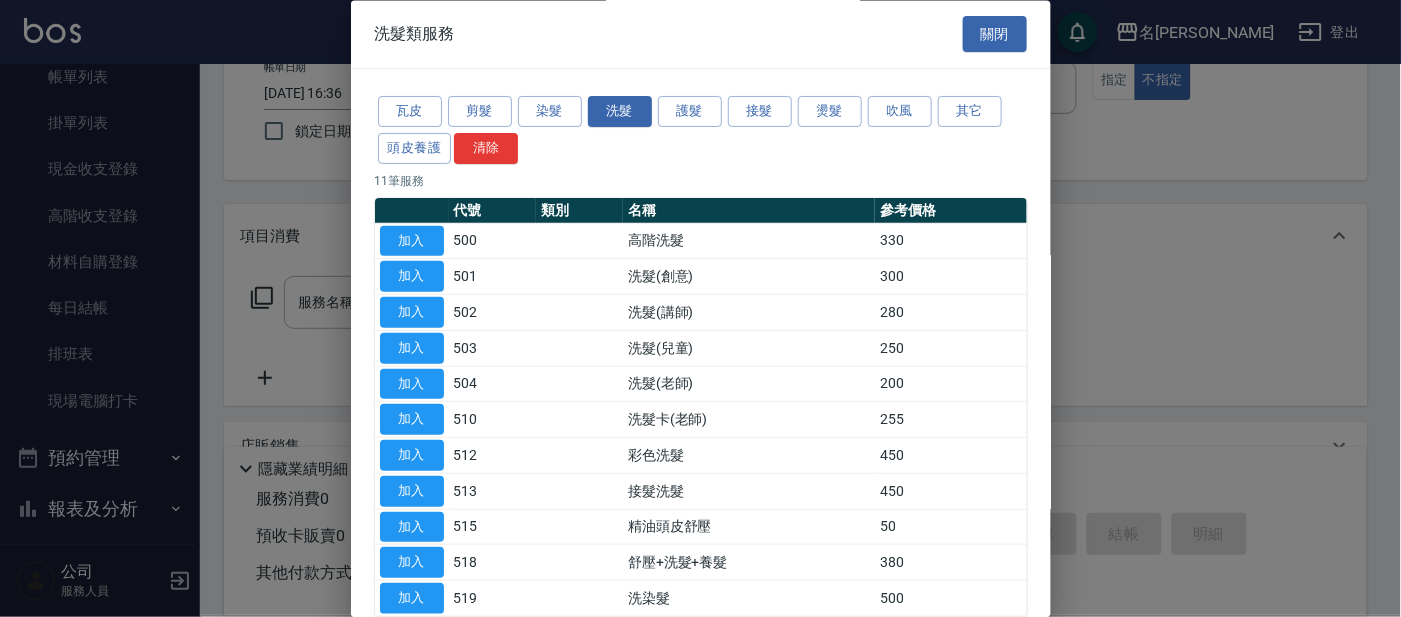 click on "瓦皮 剪髮 染髮 洗髮 護髮 接髮 燙髮 吹風 其它 頭皮養護 清除 11  筆服務 代號 類別 名稱 參考價格 加入 500 高階洗髮 330 加入 501 洗髮(創意) 300 加入 502 洗髮(講師) 280 加入 503 洗髮(兒童) 250 加入 504 洗髮(老師) 200 加入 510 洗髮卡(老師) 255 加入 512 彩色洗髮 450 加入 513 接髮洗髮 450 加入 515 精油頭皮舒壓 50 加入 518 舒壓+洗髮+養髮 380 加入 519 洗染髮 500" at bounding box center [701, 356] 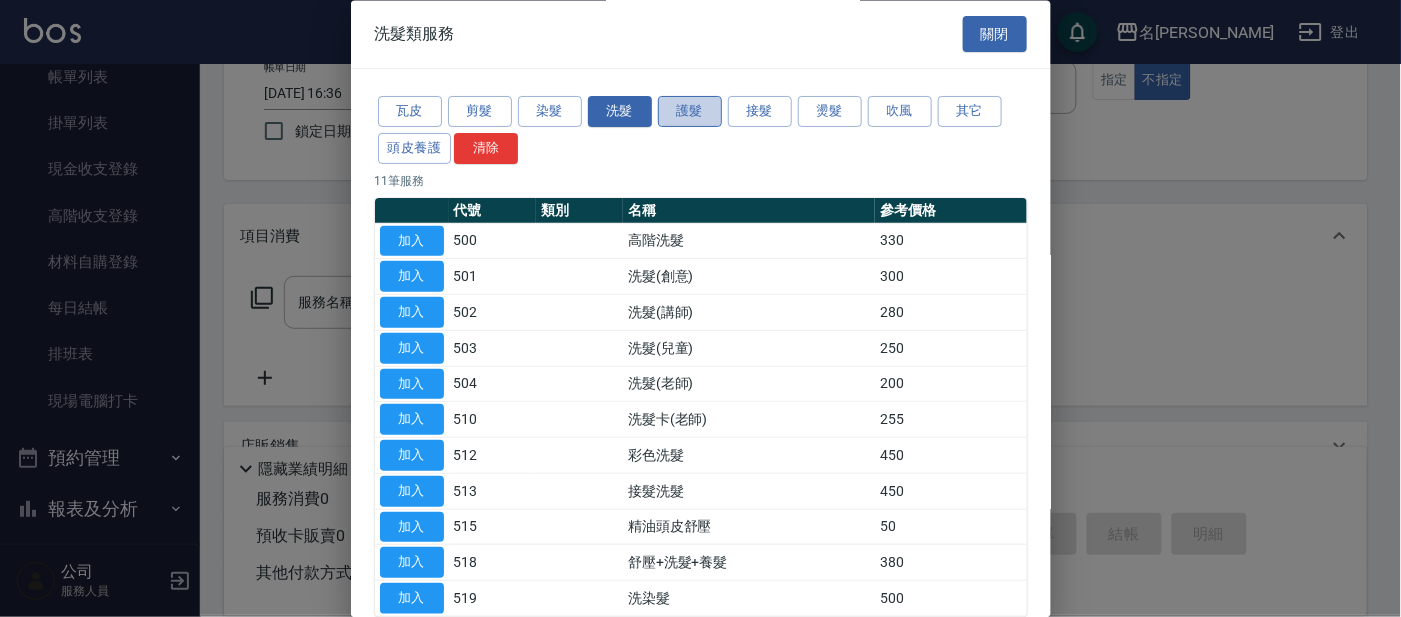 click on "護髮" at bounding box center [690, 112] 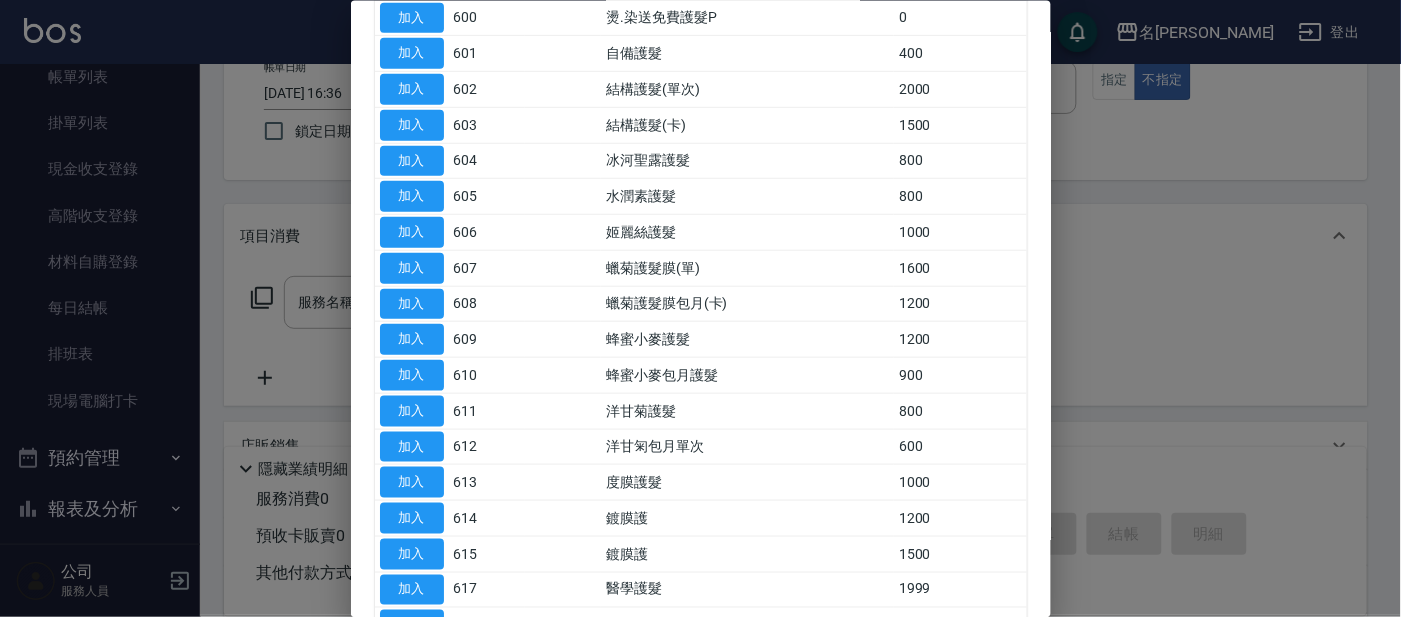 scroll, scrollTop: 37, scrollLeft: 0, axis: vertical 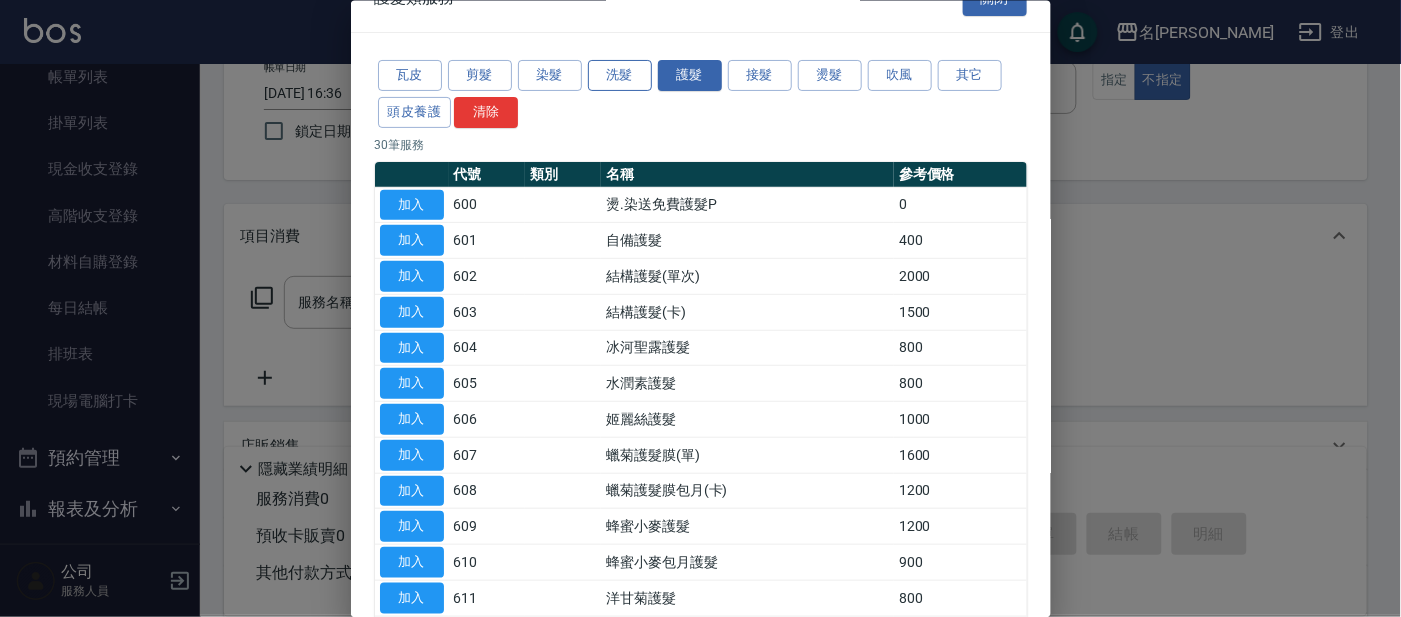 click on "洗髮" at bounding box center [620, 75] 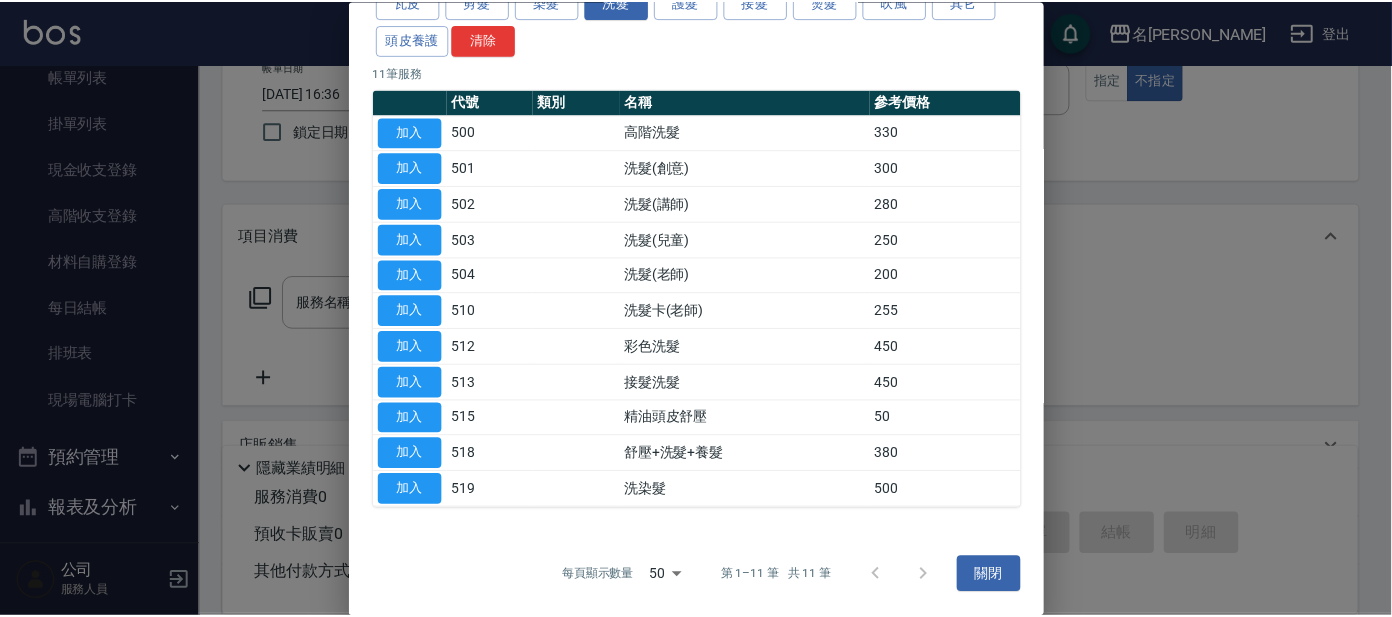 scroll, scrollTop: 0, scrollLeft: 0, axis: both 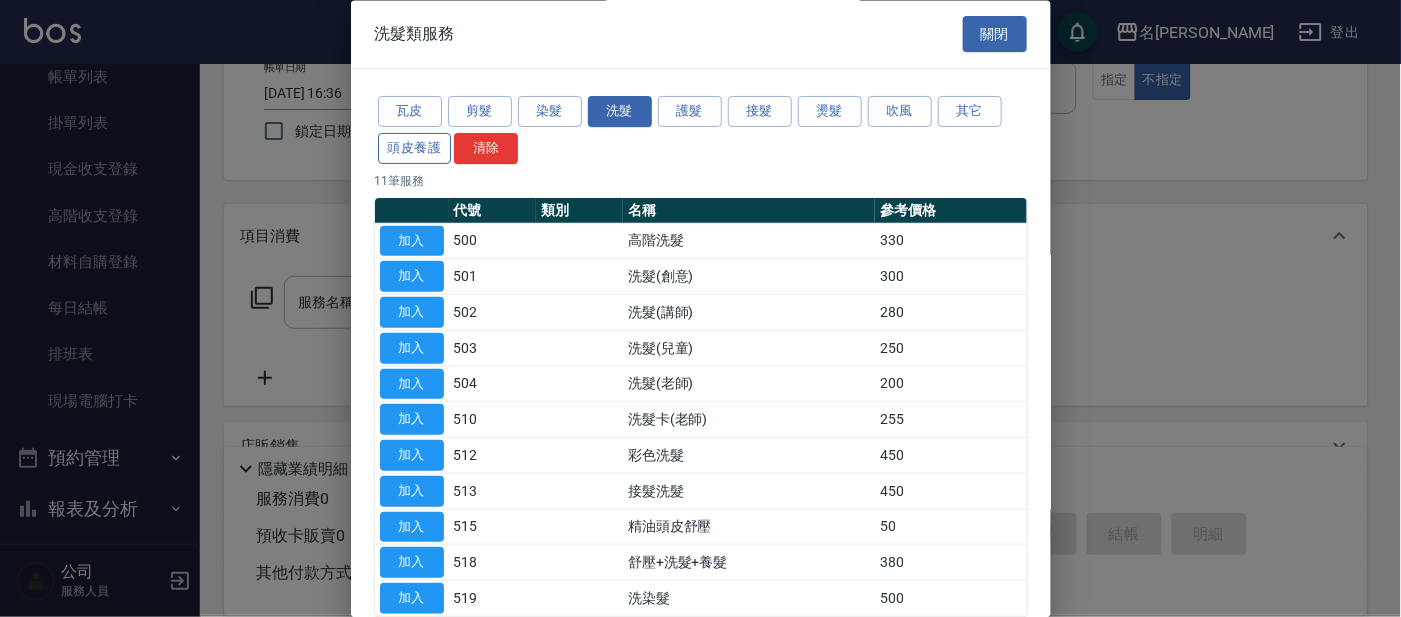 click on "頭皮養護" at bounding box center (415, 148) 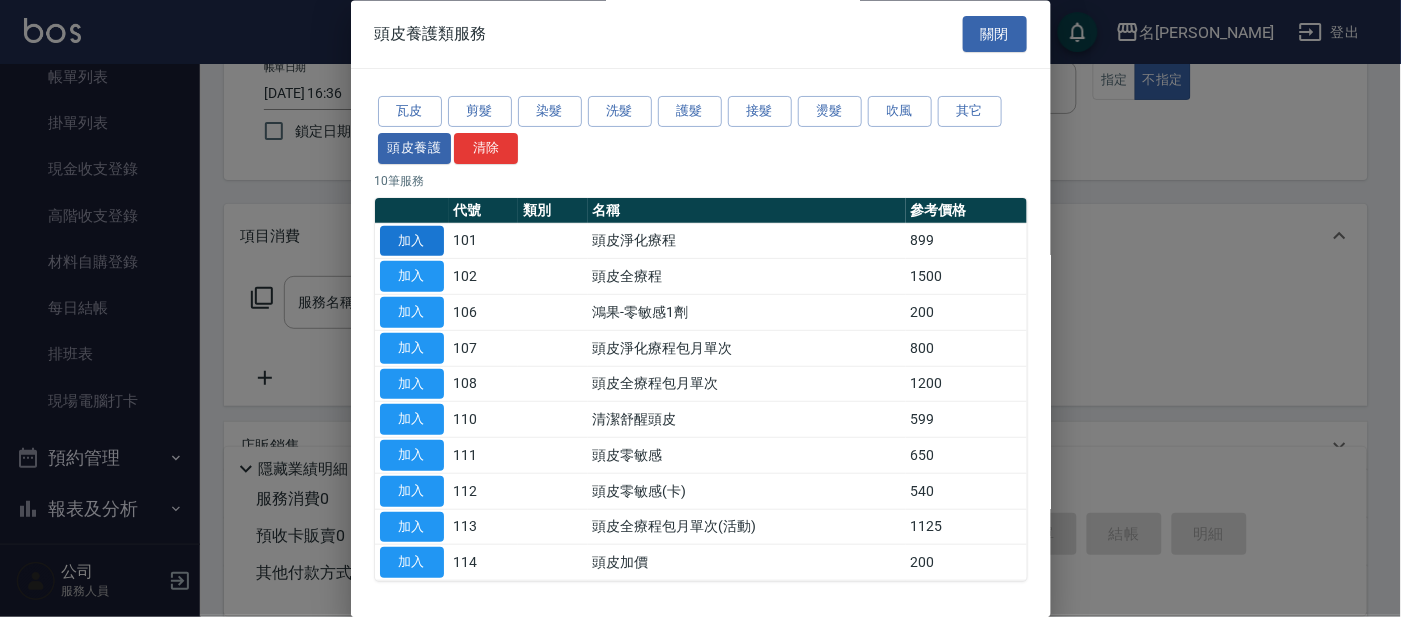 click on "加入" at bounding box center (412, 241) 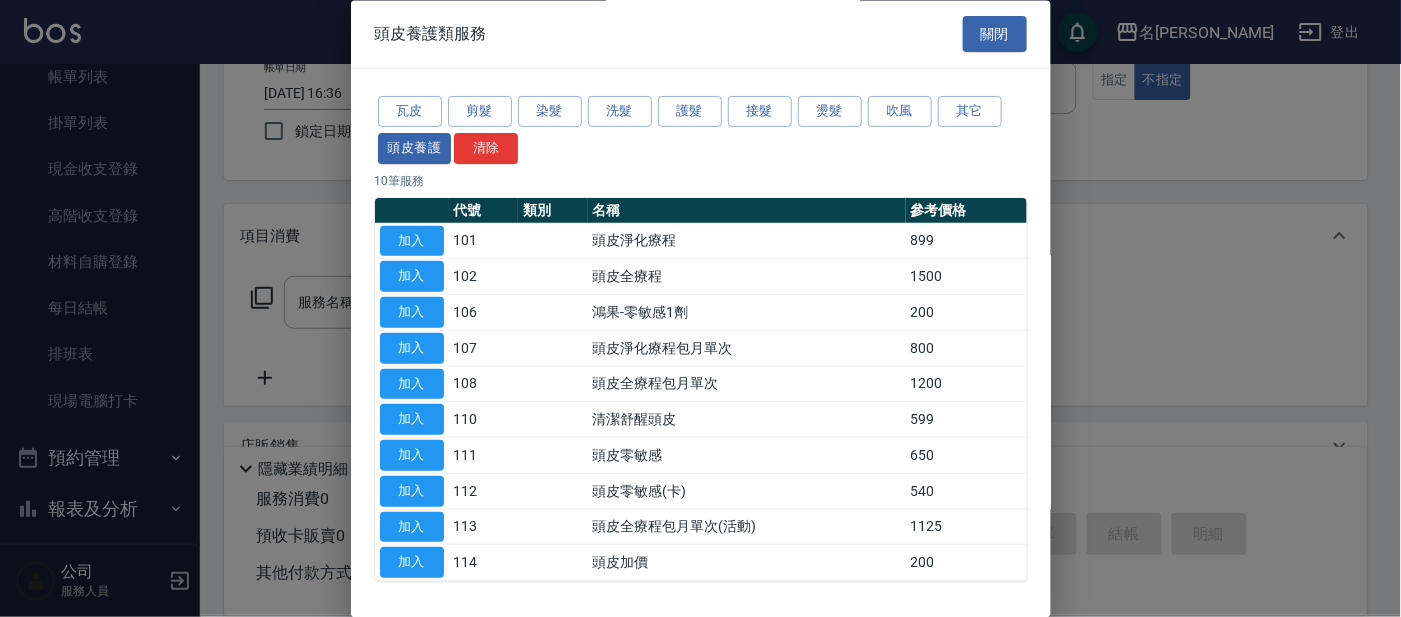 type on "頭皮淨化療程(101)" 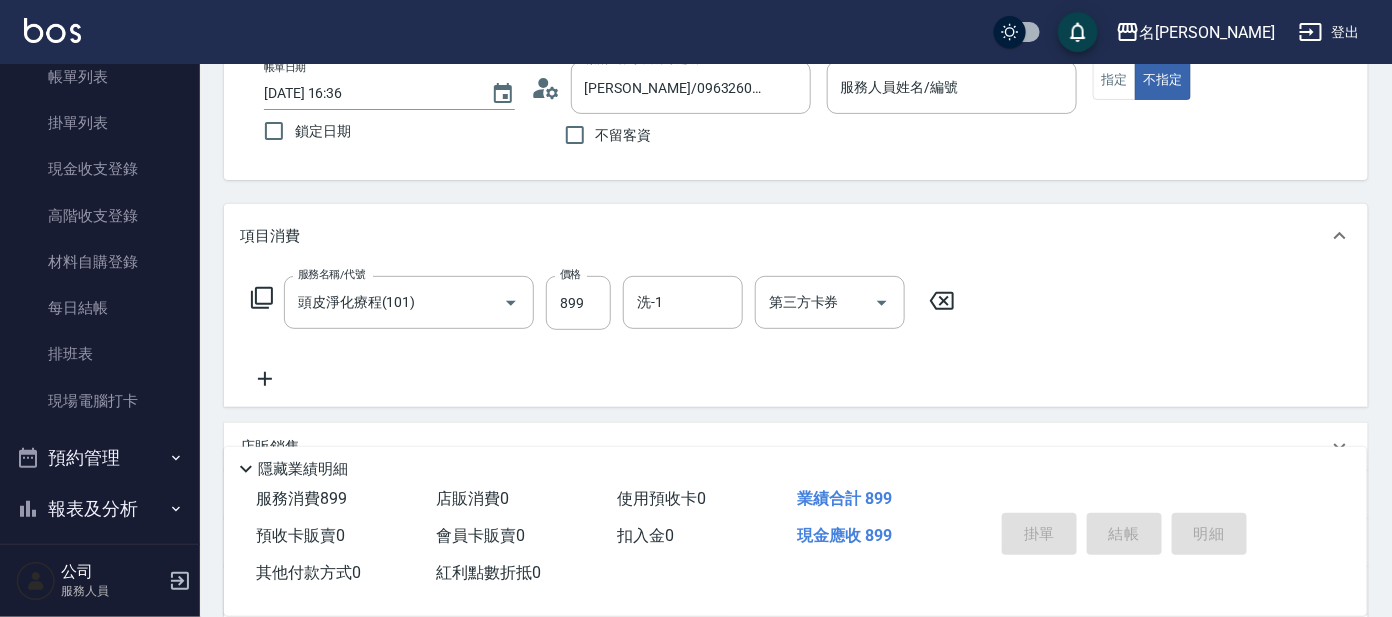 click 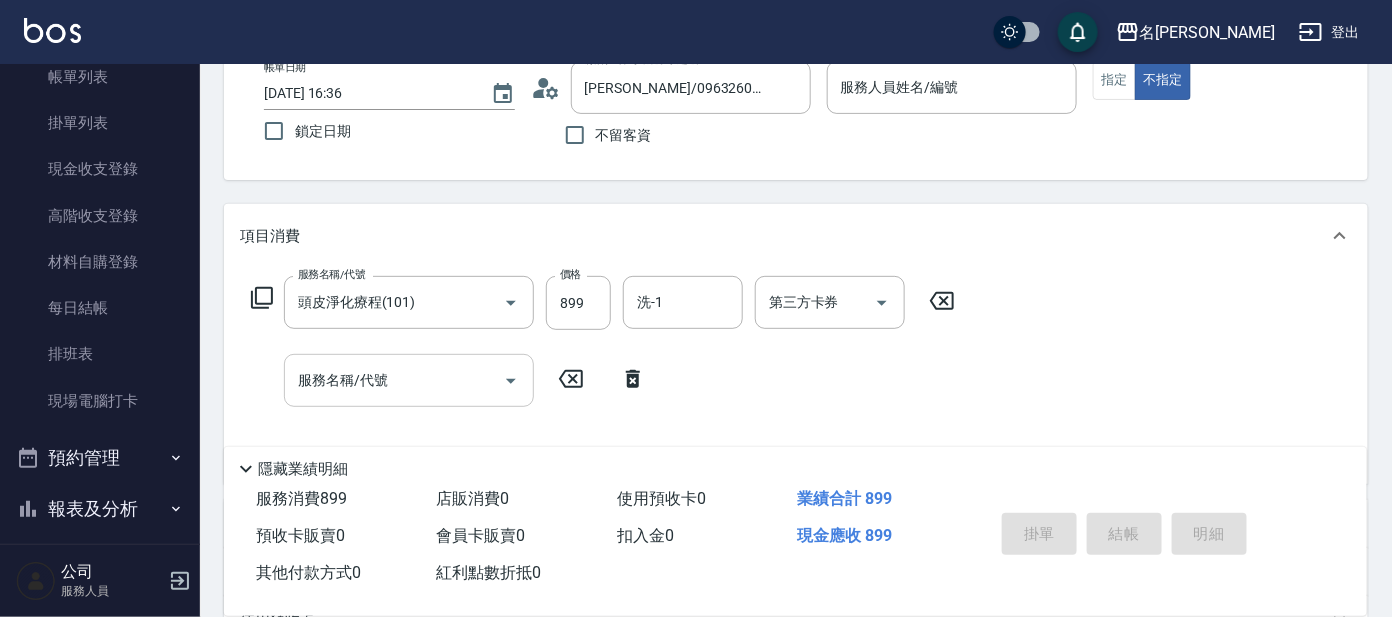 click on "服務名稱/代號" at bounding box center [394, 380] 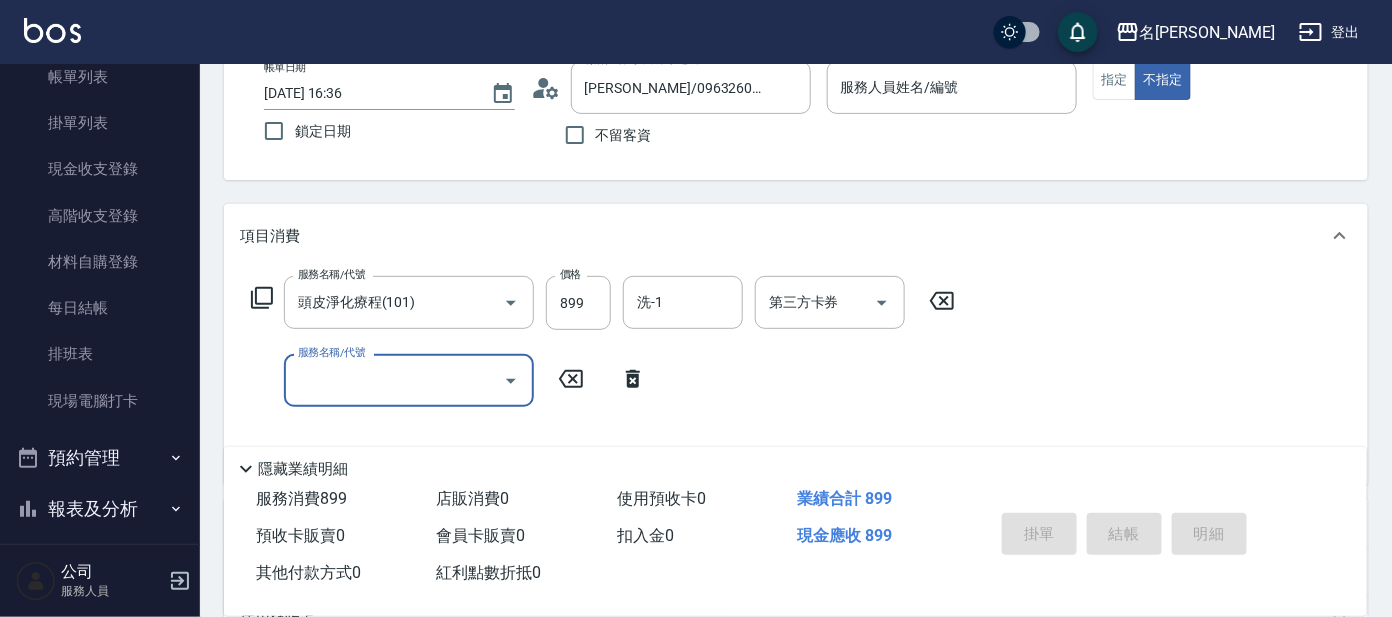 click on "服務名稱/代號" at bounding box center (394, 380) 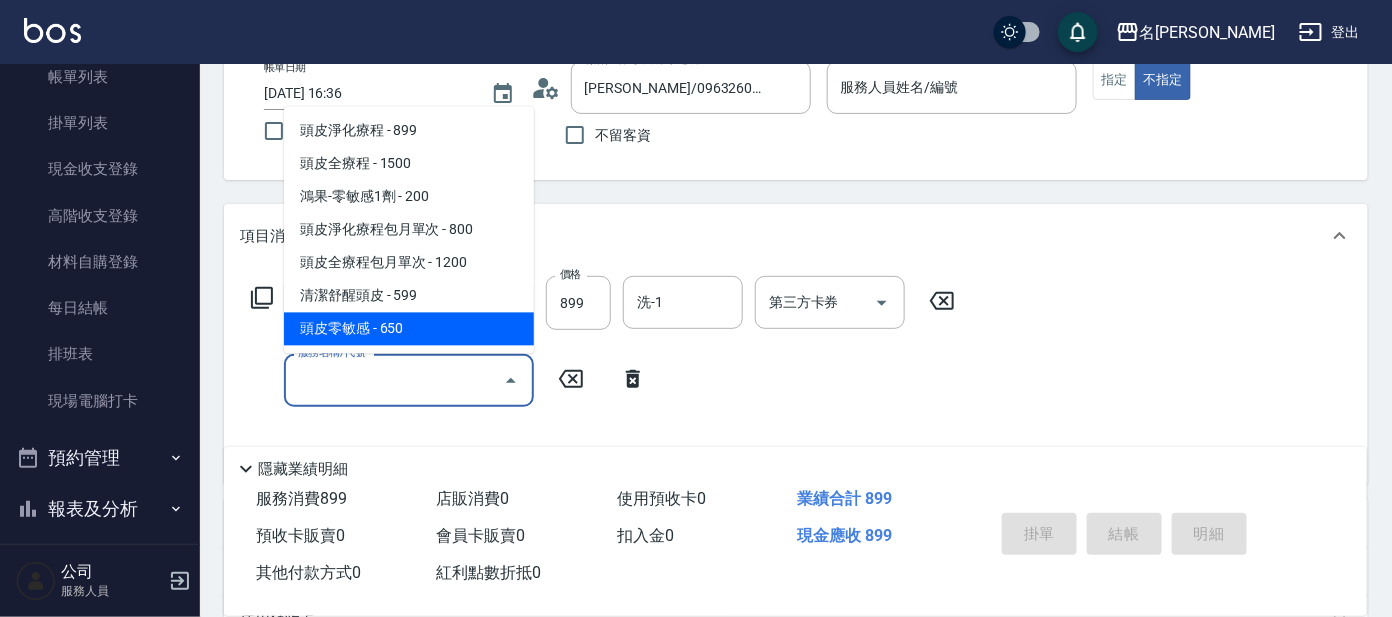 click on "服務名稱/代號 服務名稱/代號" at bounding box center [449, 380] 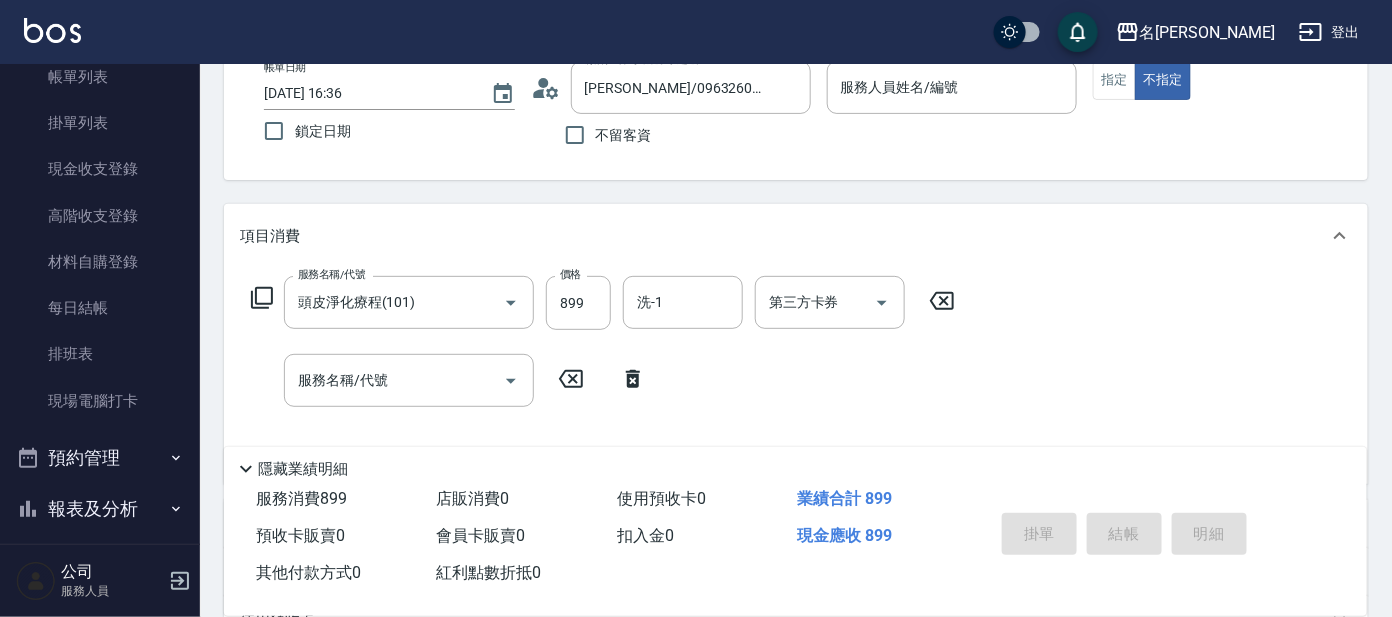 click on "服務名稱/代號 服務名稱/代號" at bounding box center [449, 380] 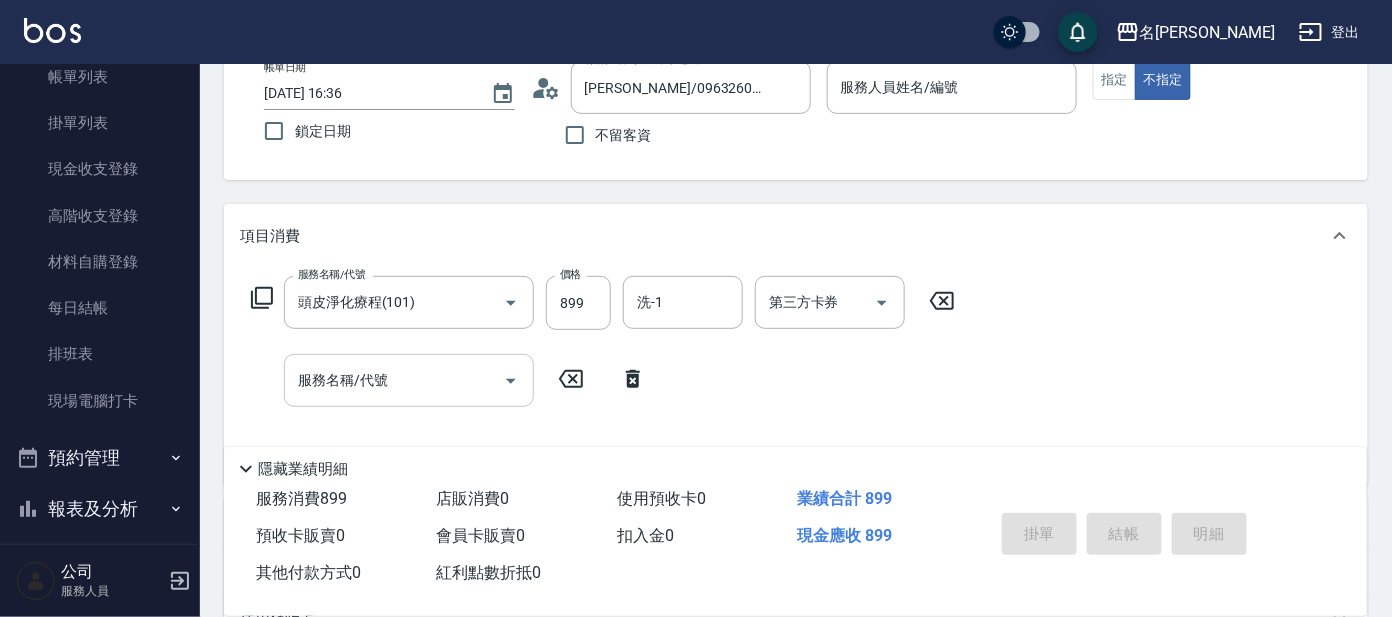 click 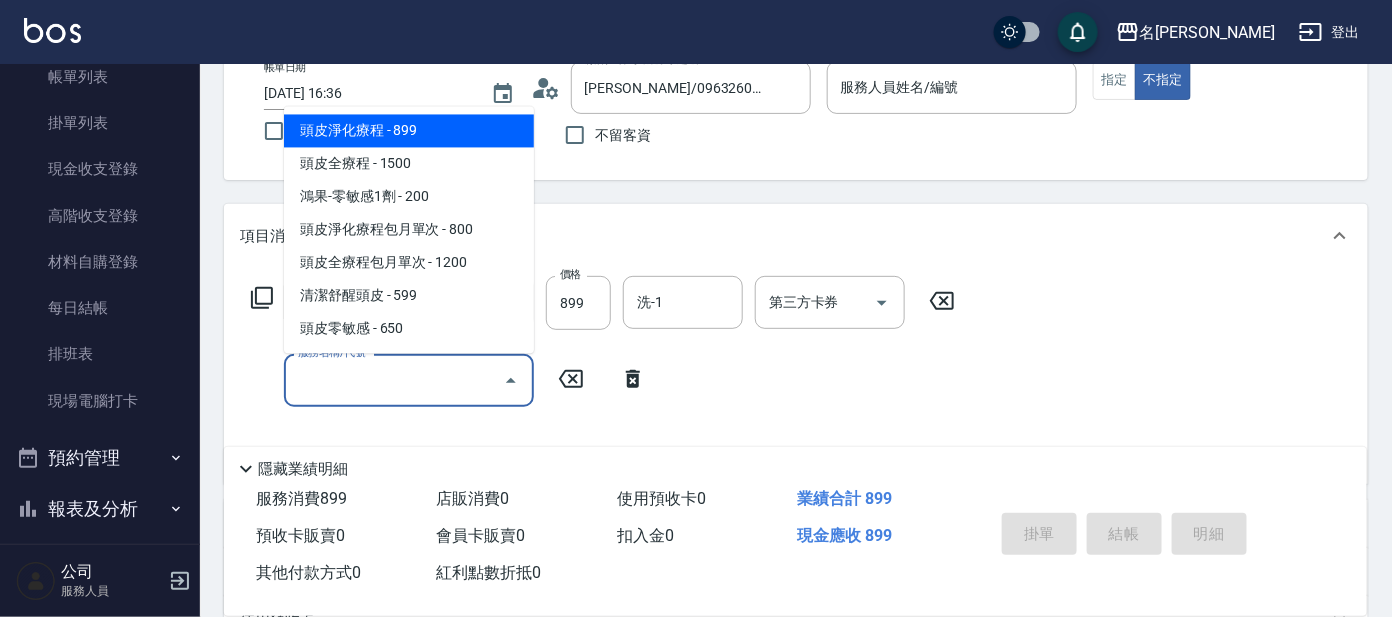 click 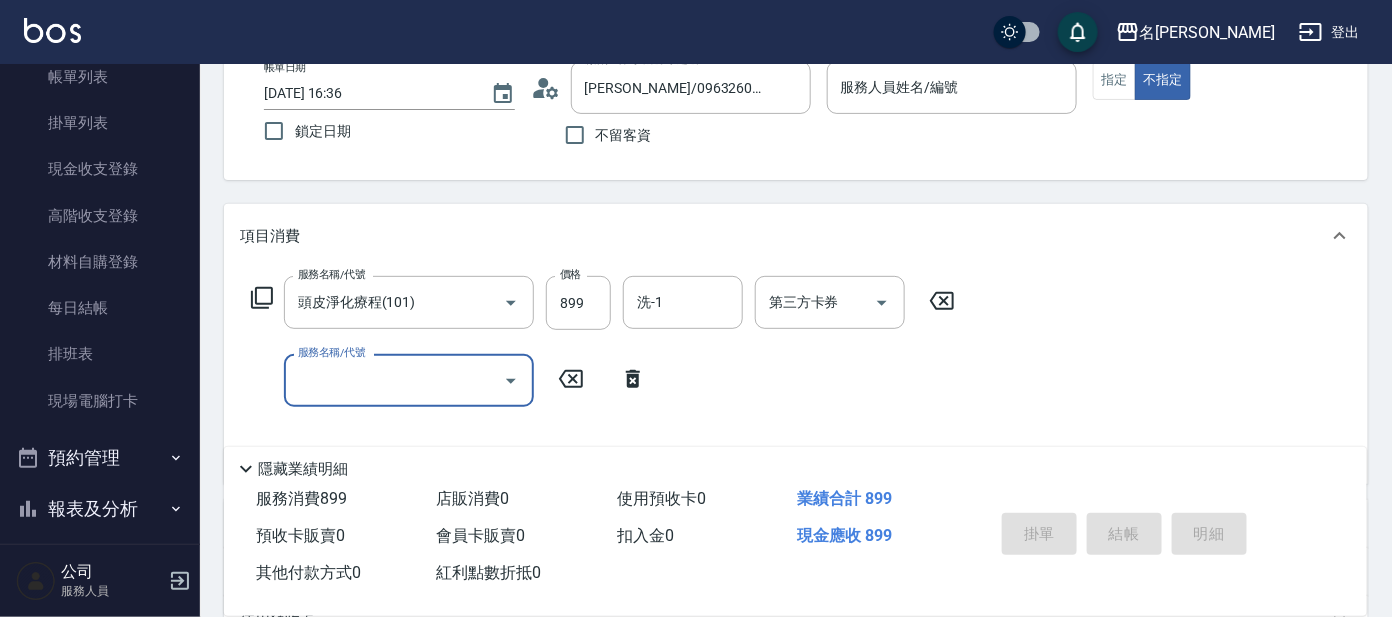 click 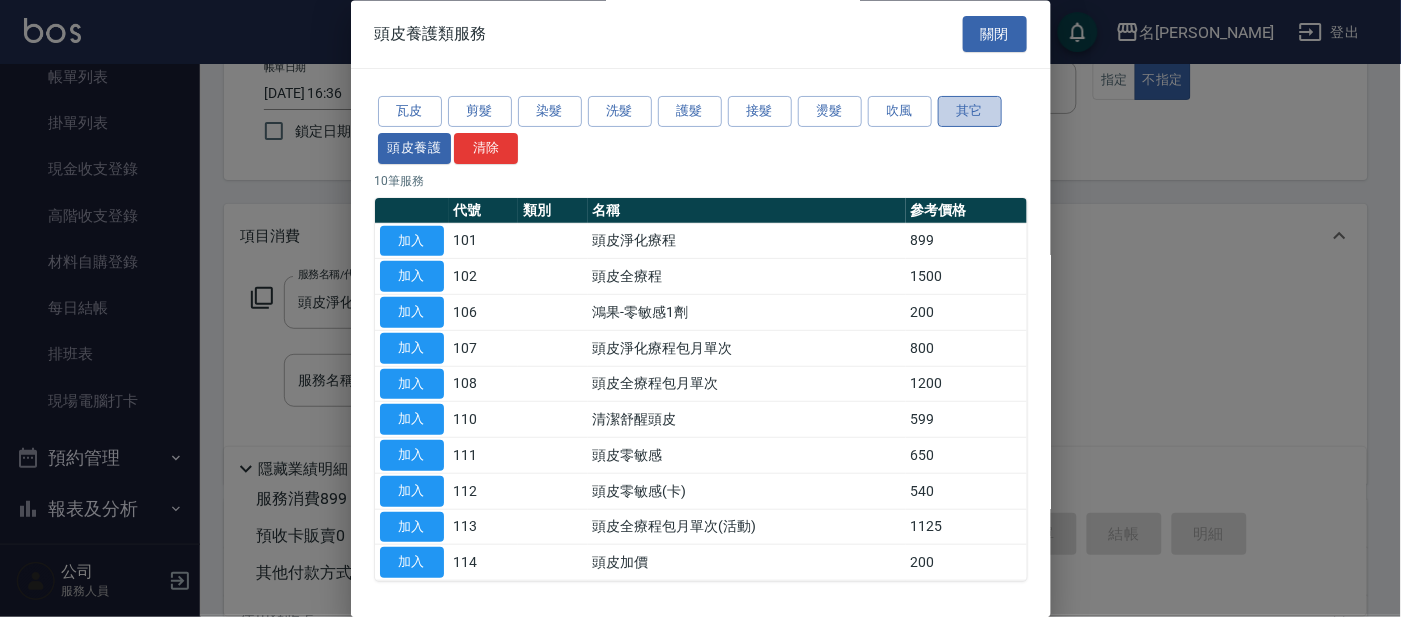 click on "其它" at bounding box center [970, 112] 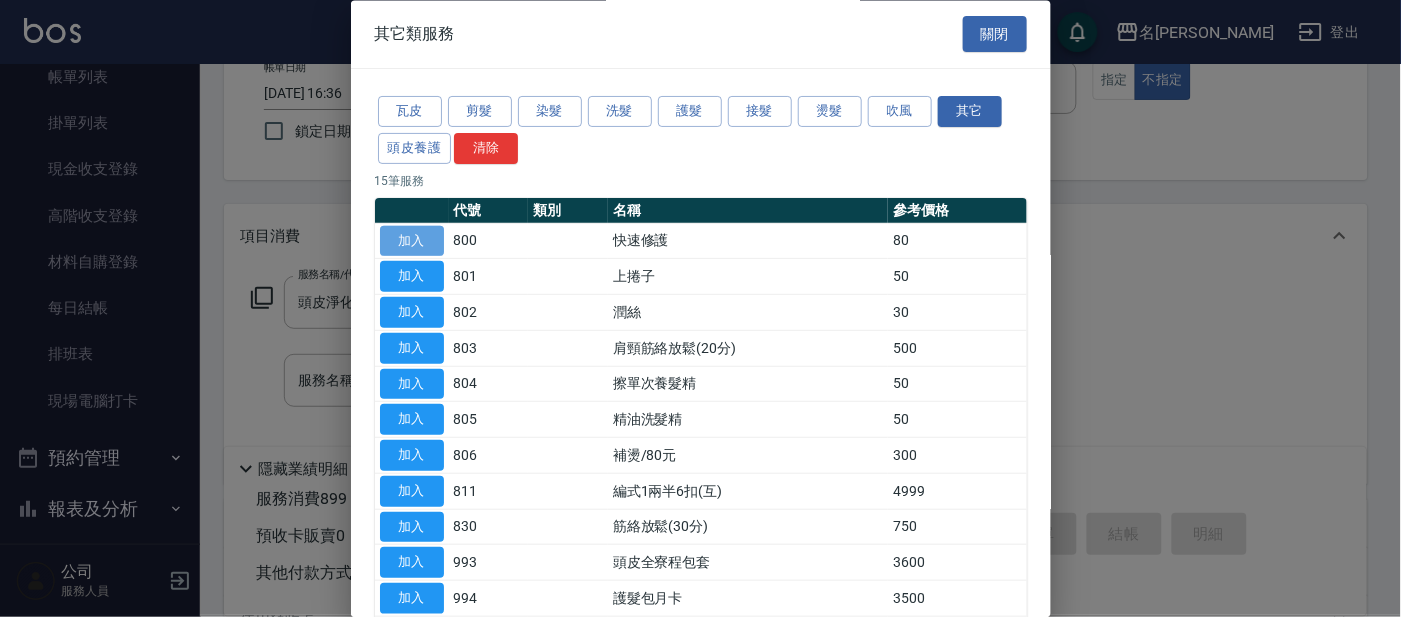 click on "加入" at bounding box center (412, 241) 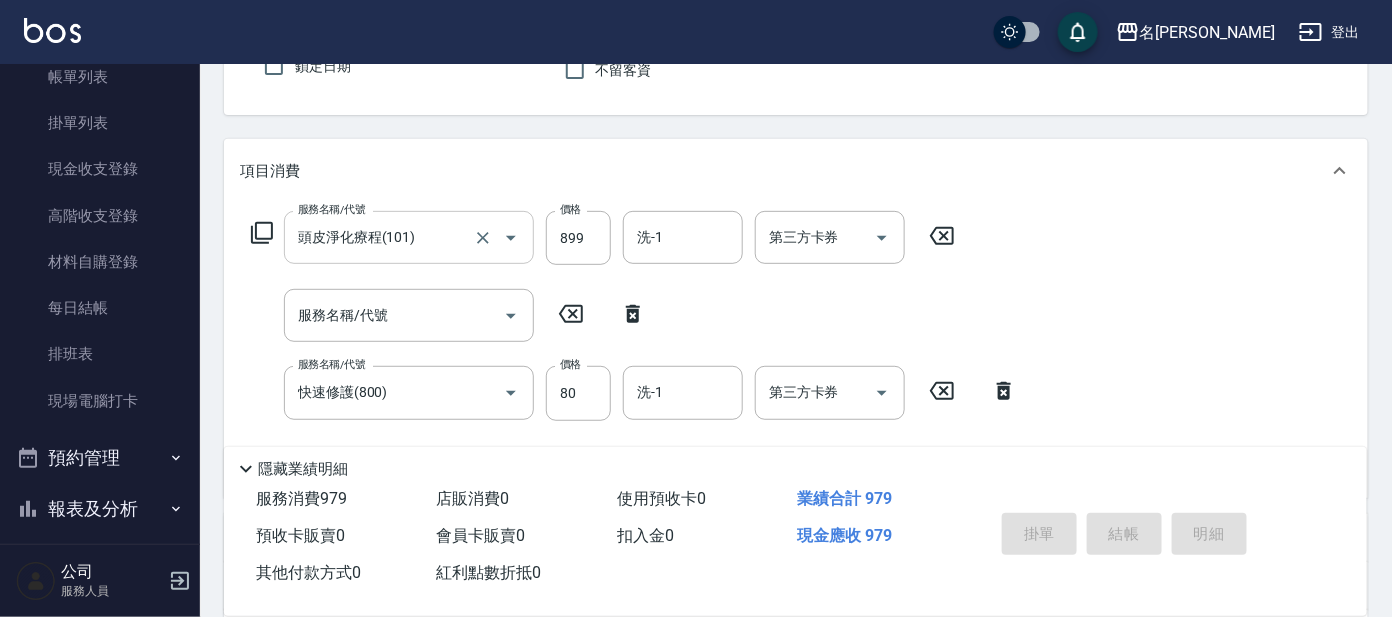 scroll, scrollTop: 249, scrollLeft: 0, axis: vertical 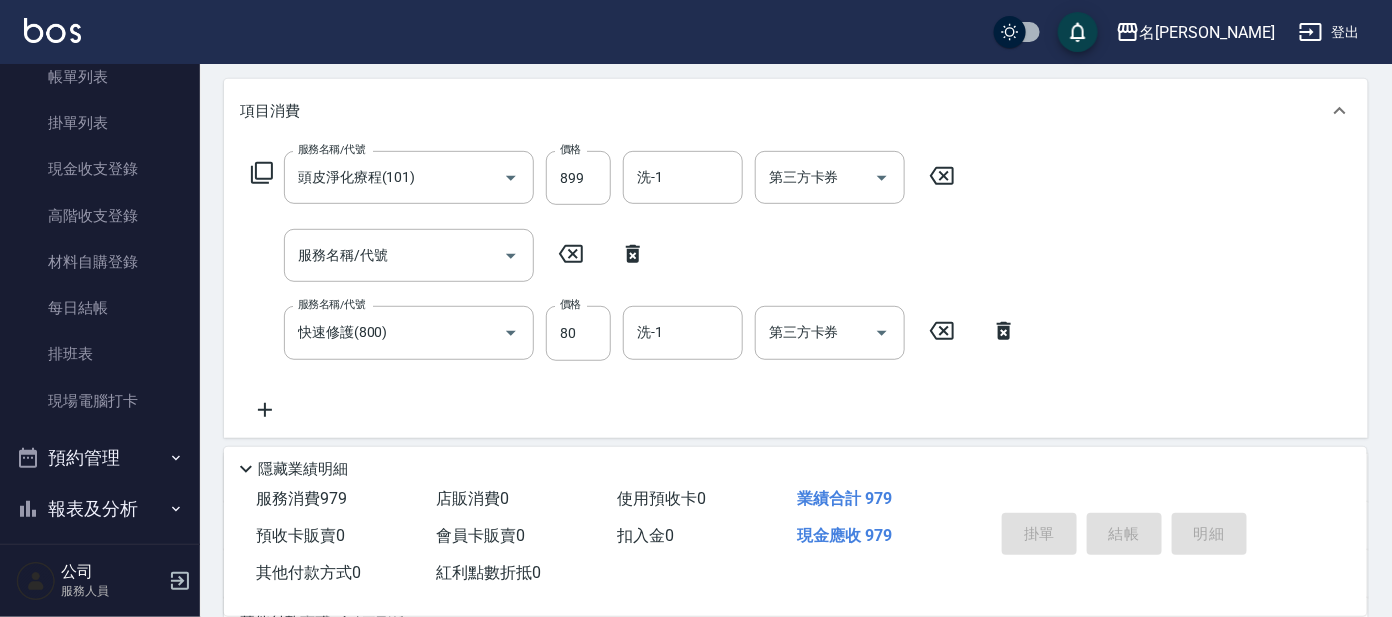 click 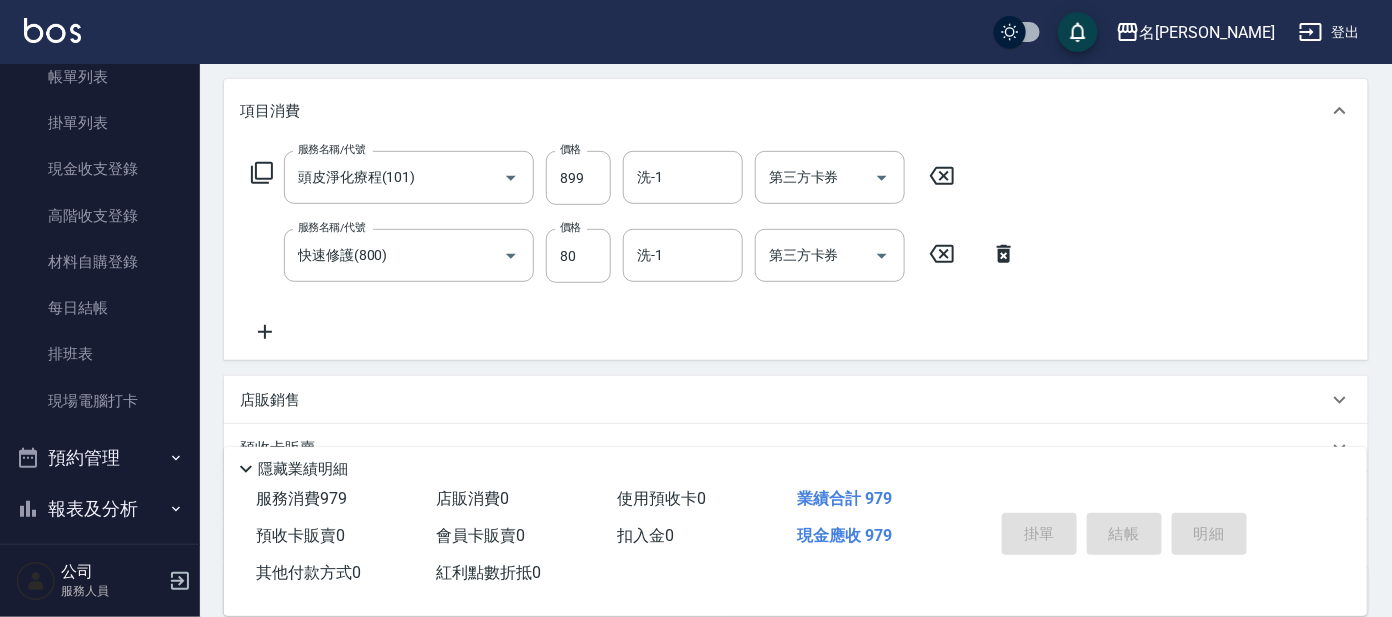 click 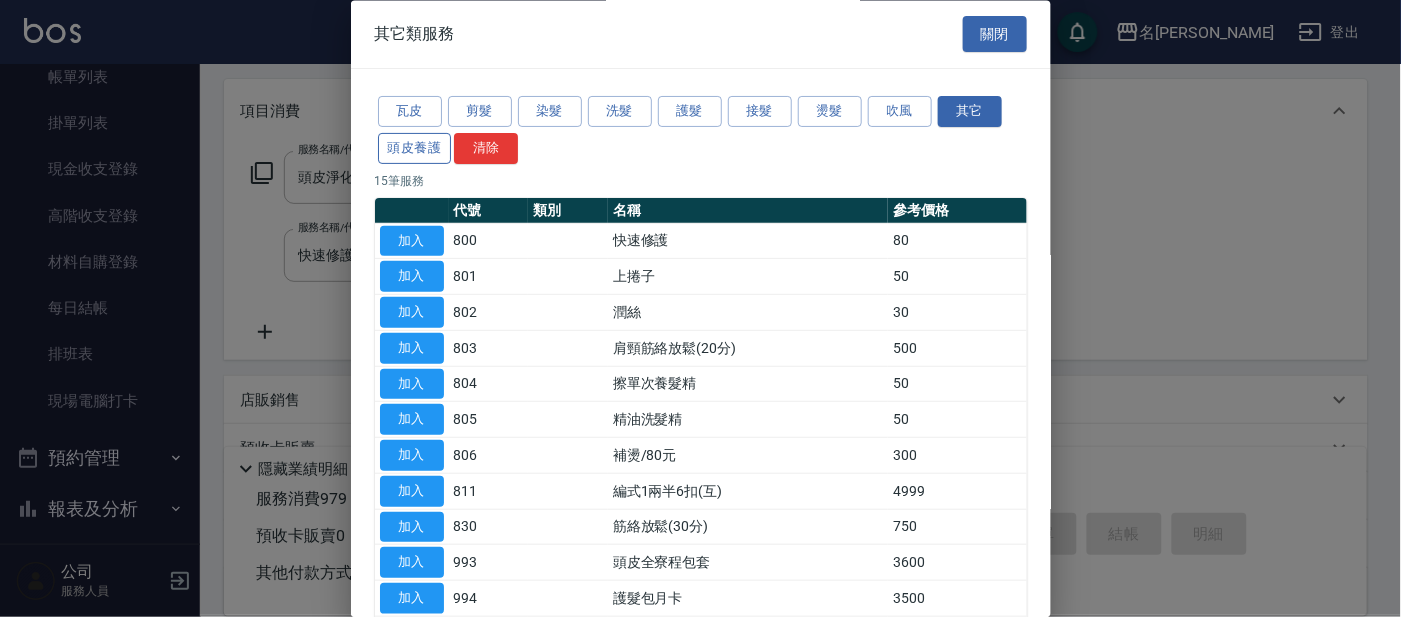 click on "頭皮養護" at bounding box center [415, 148] 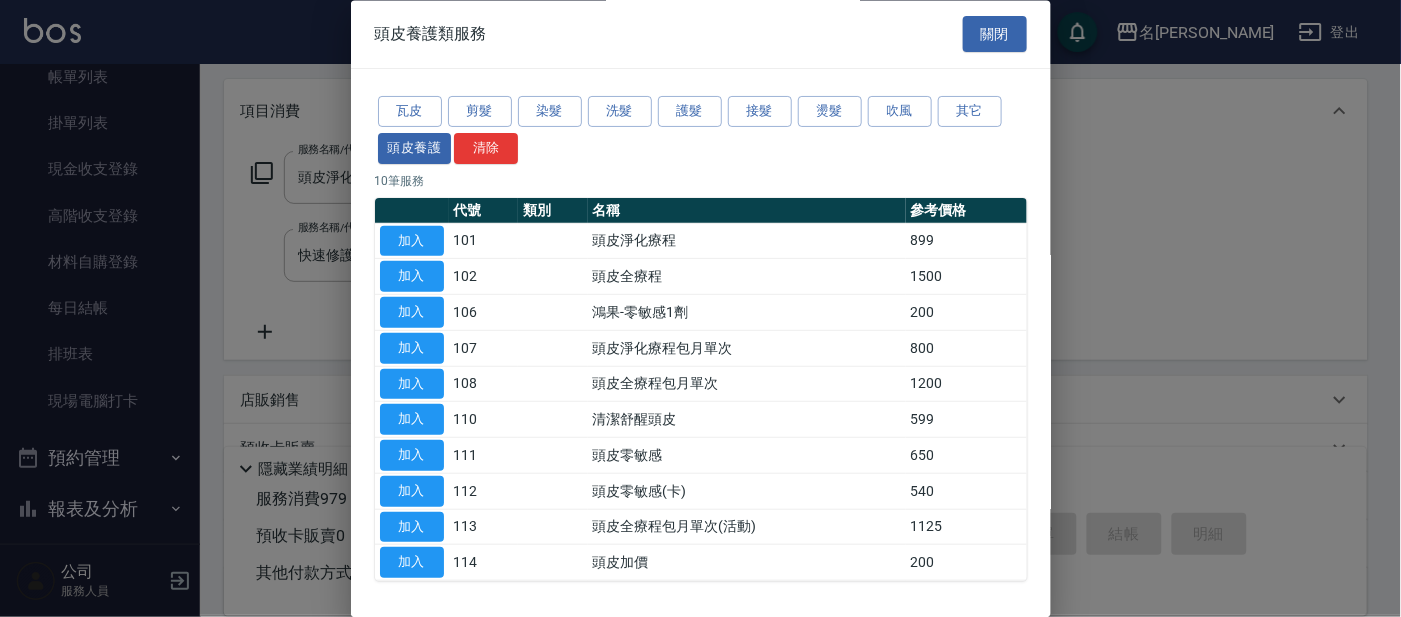 click at bounding box center [700, 308] 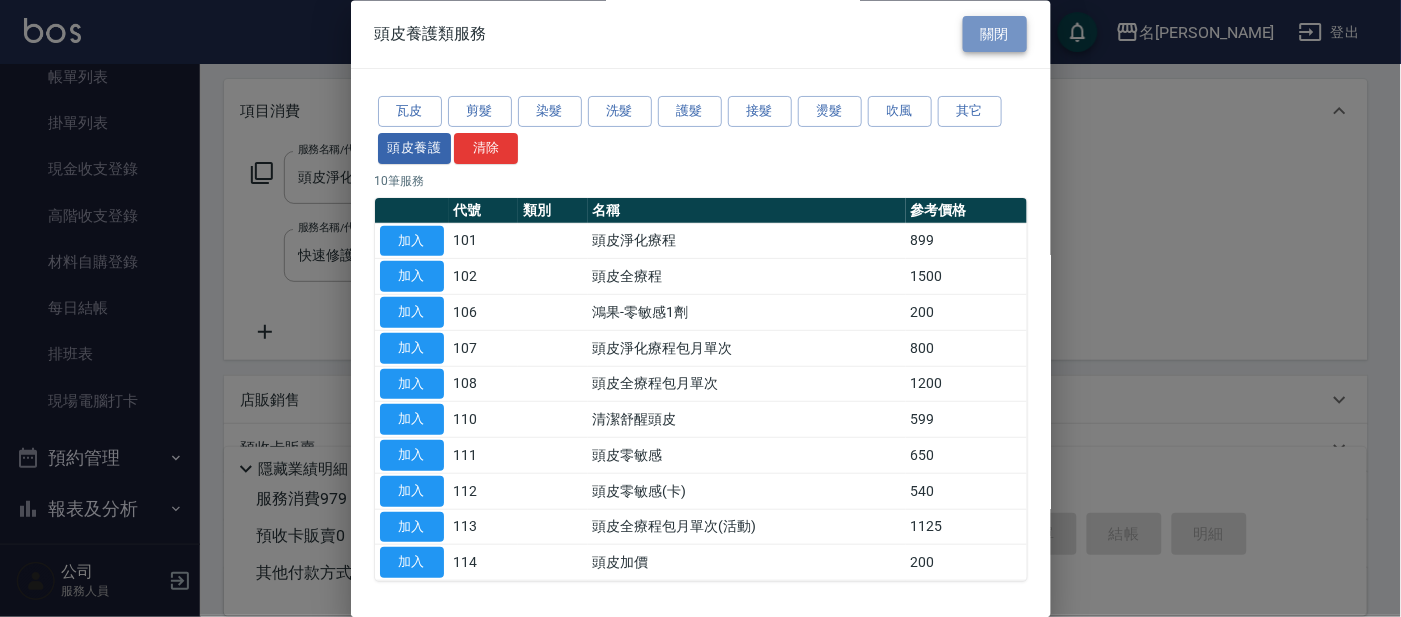 click on "關閉" at bounding box center (995, 34) 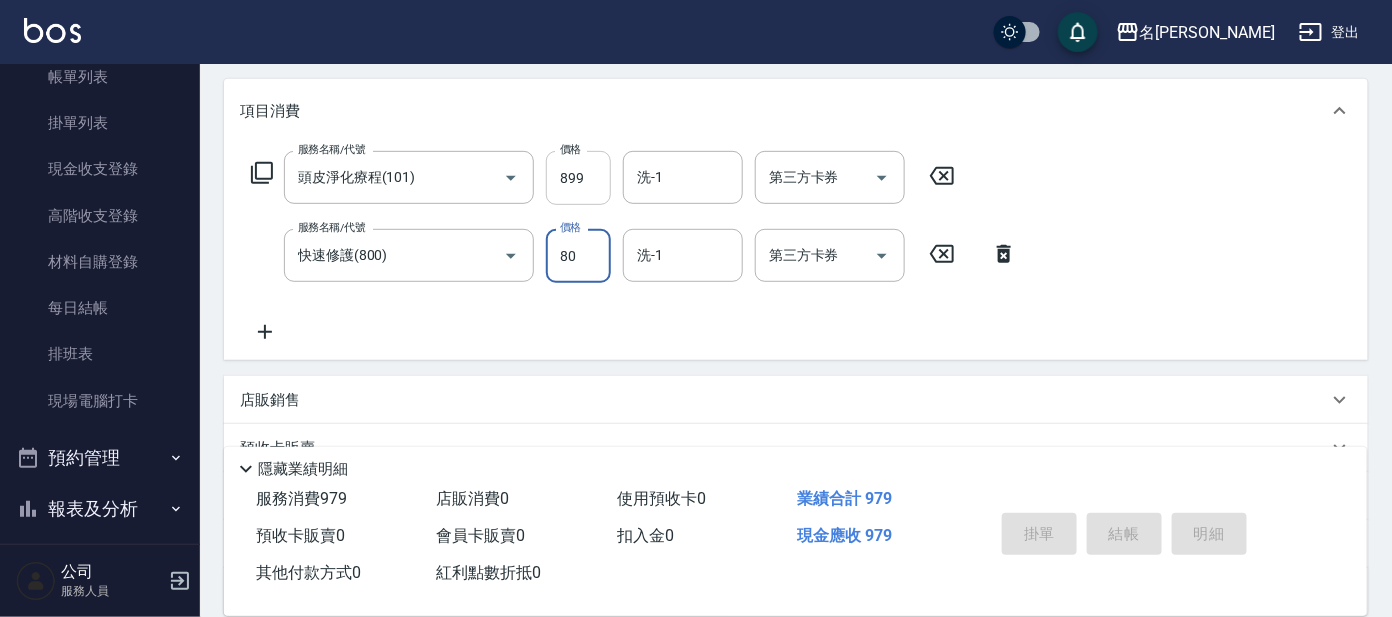 click on "899" at bounding box center [578, 178] 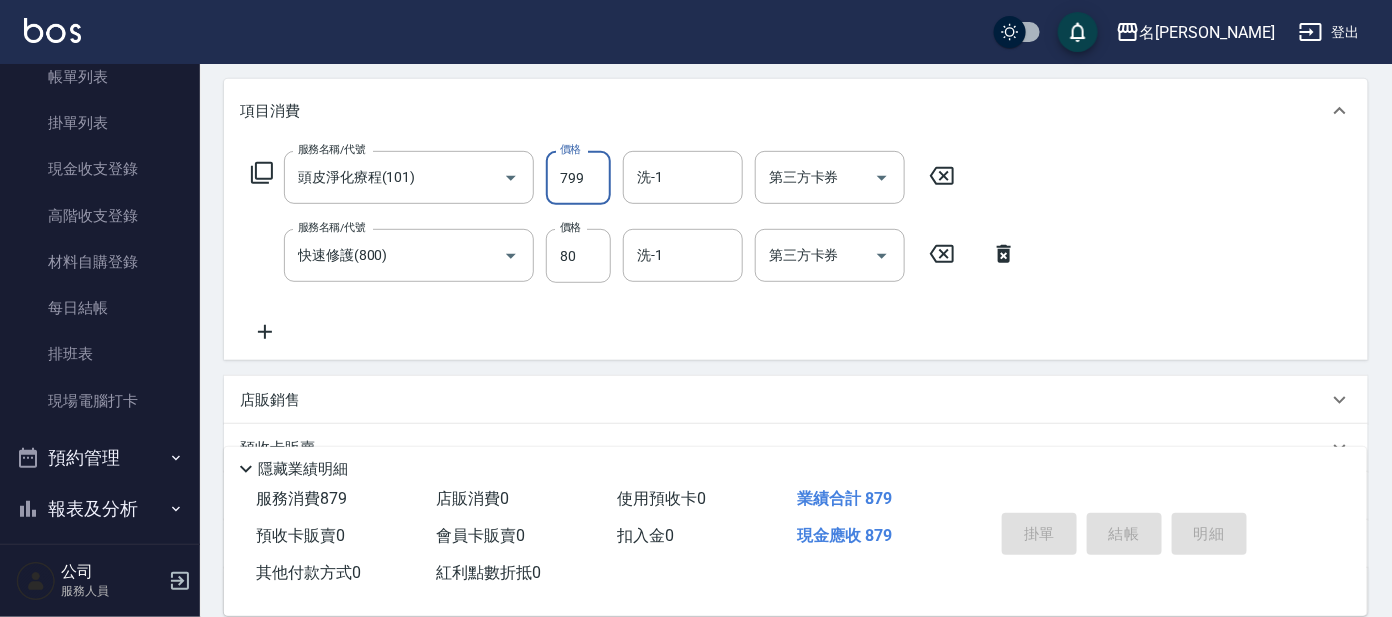 type on "799" 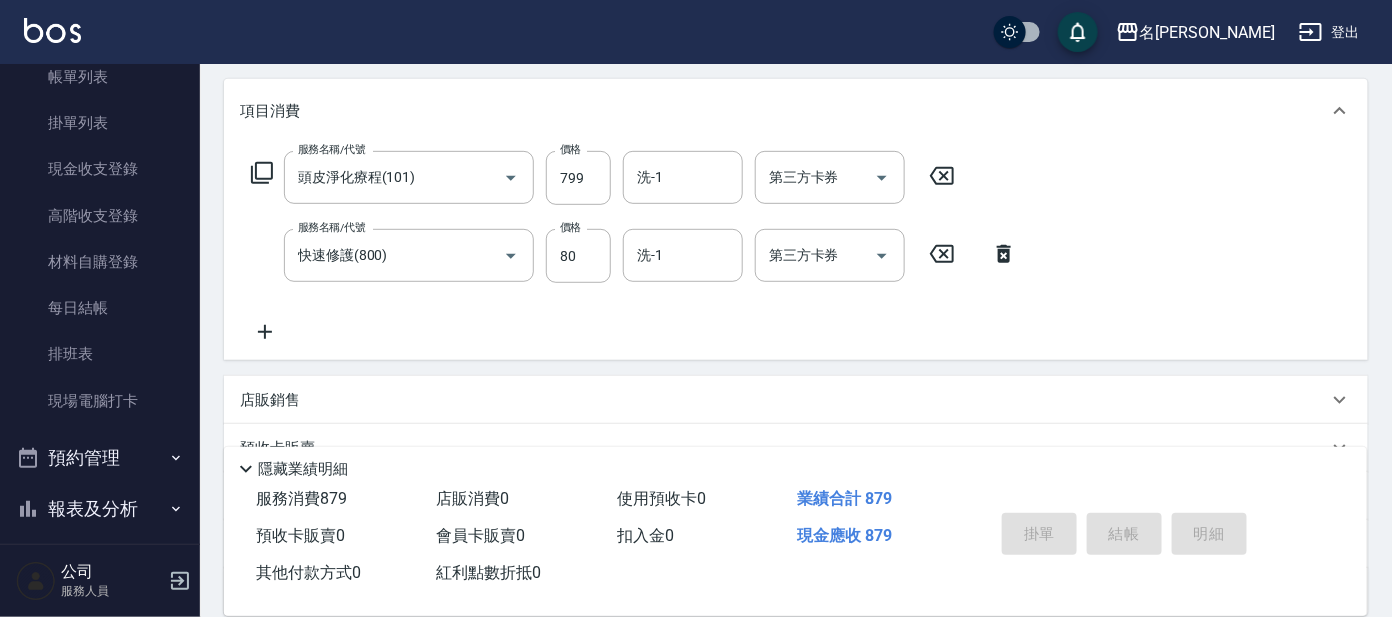 click on "服務名稱/代號 頭皮淨化療程(101) 服務名稱/代號 價格 799 價格 洗-1 洗-1 第三方卡券 第三方卡券 服務名稱/代號 快速修護(800) 服務名稱/代號 價格 80 價格 洗-1 洗-1 第三方卡券 第三方卡券" at bounding box center [796, 251] 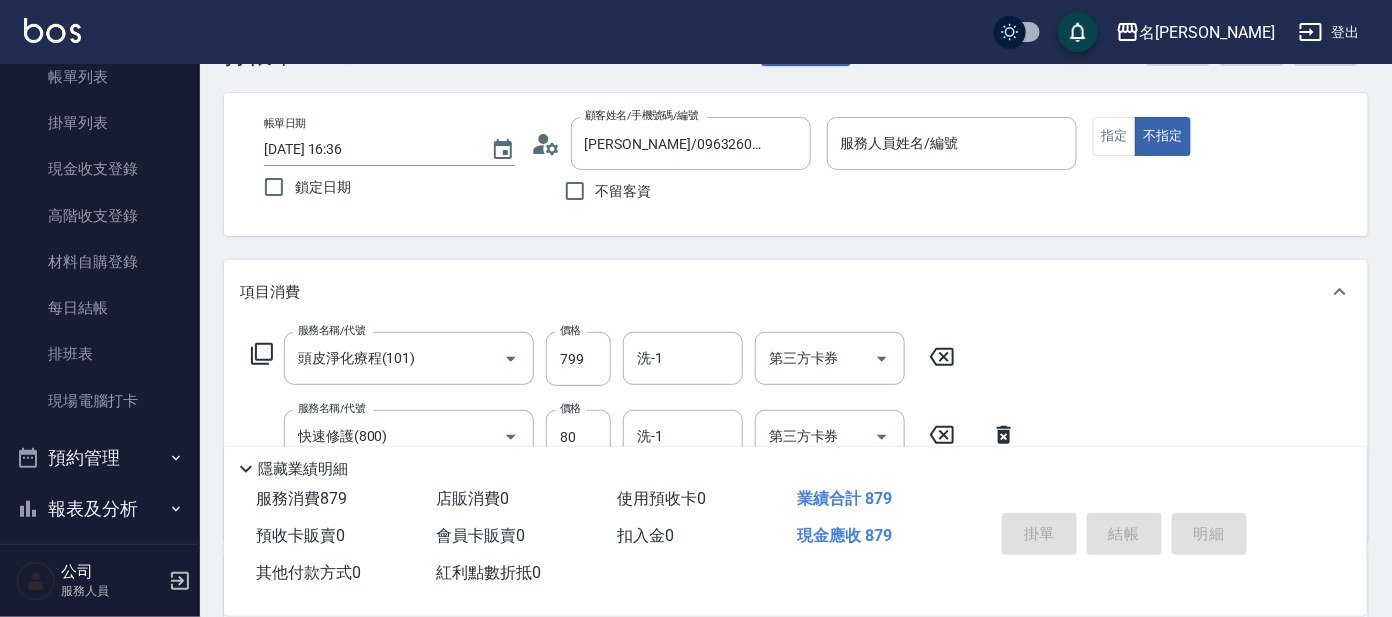 scroll, scrollTop: 124, scrollLeft: 0, axis: vertical 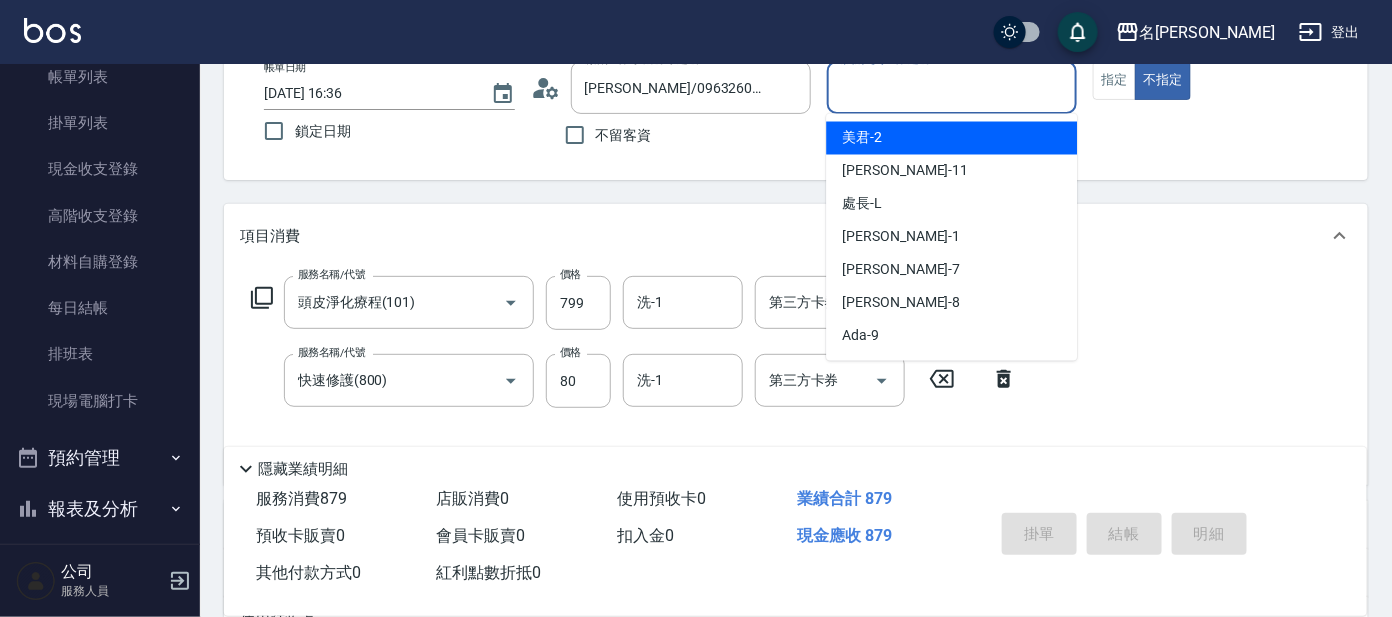 click on "服務人員姓名/編號 服務人員姓名/編號" at bounding box center [952, 87] 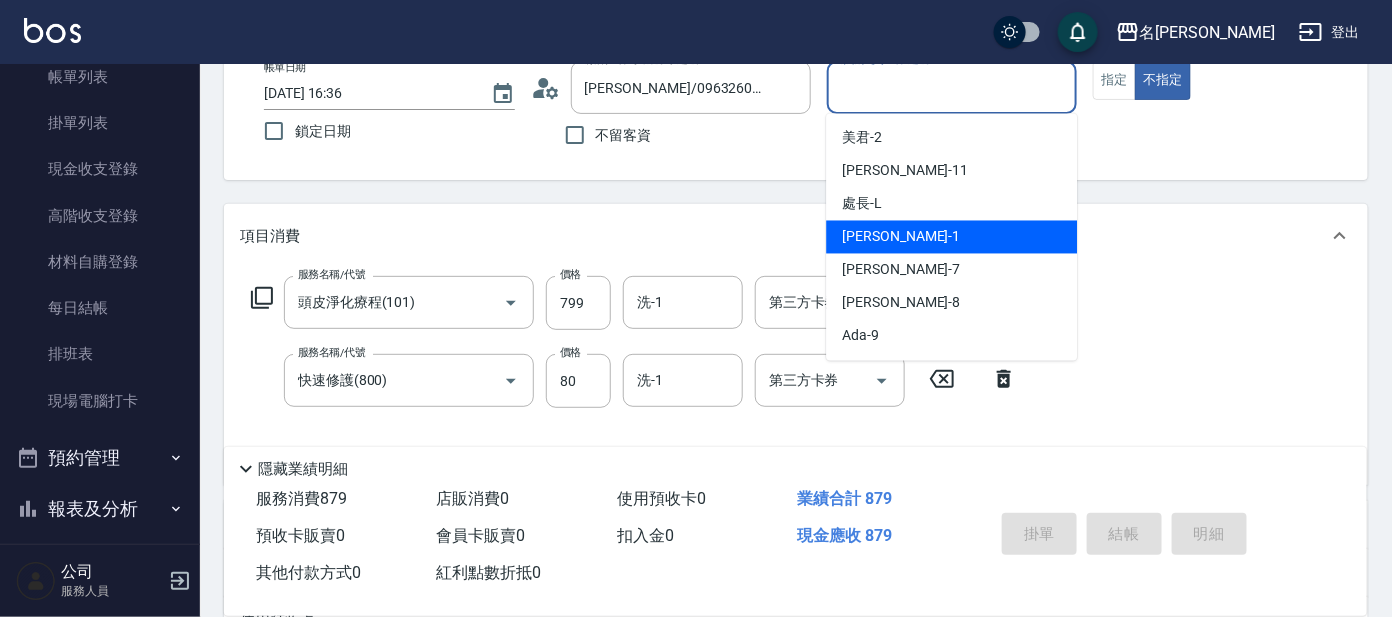 click on "[PERSON_NAME] -1" at bounding box center [951, 237] 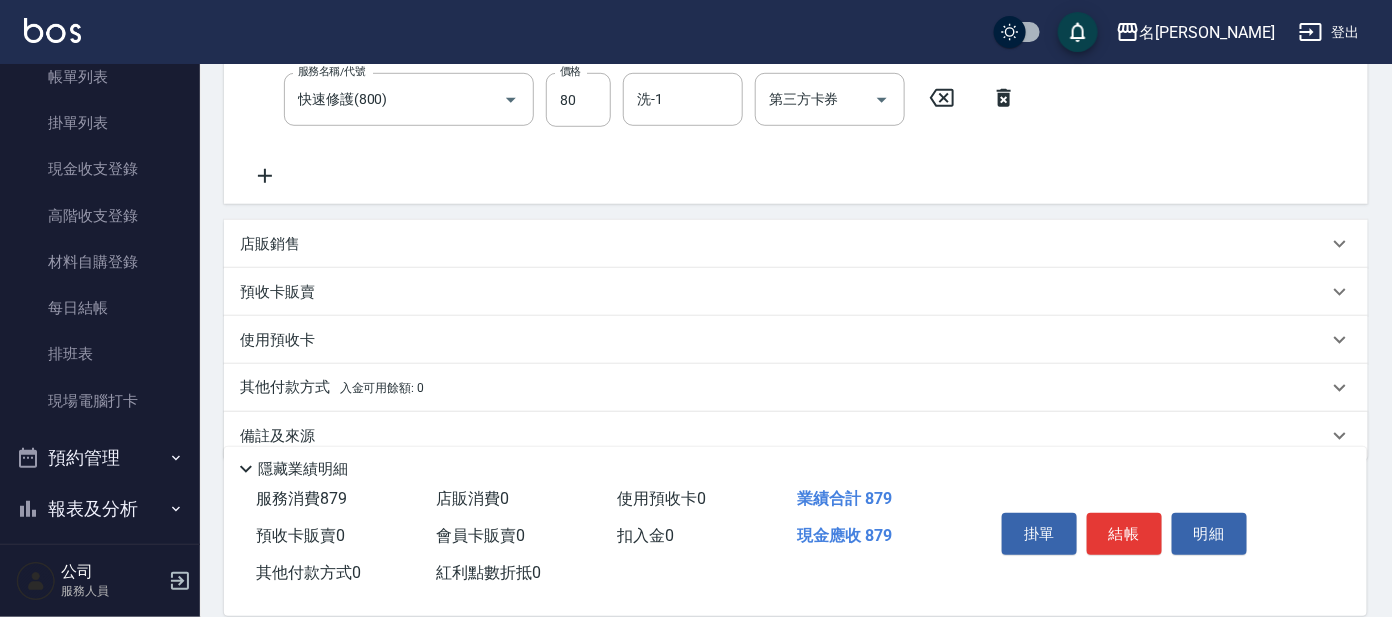 scroll, scrollTop: 434, scrollLeft: 0, axis: vertical 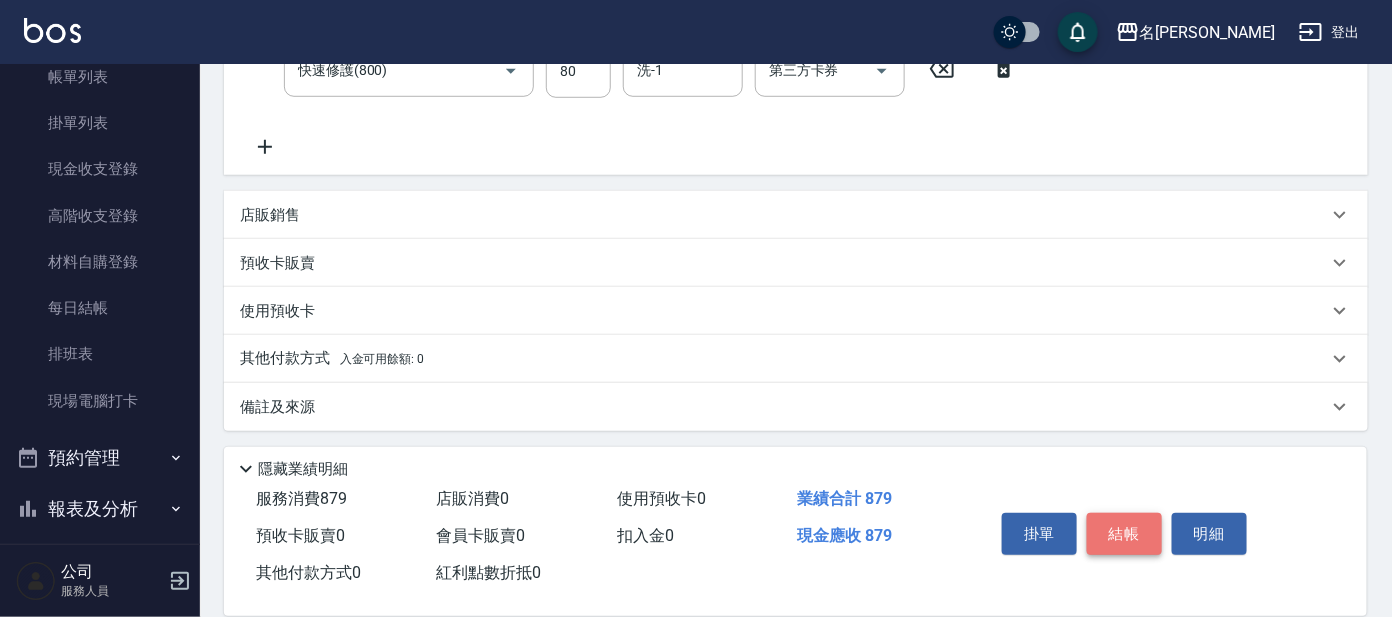 click on "結帳" at bounding box center [1124, 534] 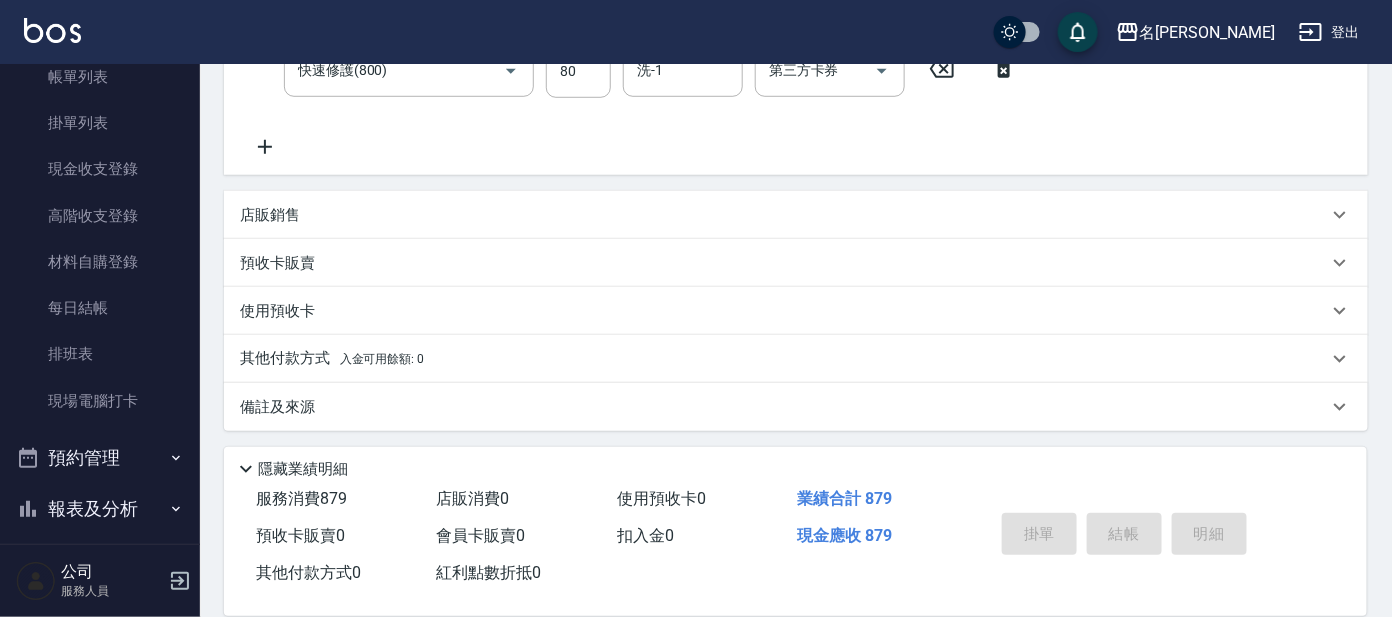 type on "[DATE] 16:49" 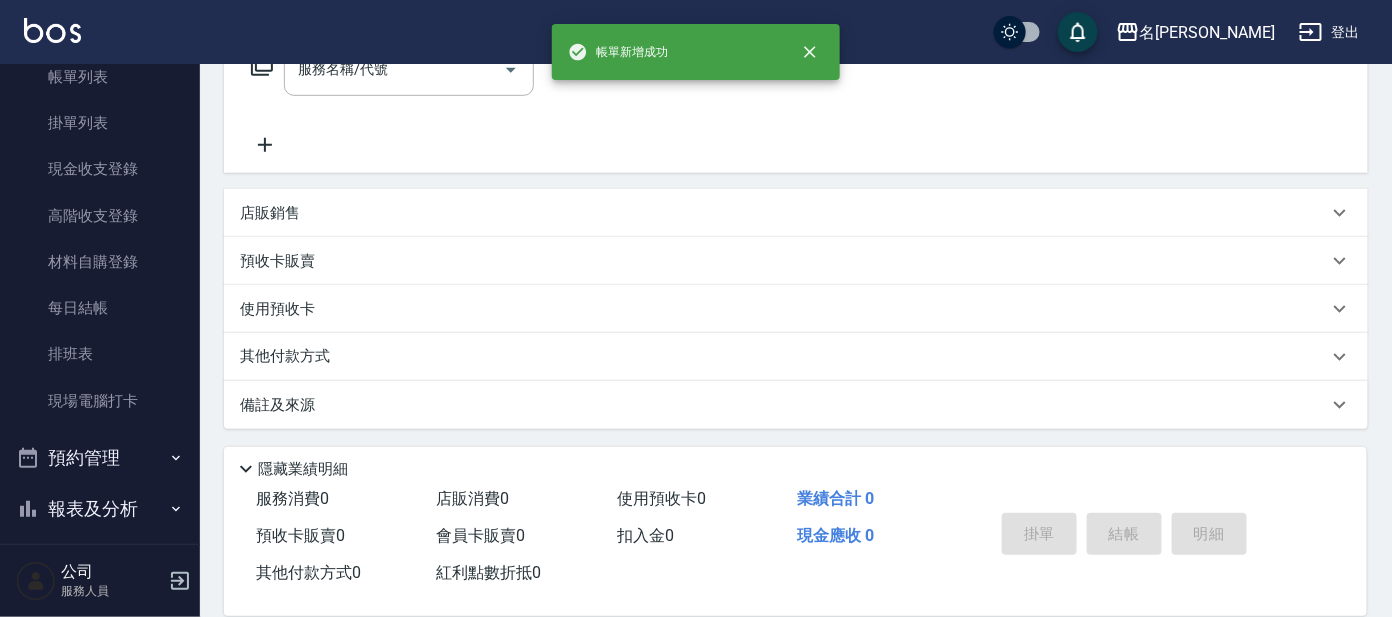 scroll, scrollTop: 0, scrollLeft: 0, axis: both 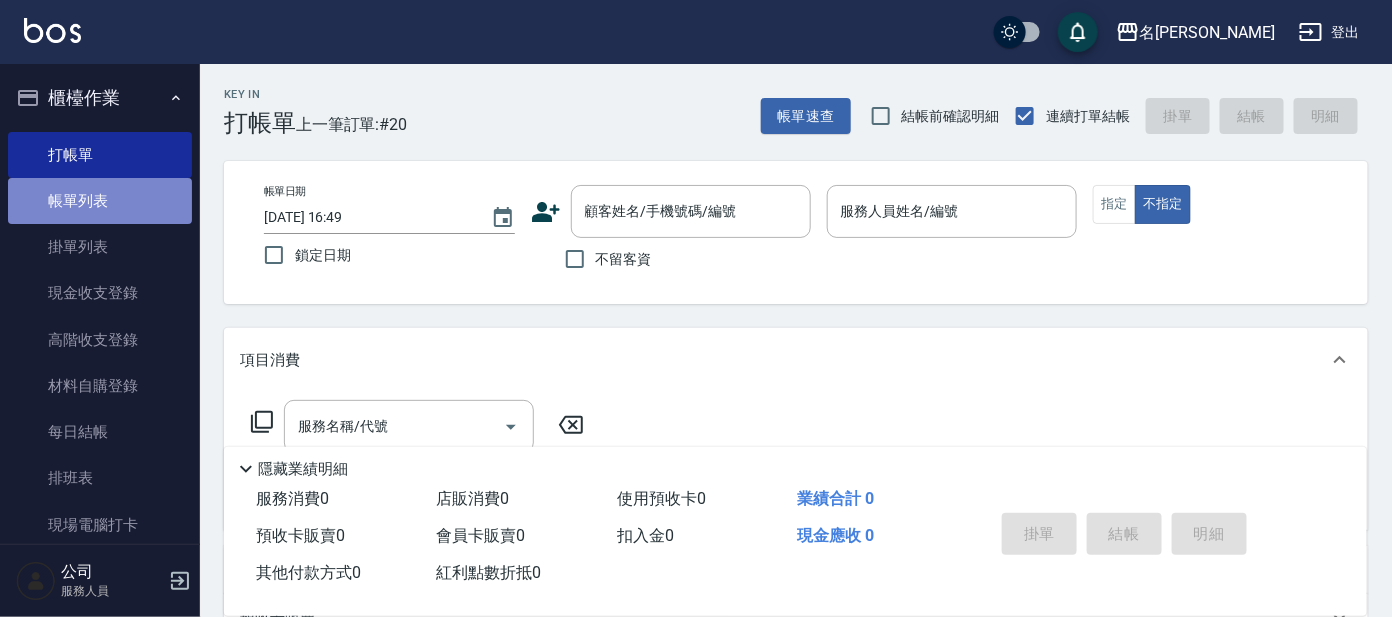 click on "帳單列表" at bounding box center (100, 201) 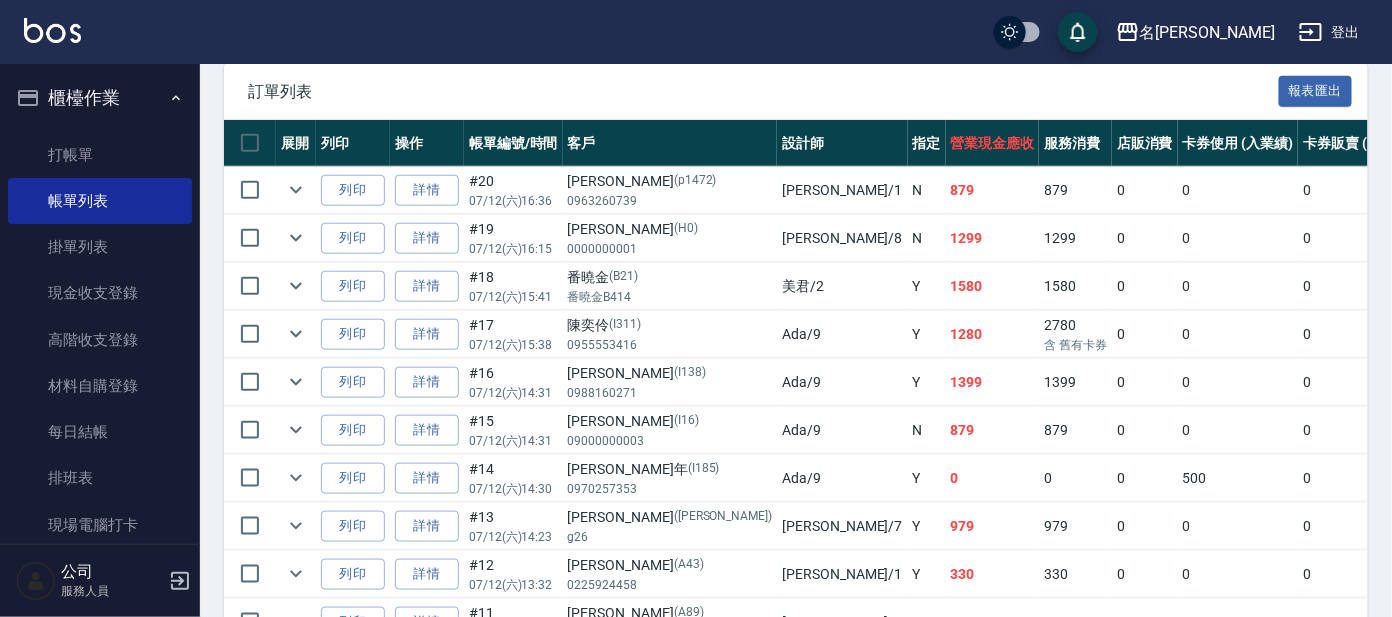 scroll, scrollTop: 499, scrollLeft: 0, axis: vertical 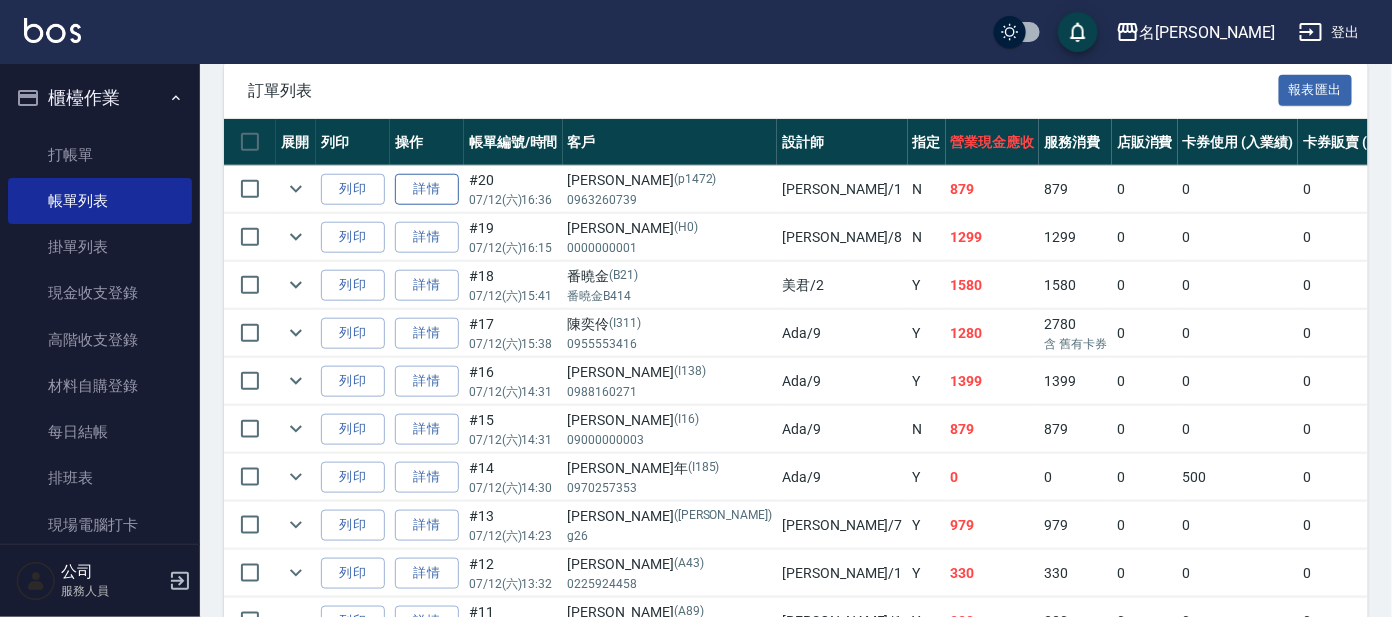 click on "詳情" at bounding box center (427, 189) 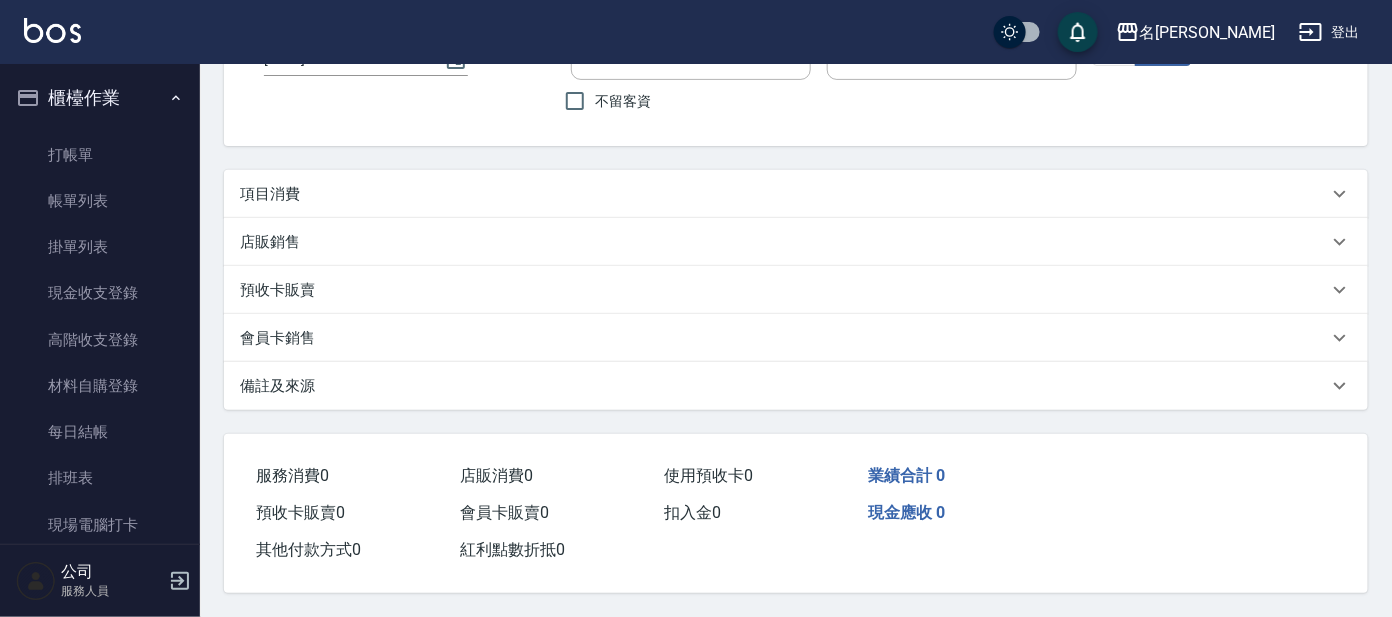 scroll, scrollTop: 0, scrollLeft: 0, axis: both 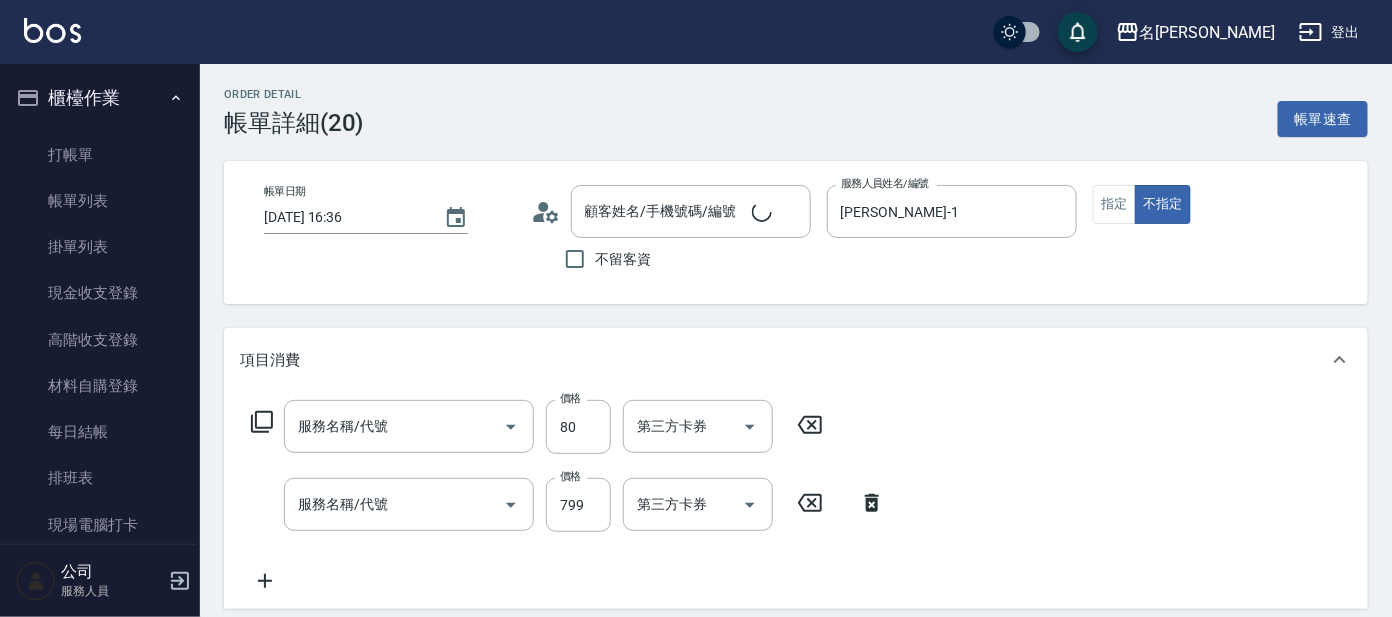 type on "[DATE] 16:36" 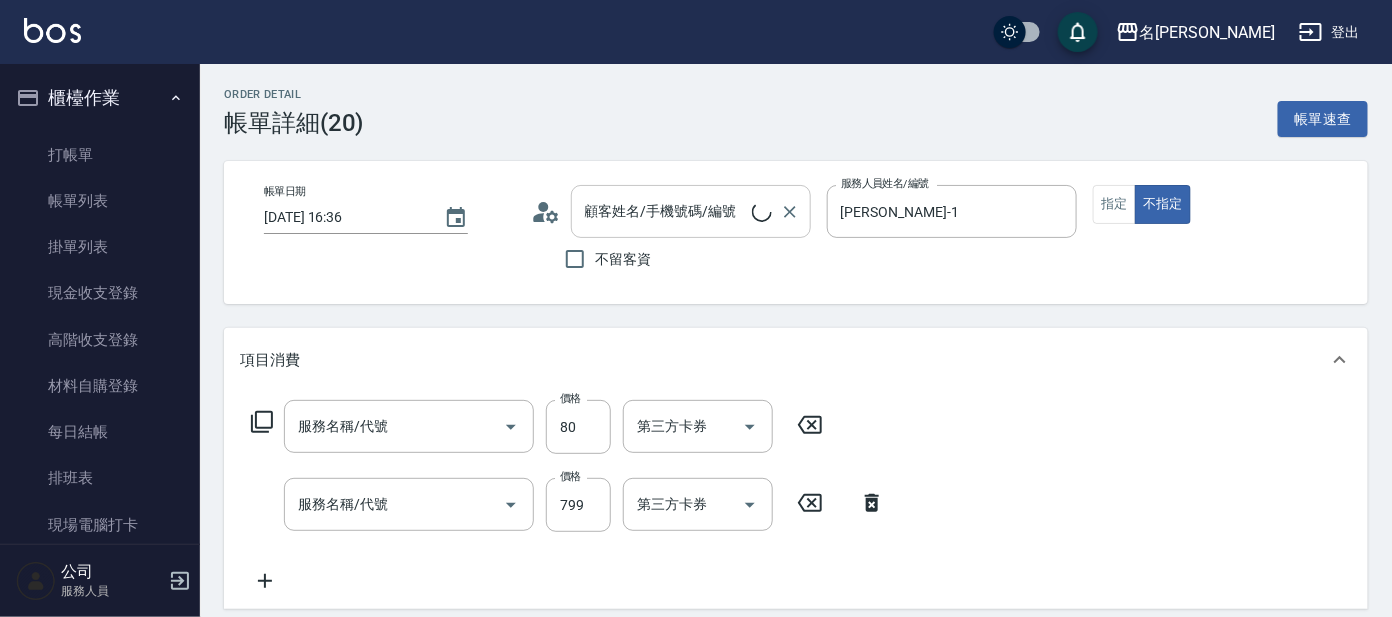 type on "快速修護(800)" 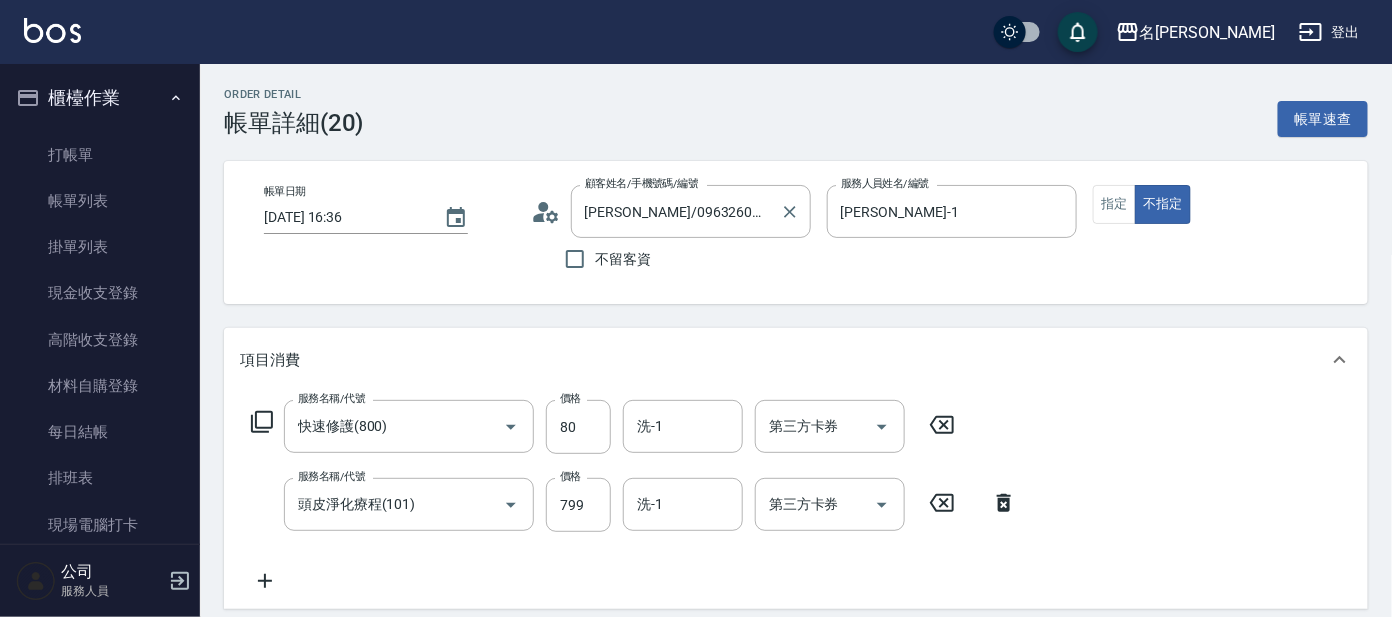 type on "[PERSON_NAME]/0963260739/p1472" 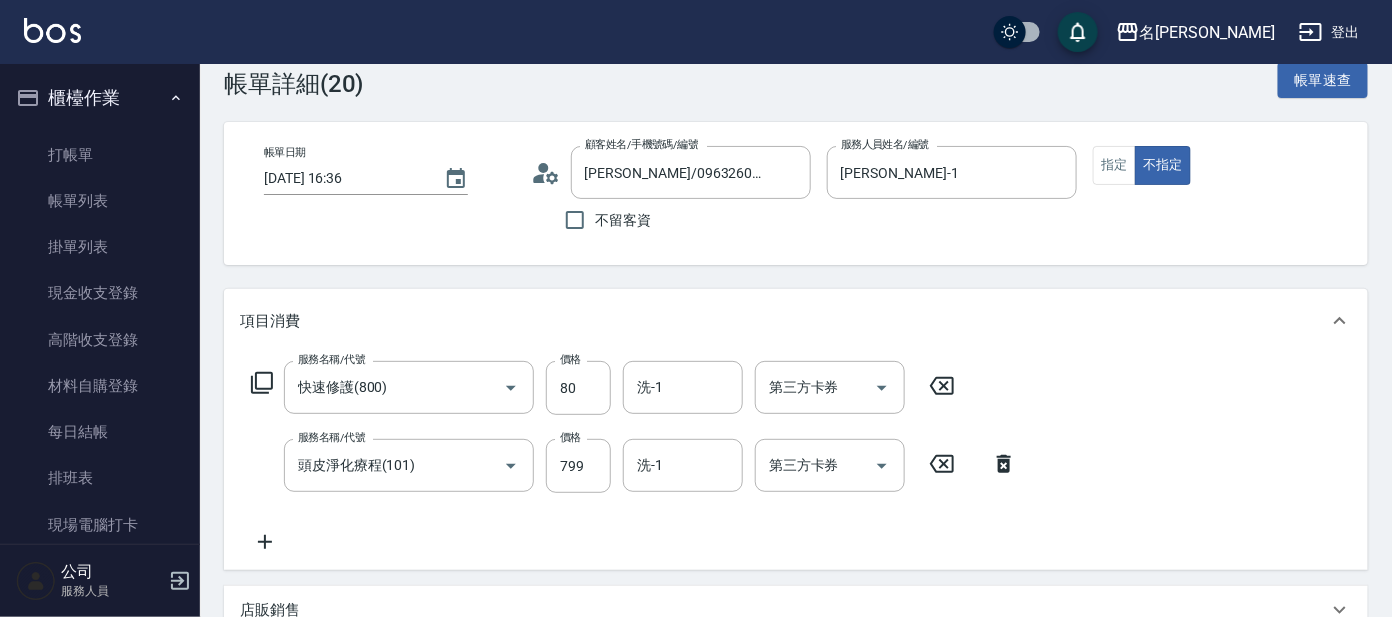 scroll, scrollTop: 0, scrollLeft: 0, axis: both 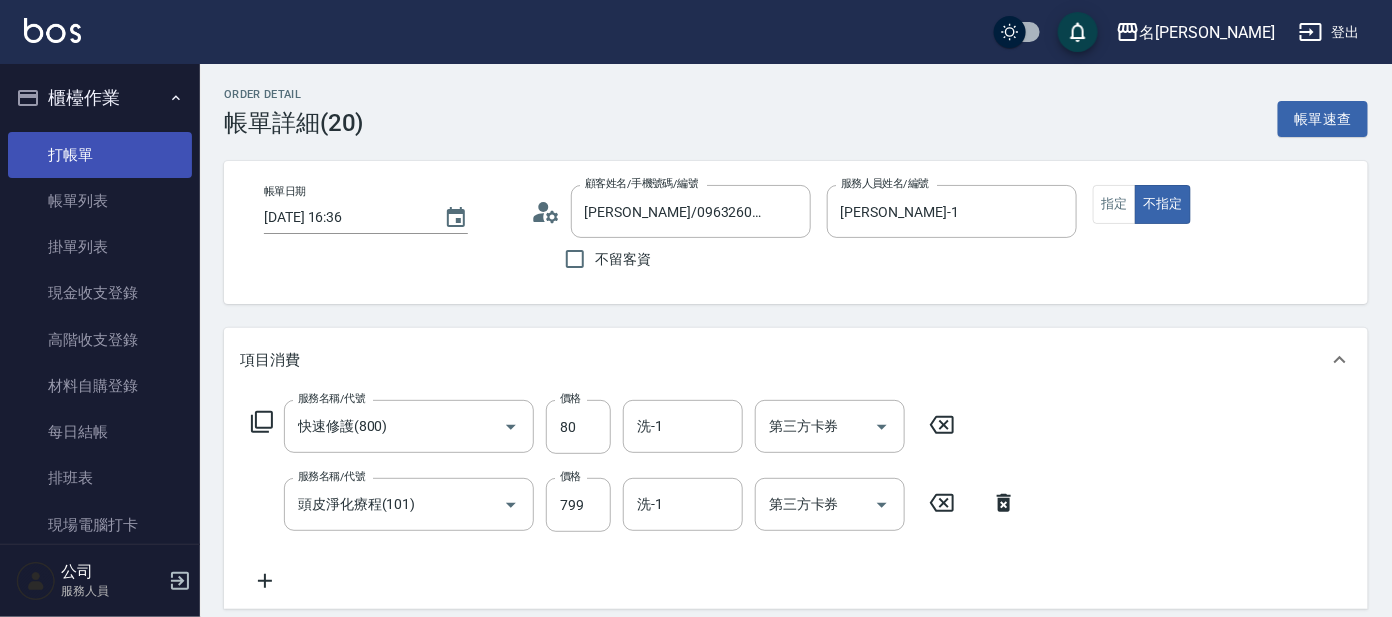 click on "打帳單" at bounding box center [100, 155] 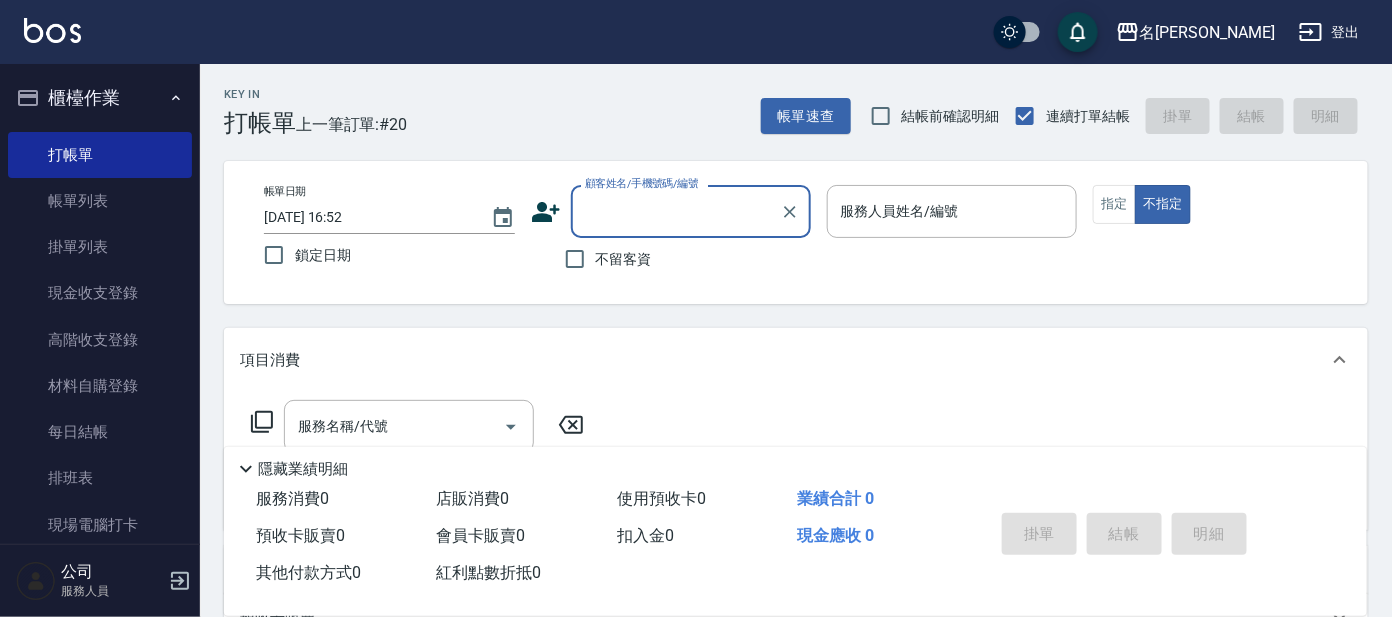 click on "顧客姓名/手機號碼/編號" at bounding box center [676, 211] 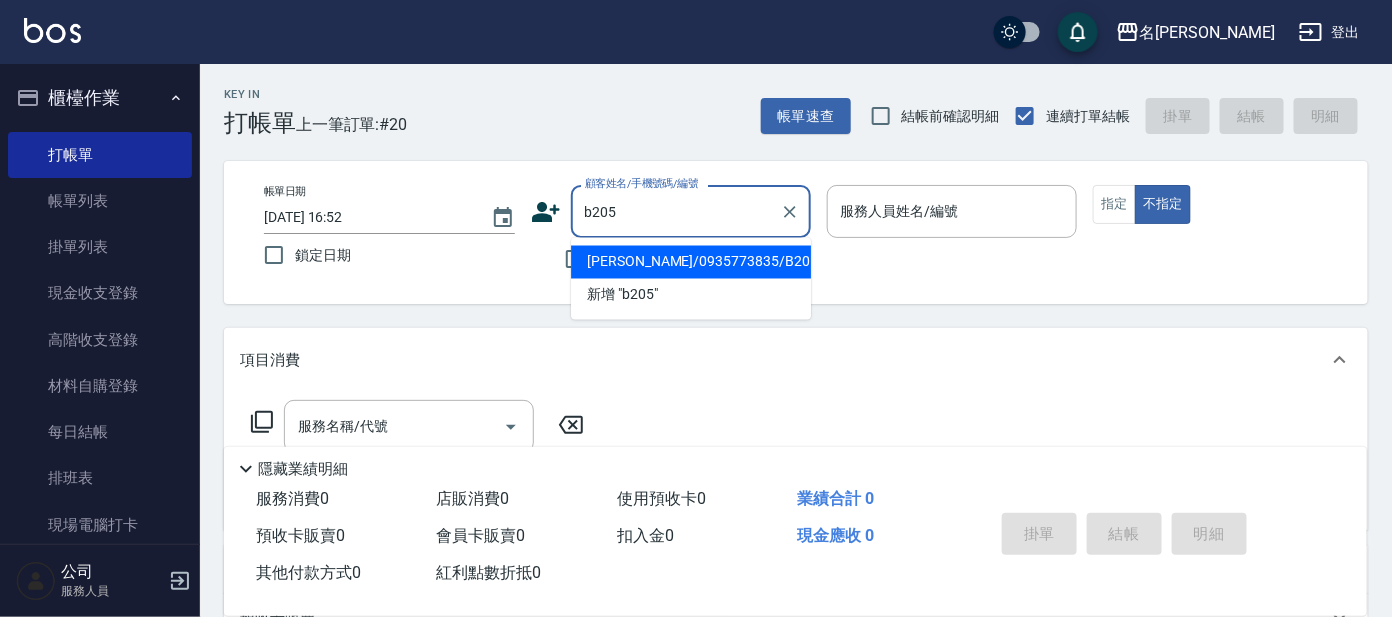 click on "[PERSON_NAME]/0935773835/B205" at bounding box center (691, 262) 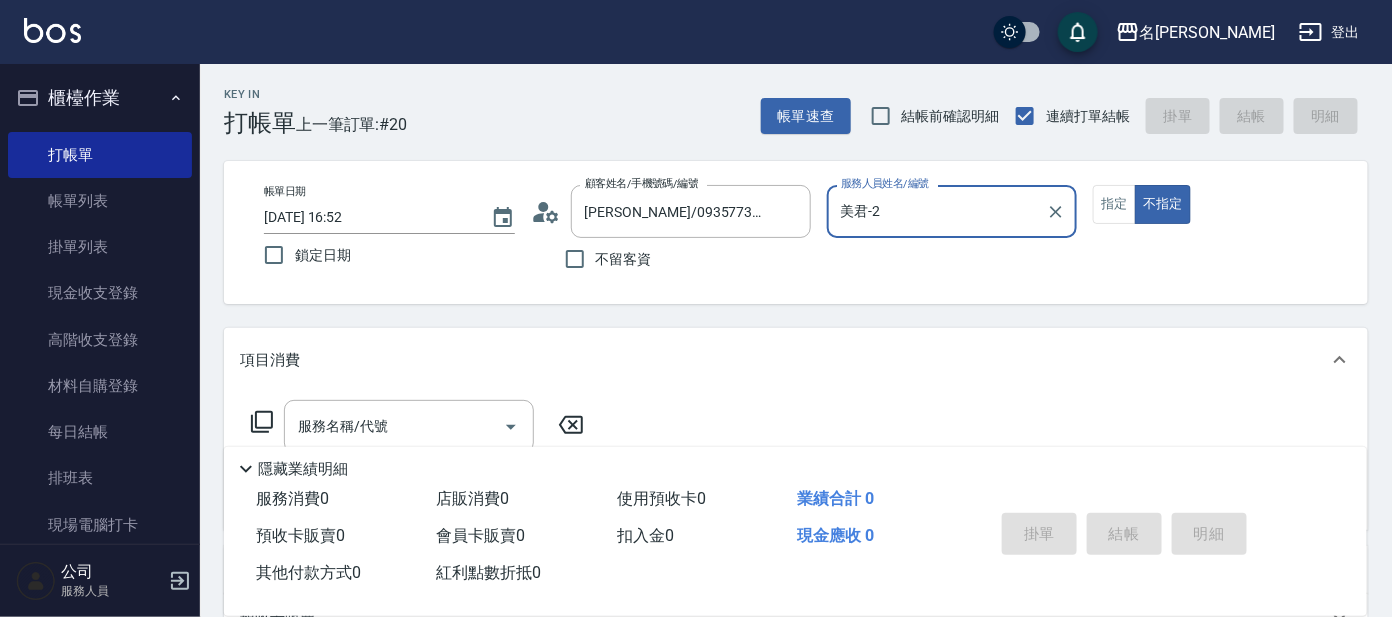 click on "美君-2" at bounding box center (937, 211) 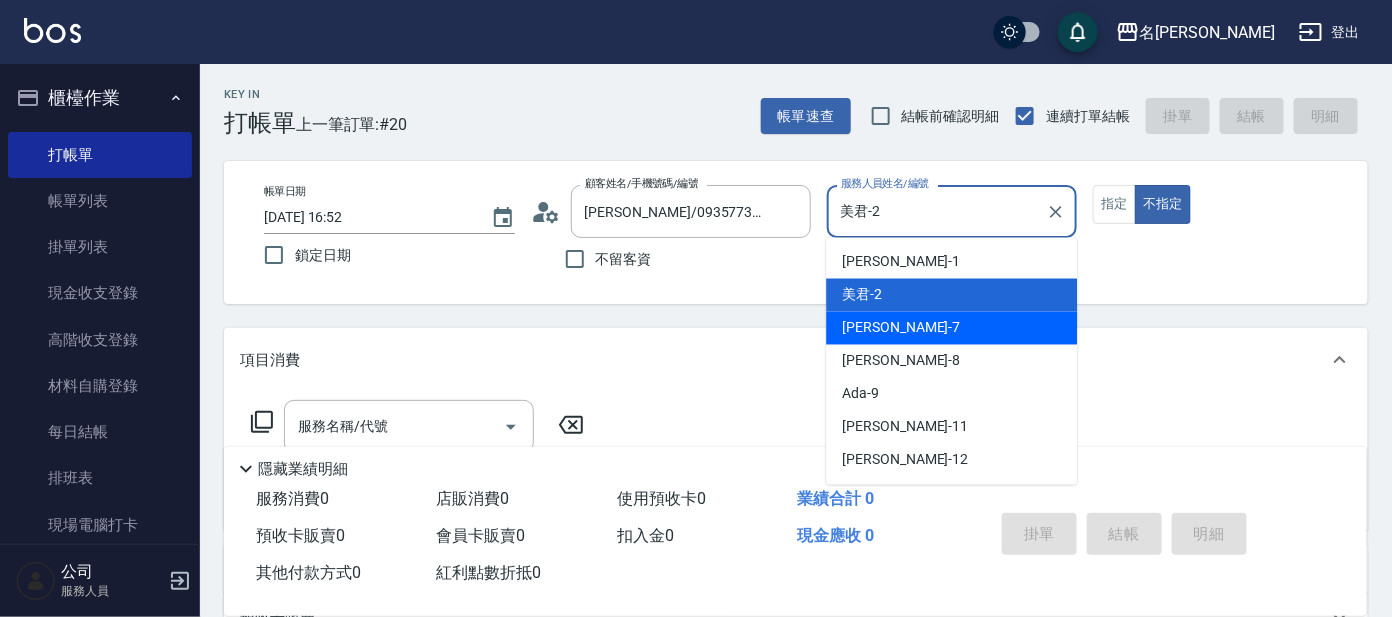 click on "[PERSON_NAME] -7" at bounding box center (951, 328) 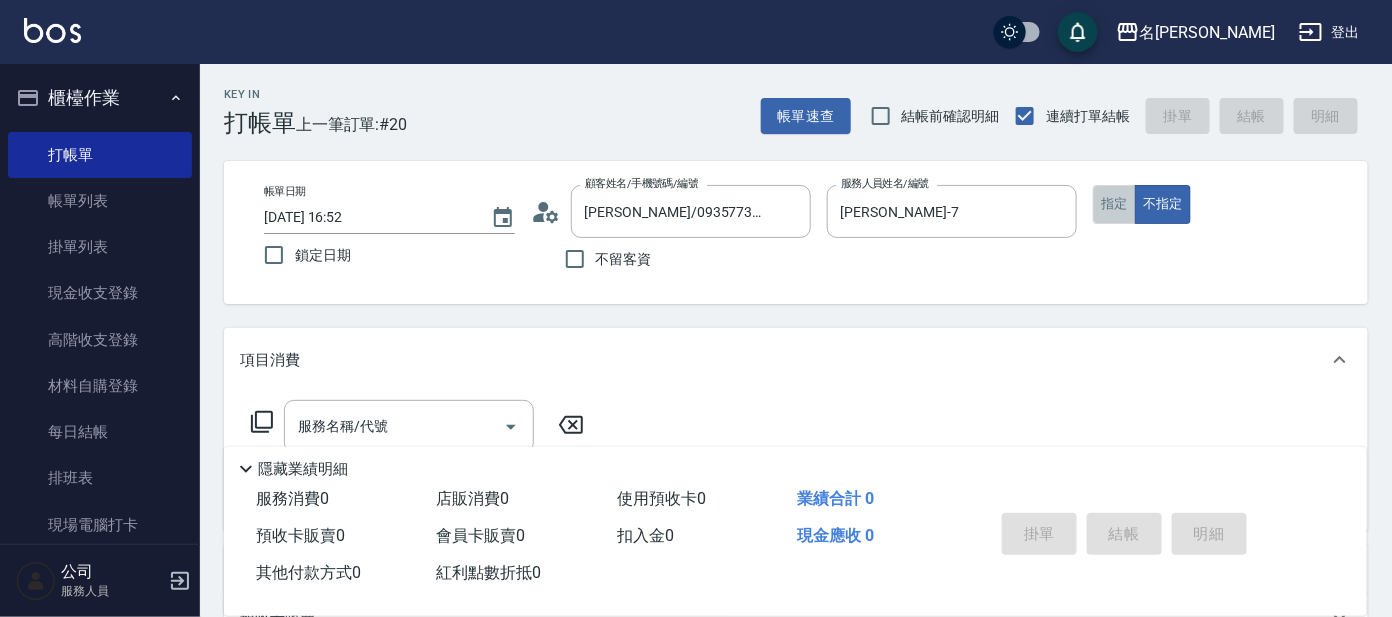 click on "指定" at bounding box center [1114, 204] 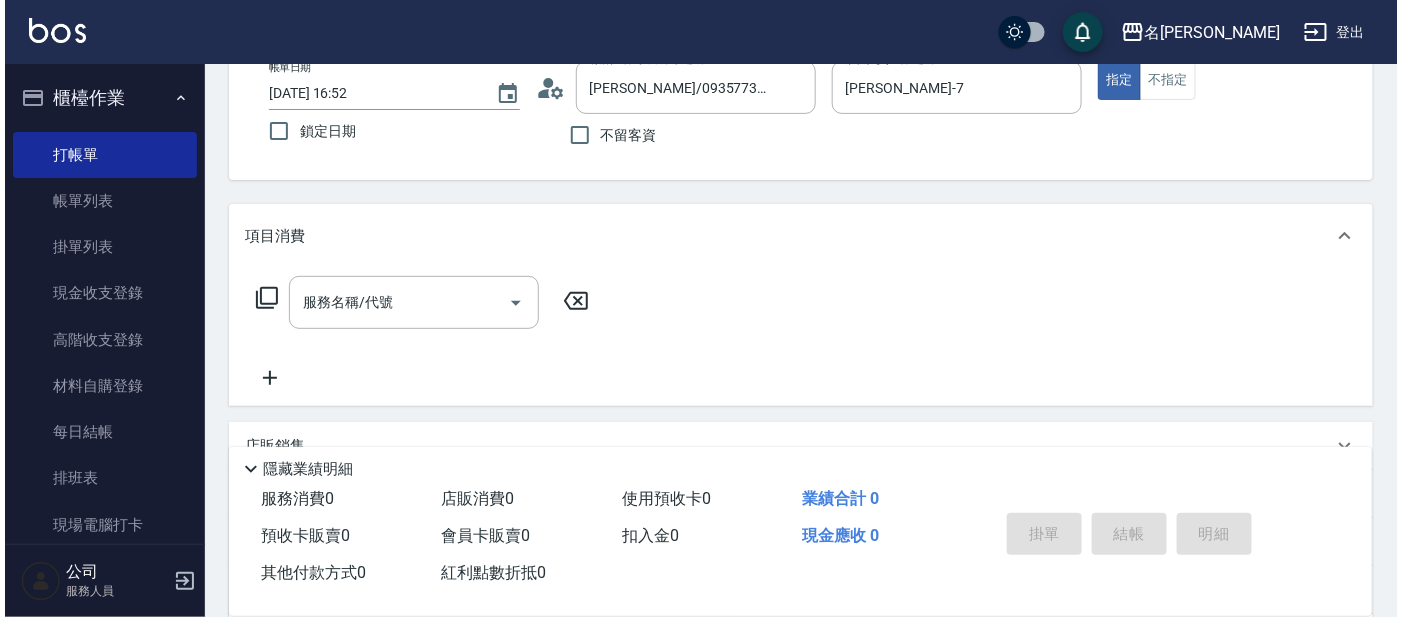 scroll, scrollTop: 249, scrollLeft: 0, axis: vertical 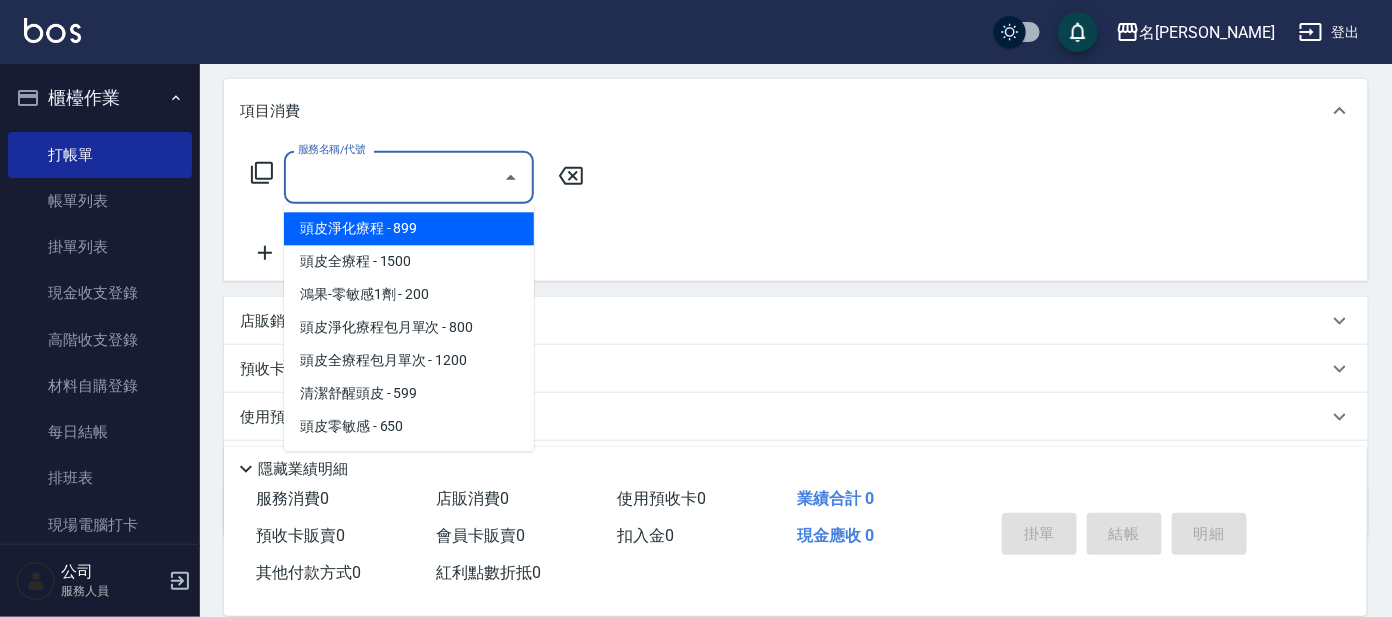 click on "服務名稱/代號" at bounding box center [394, 177] 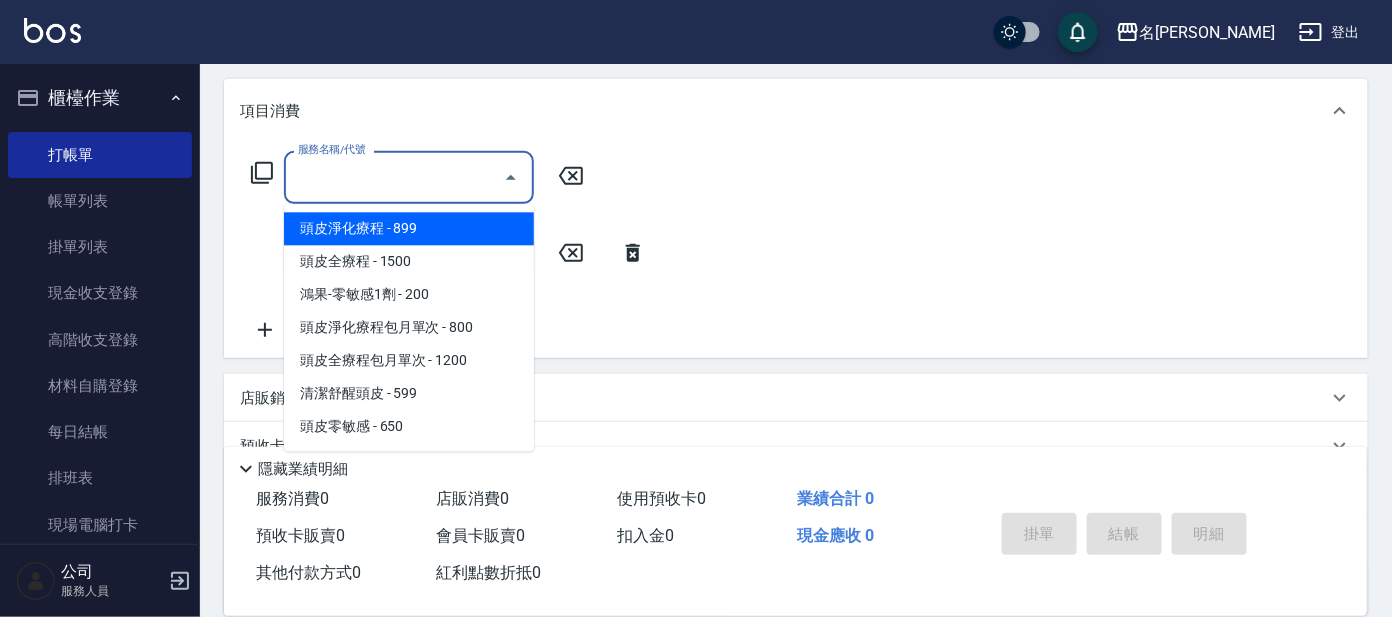 click on "服務名稱/代號" at bounding box center [394, 177] 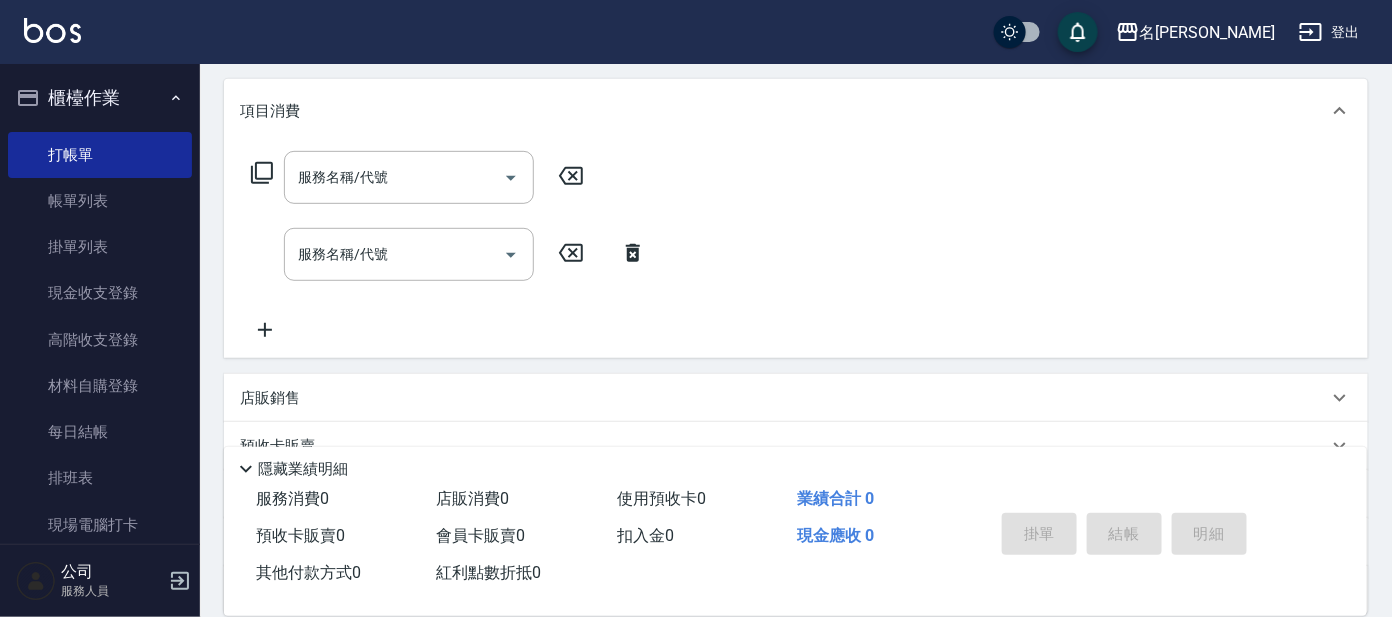 click 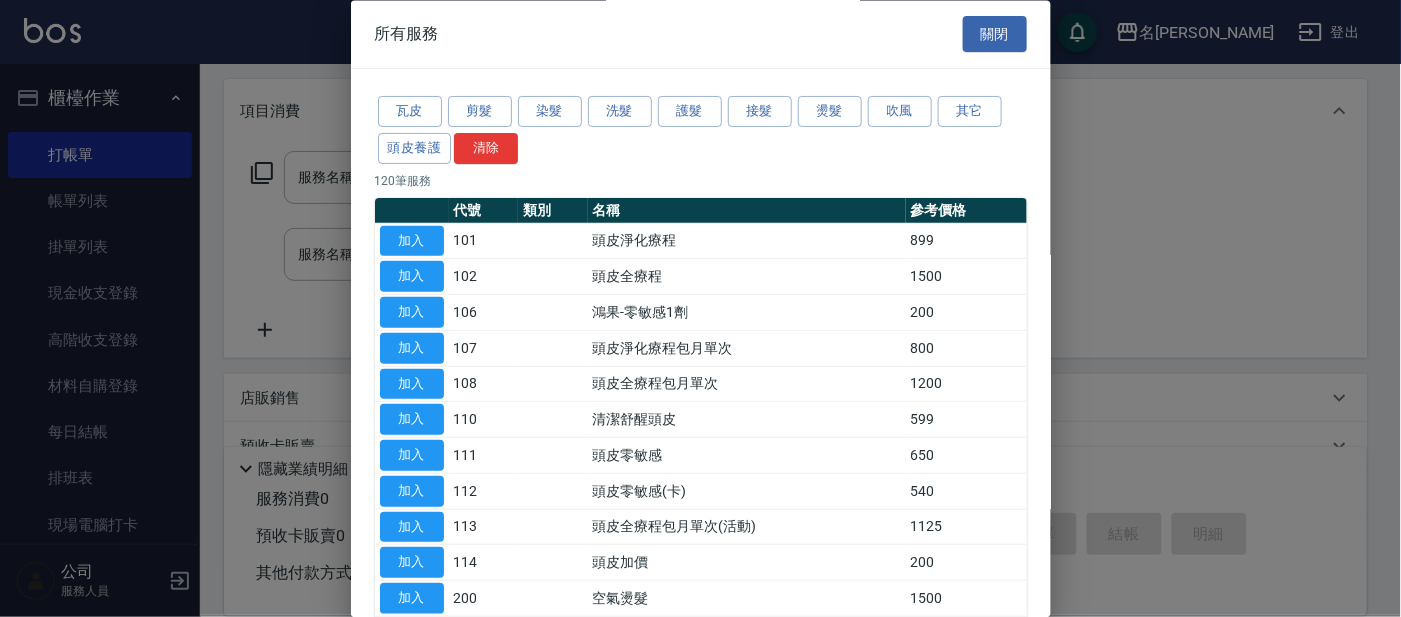click on "瓦皮 剪髮 染髮 洗髮 護髮 接髮 燙髮 吹風 其它 頭皮養護 清除 120  筆服務 代號 類別 名稱 參考價格 加入 101 頭皮淨化療程 899 加入 102 頭皮全療程 1500 加入 106 鴻果-零敏感1劑 200 加入 107 頭皮淨化療程包月單次 800 加入 108 頭皮全療程包月單次 1200 加入 110 清潔舒醒頭皮 599 加入 111 頭皮零敏感 650 加入 112 頭皮零敏感(卡) 540 加入 113 頭皮全療程包月單次(活動) 1125 加入 114 頭皮加價 200 加入 200 空氣燙髮 1500 加入 201 金髮兒質感3劑 2000 加入 204 CYS生化離子燙 2500 加入 206 燙髮 1680 加入 207 縮毛矯正無重力 3500 加入 208 調配燙 3000 加入 209 金髮兒Q2科技燙 2500 加入 210 生化陶瓷燙 2500 加入 211 金髮兒溫塑燙 3000 加入 212 金髮兒生化燙(冷) 2500 加入 213 生化離子燙 2500 加入 214 完美生化燙(冷) 3000 加入 215 套餐燙髮 0 加入 216 完美離直套餐 6600 加入 217 生化套餐 3600 加入 218 完美套餐 5000" at bounding box center [701, 1053] 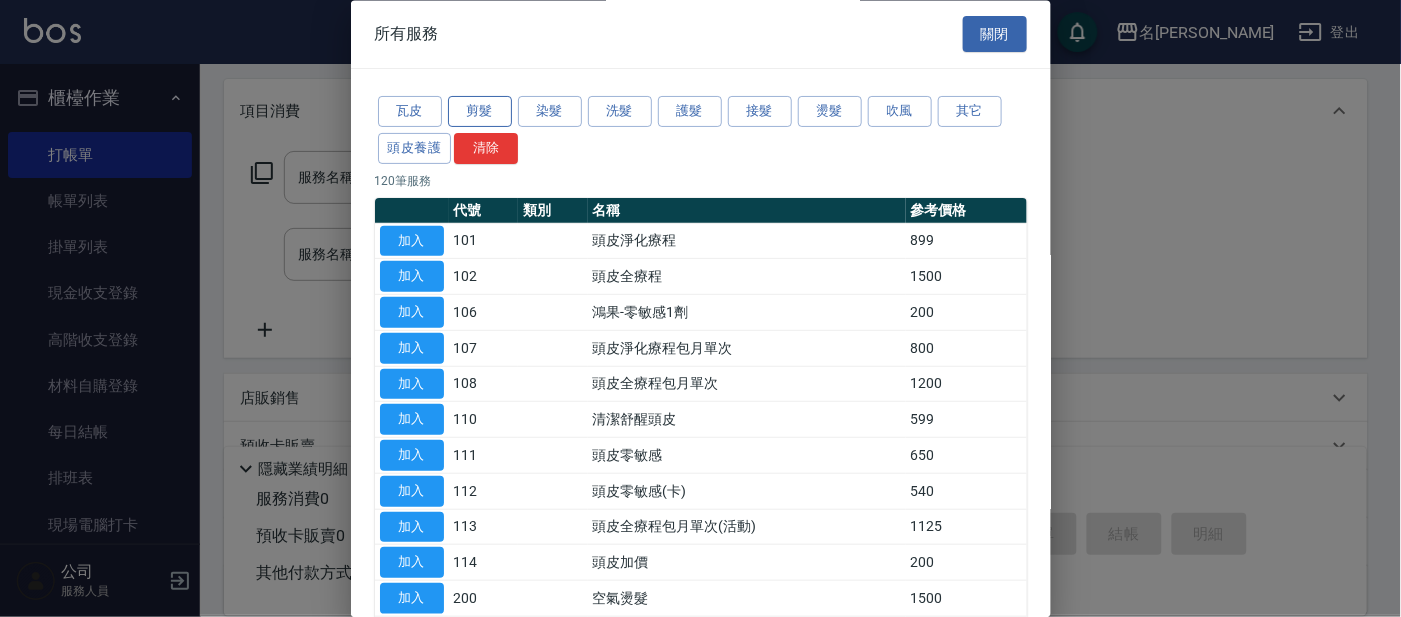 click on "剪髮" at bounding box center [480, 112] 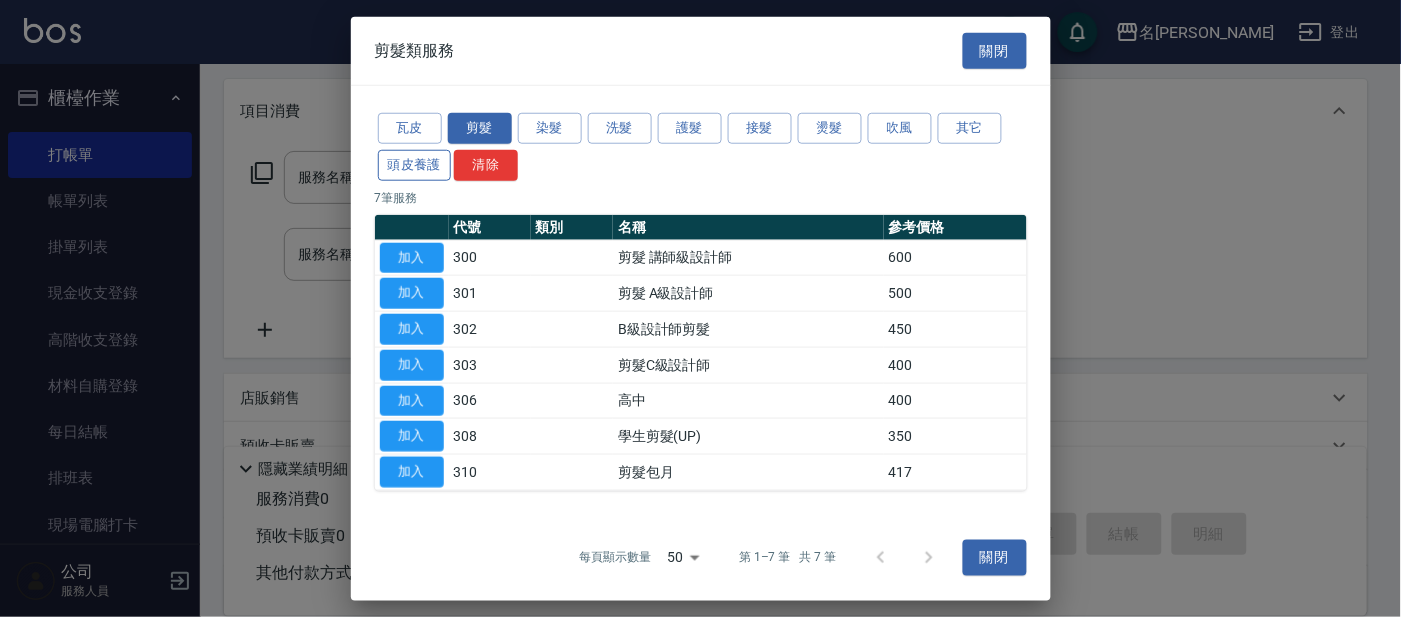 click on "頭皮養護" at bounding box center [415, 165] 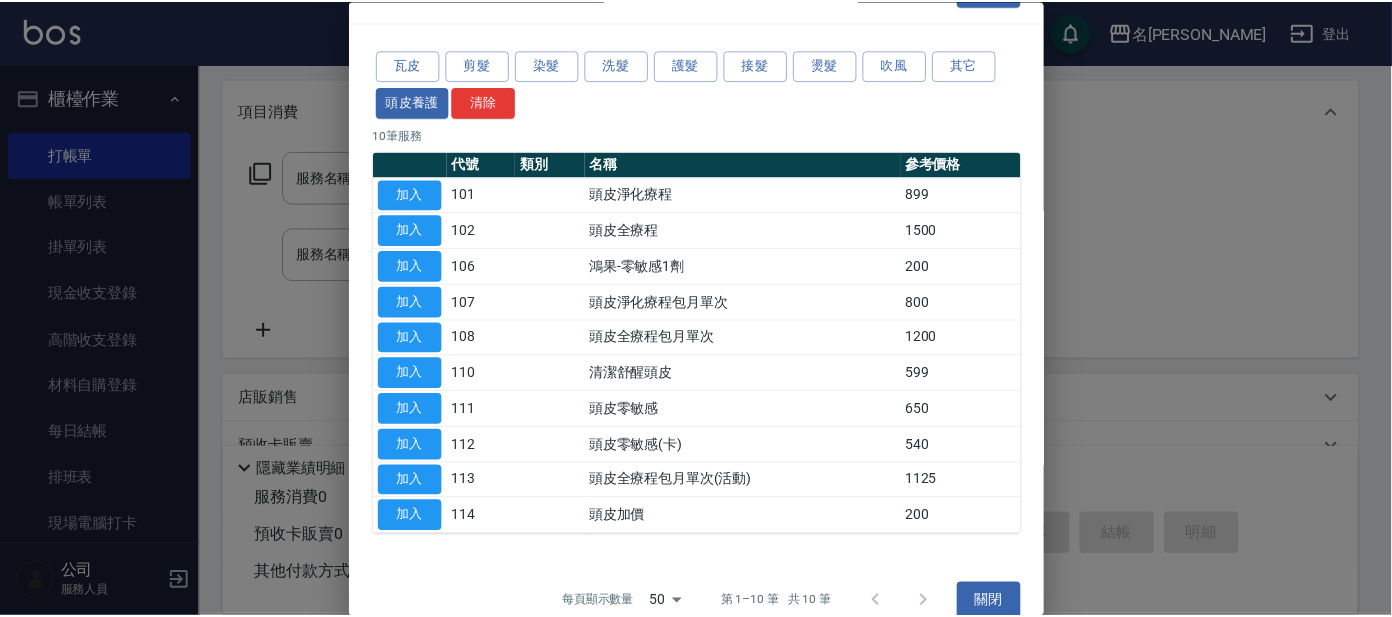scroll, scrollTop: 73, scrollLeft: 0, axis: vertical 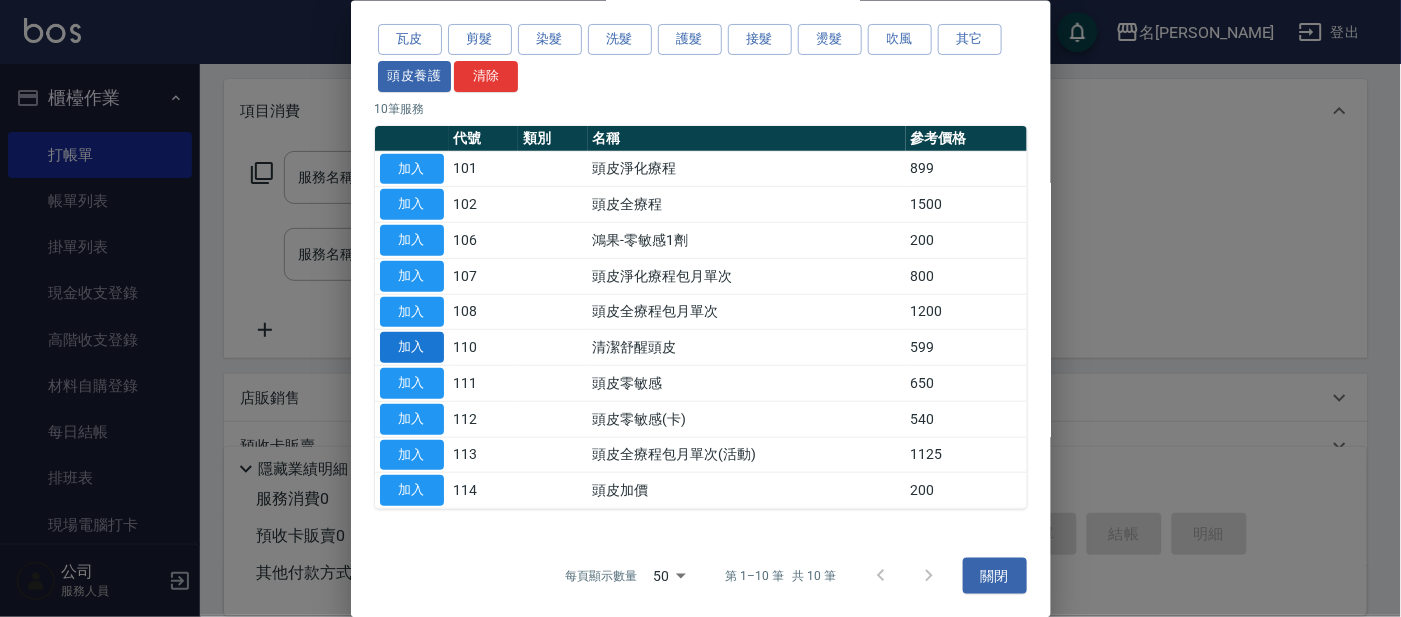 click on "加入" at bounding box center [412, 347] 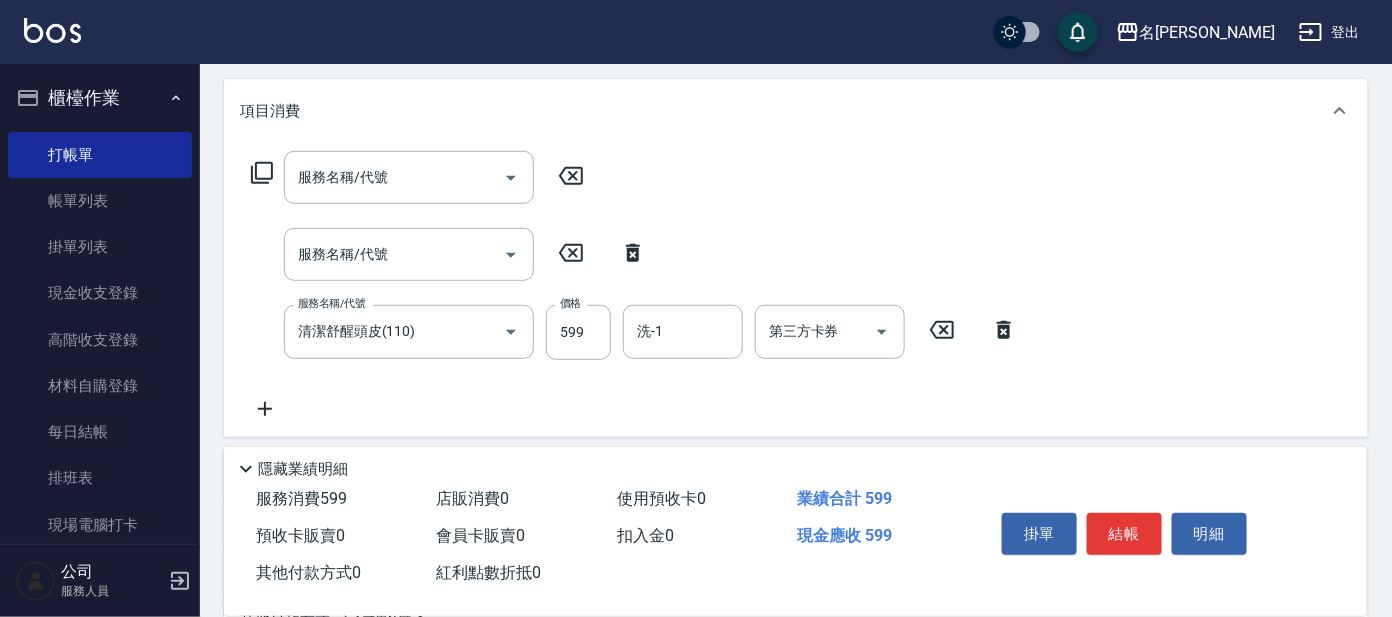 click 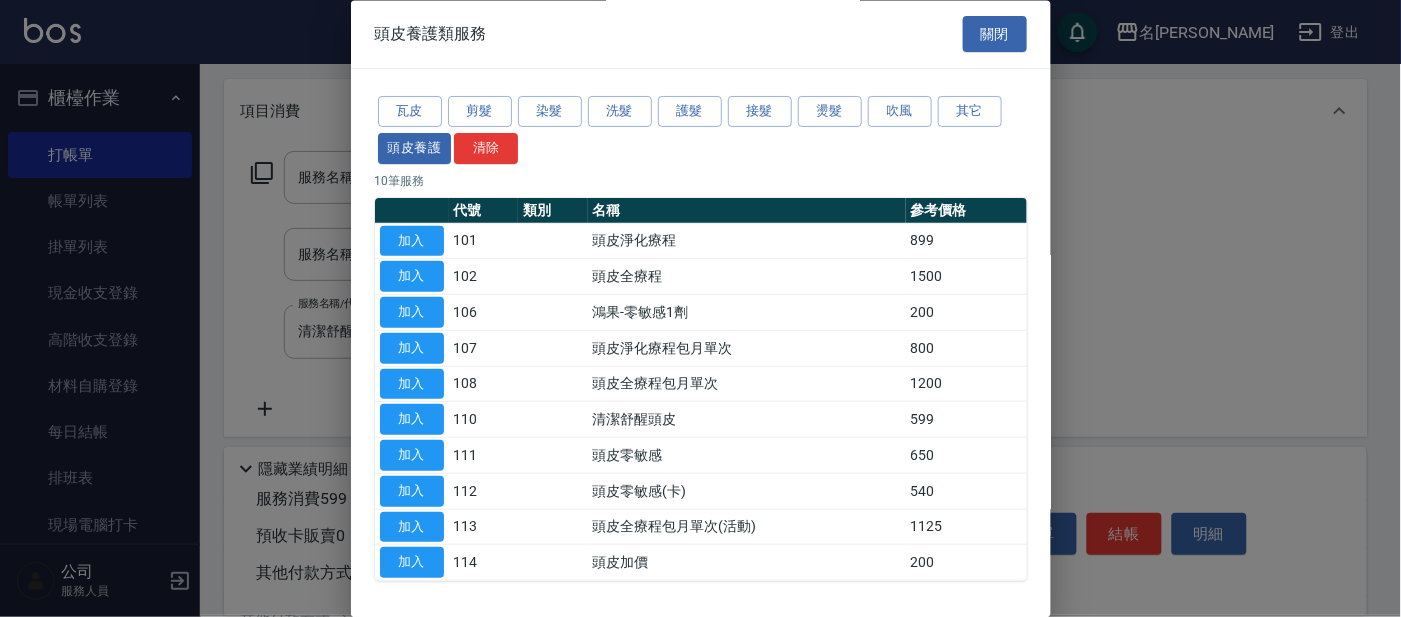 click at bounding box center [700, 308] 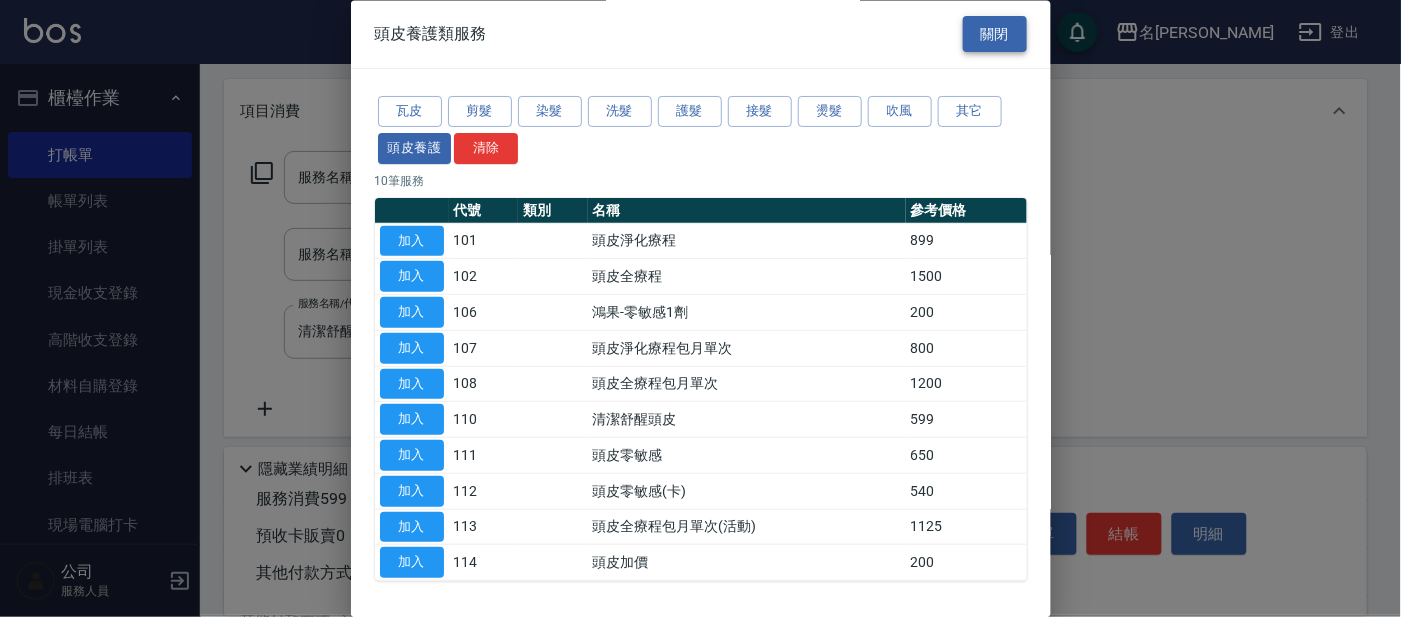 click on "關閉" at bounding box center [995, 34] 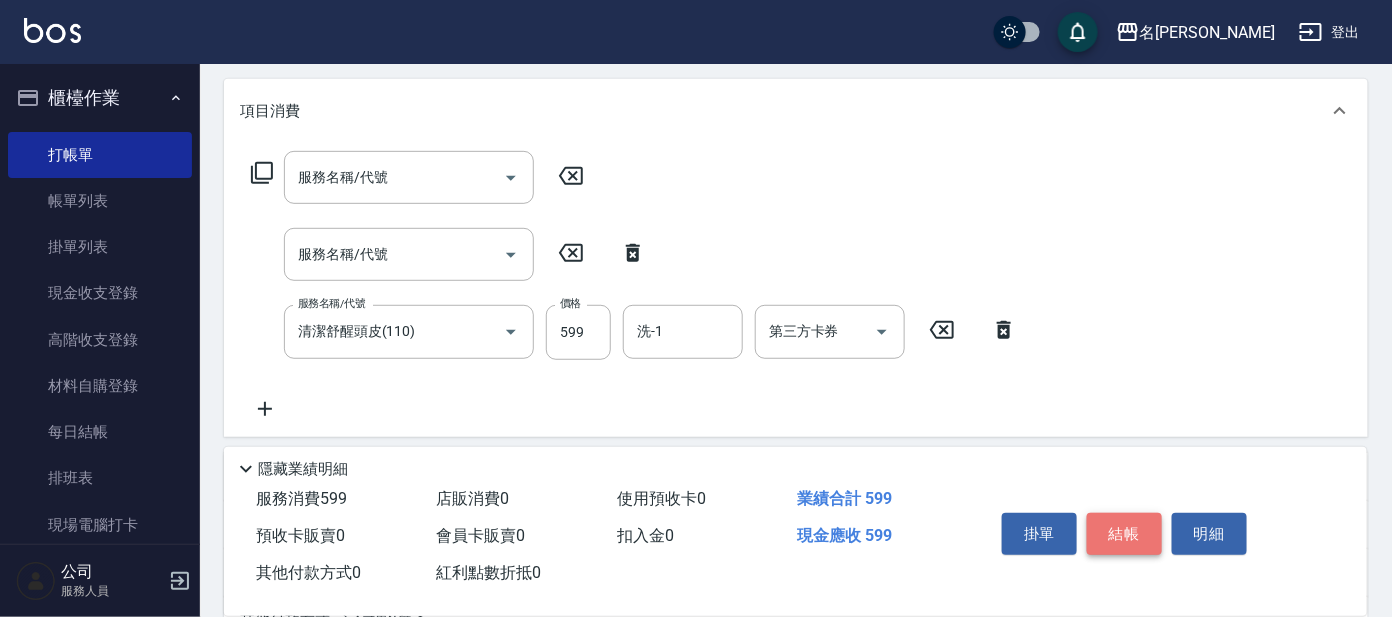 click on "結帳" at bounding box center (1124, 534) 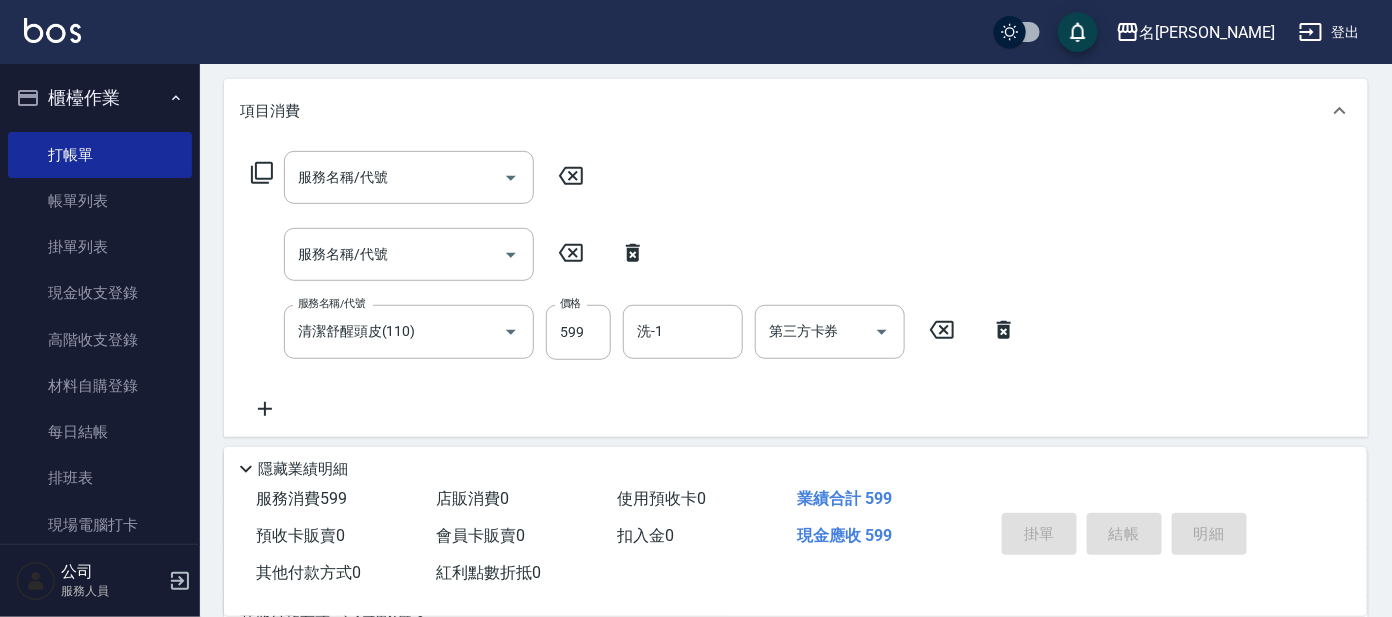 type on "[DATE] 16:53" 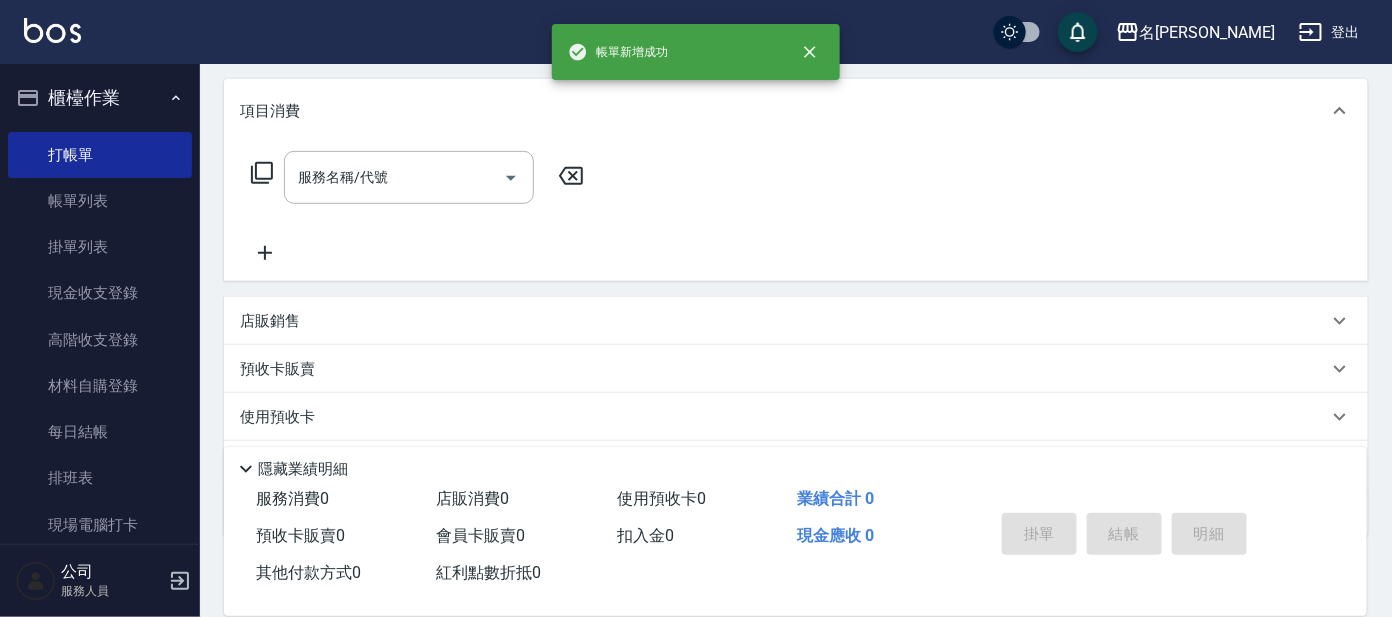 scroll, scrollTop: 0, scrollLeft: 0, axis: both 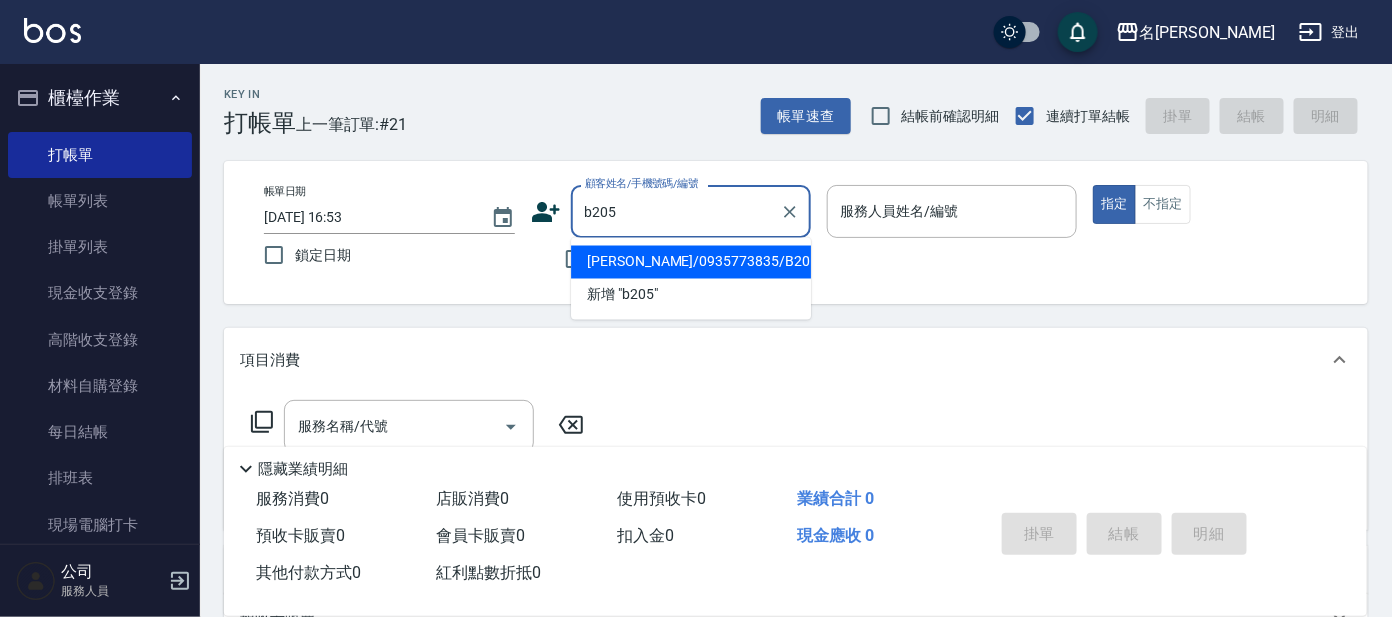 click on "[PERSON_NAME]/0935773835/B205" at bounding box center [691, 262] 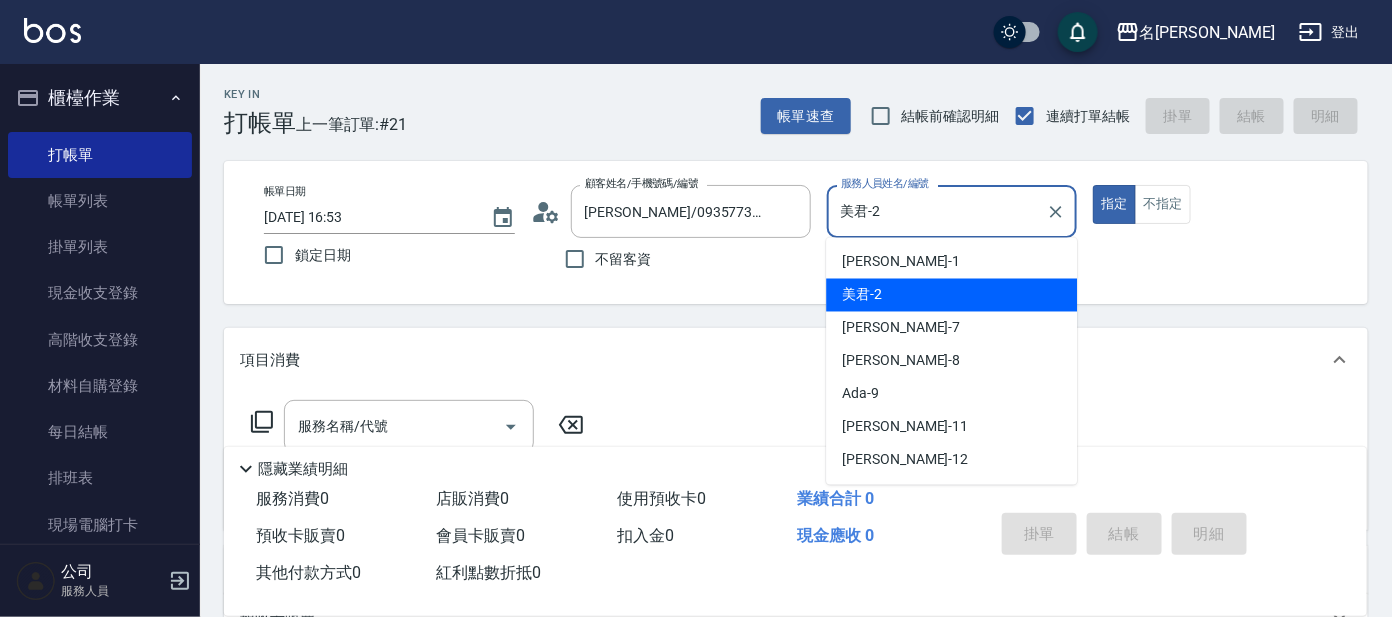 click on "美君-2" at bounding box center (937, 211) 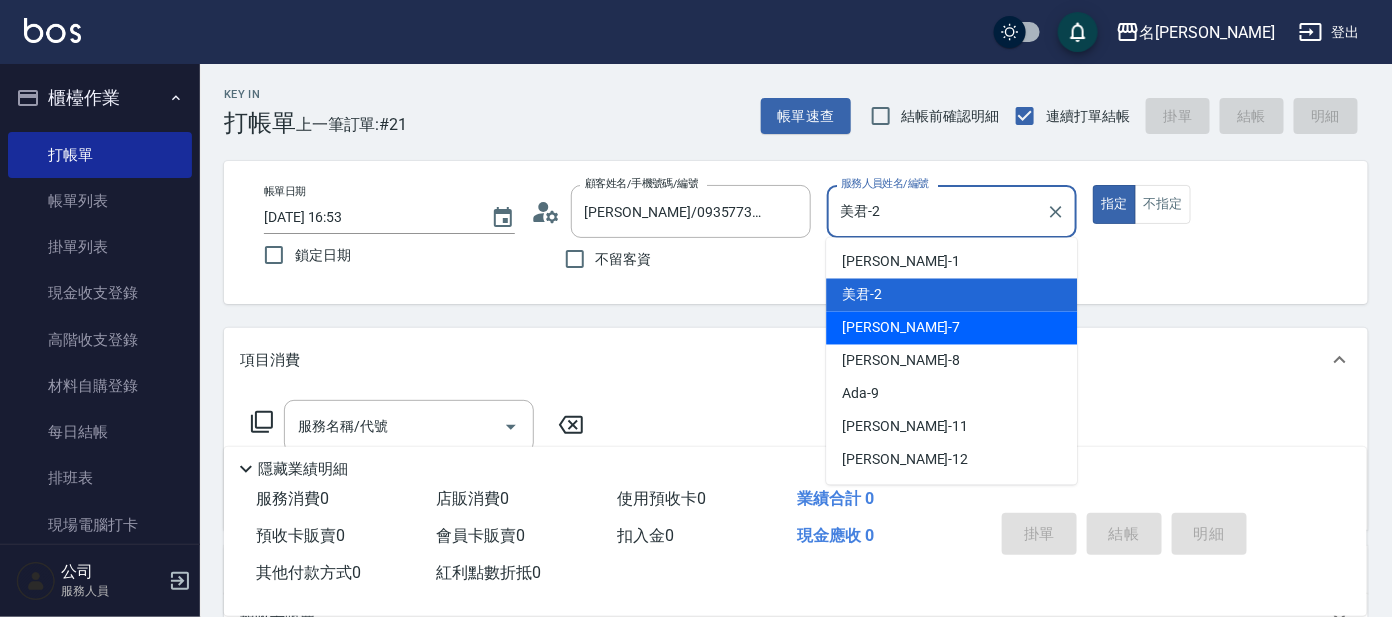 click on "[PERSON_NAME] -7" at bounding box center (951, 328) 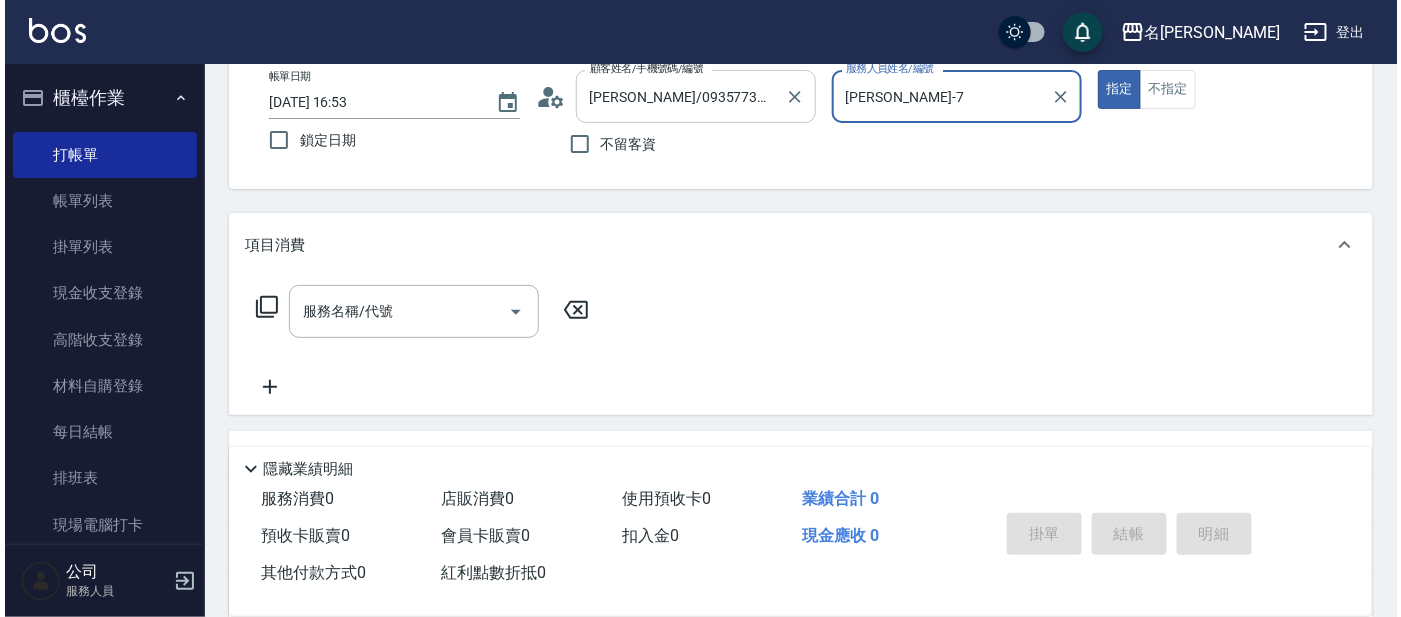 scroll, scrollTop: 249, scrollLeft: 0, axis: vertical 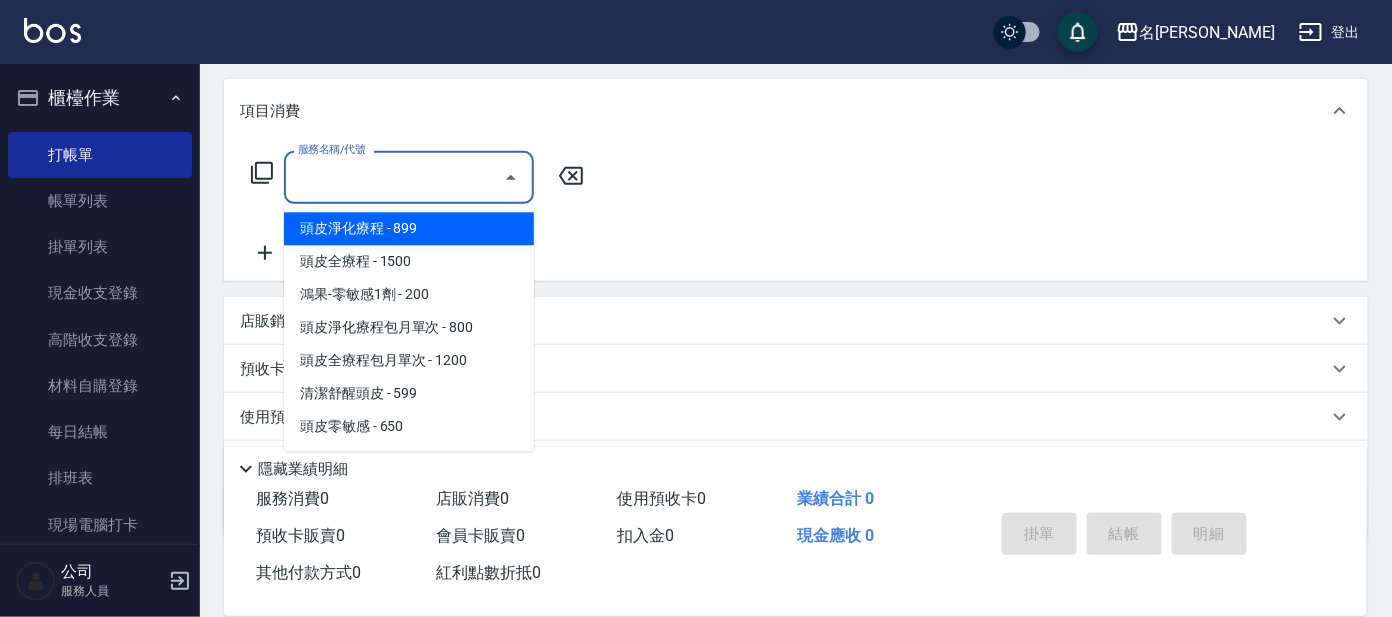click on "服務名稱/代號" at bounding box center [394, 177] 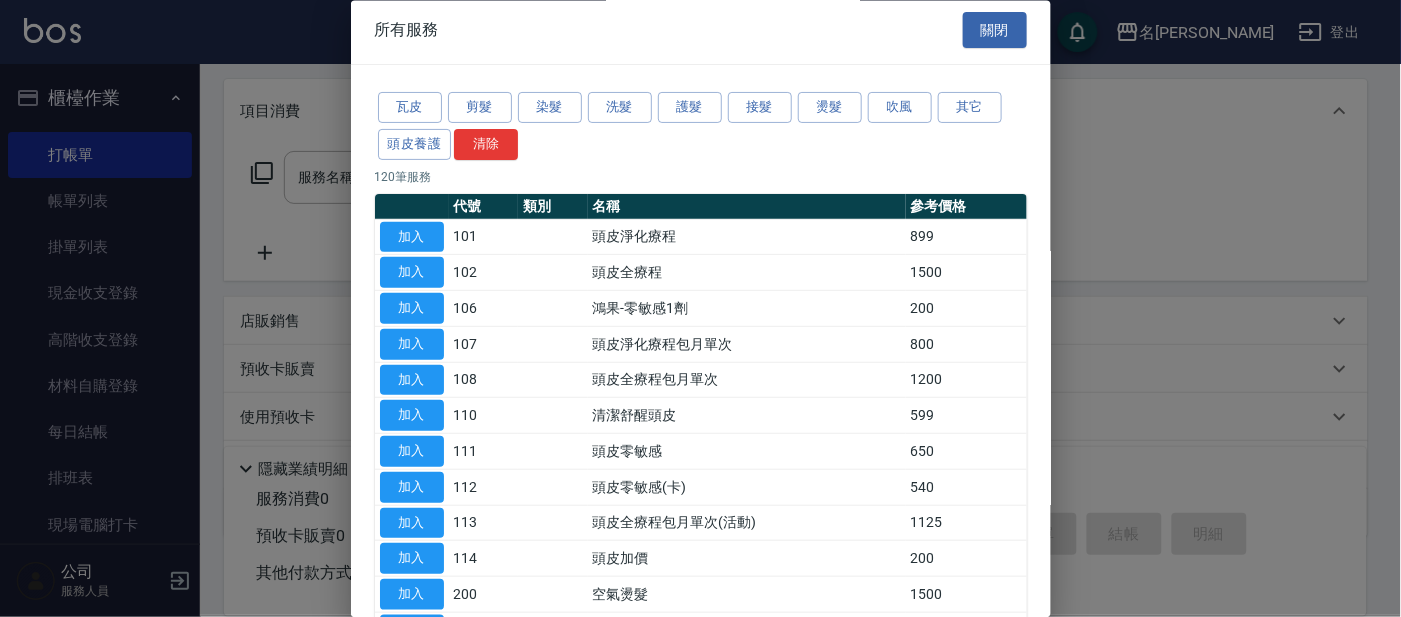 scroll, scrollTop: 0, scrollLeft: 0, axis: both 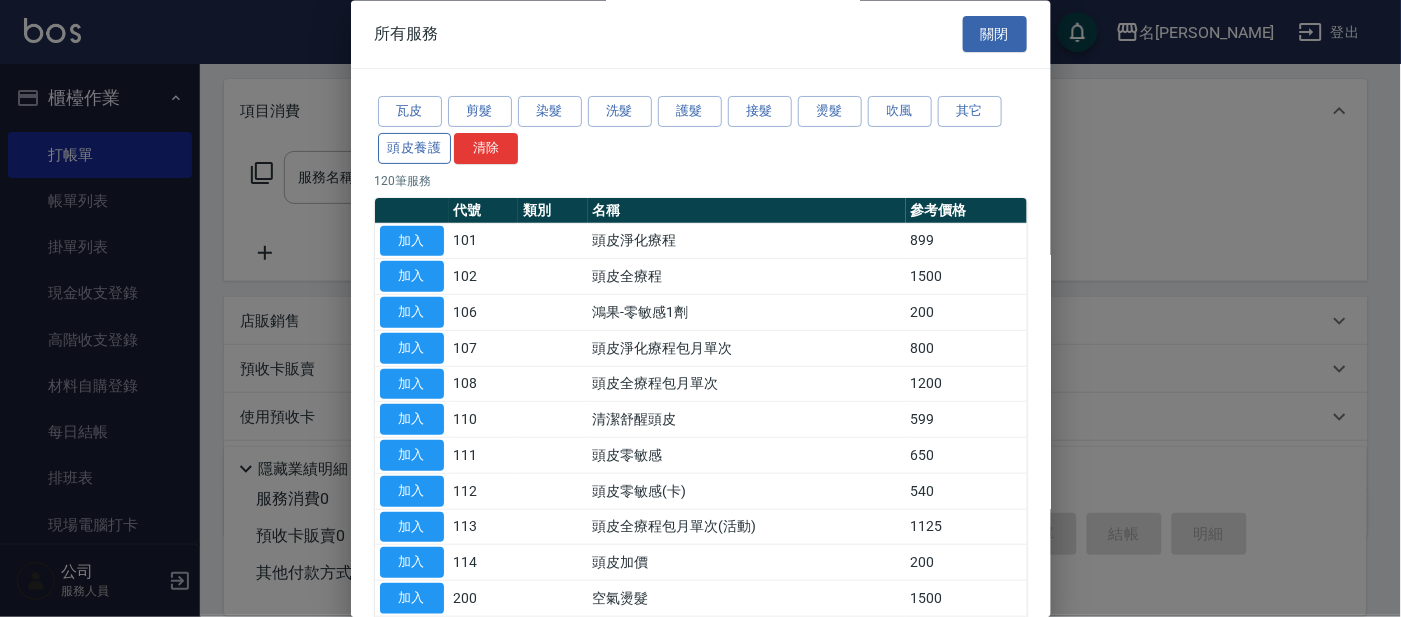 click on "頭皮養護" at bounding box center (415, 148) 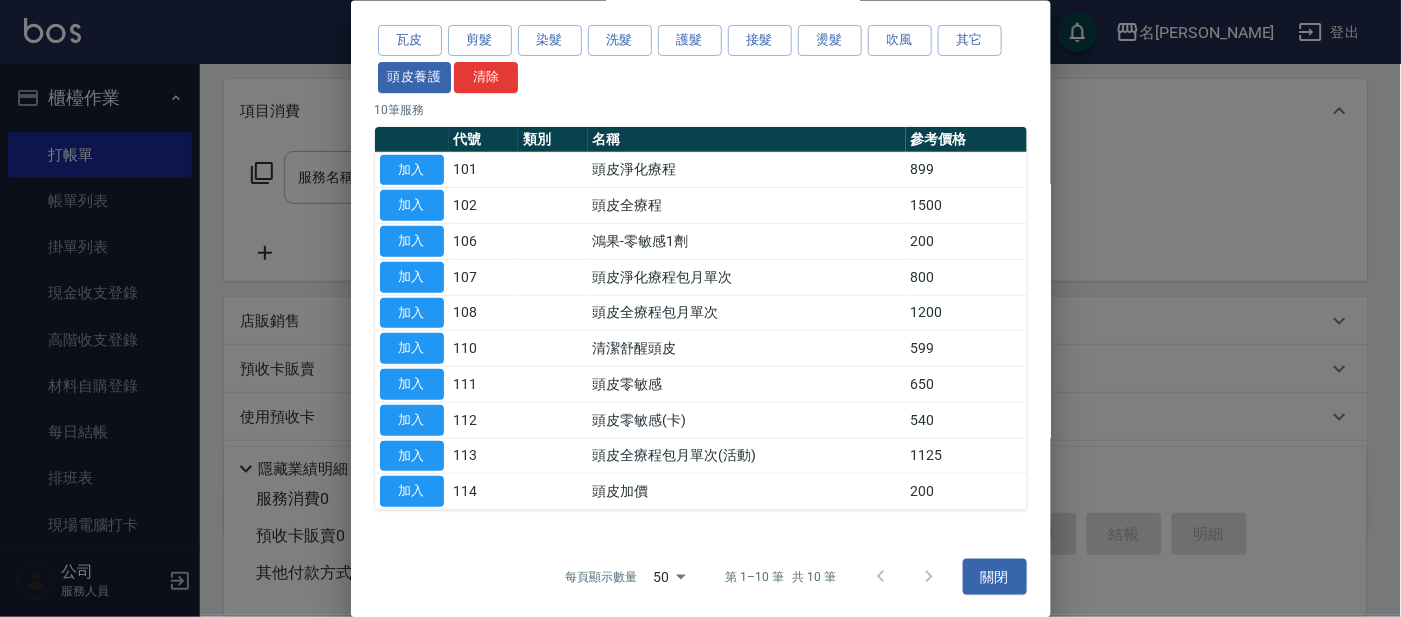 scroll, scrollTop: 73, scrollLeft: 0, axis: vertical 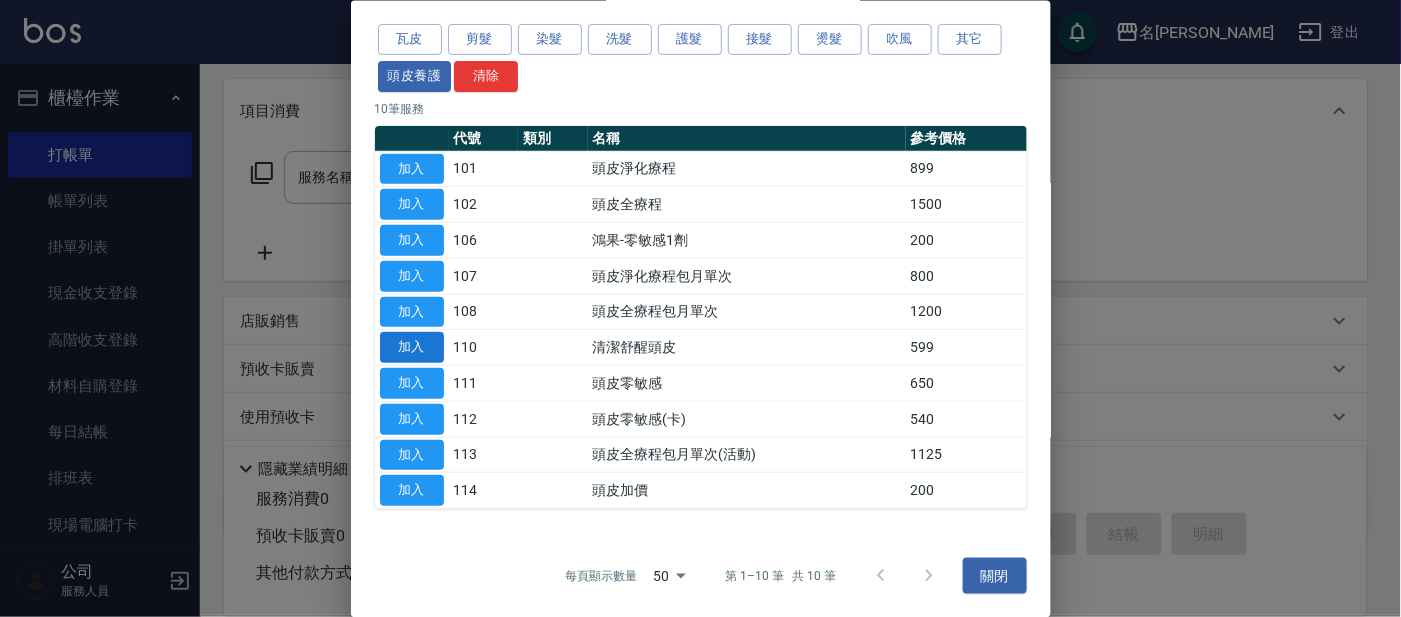 click on "加入" at bounding box center [412, 347] 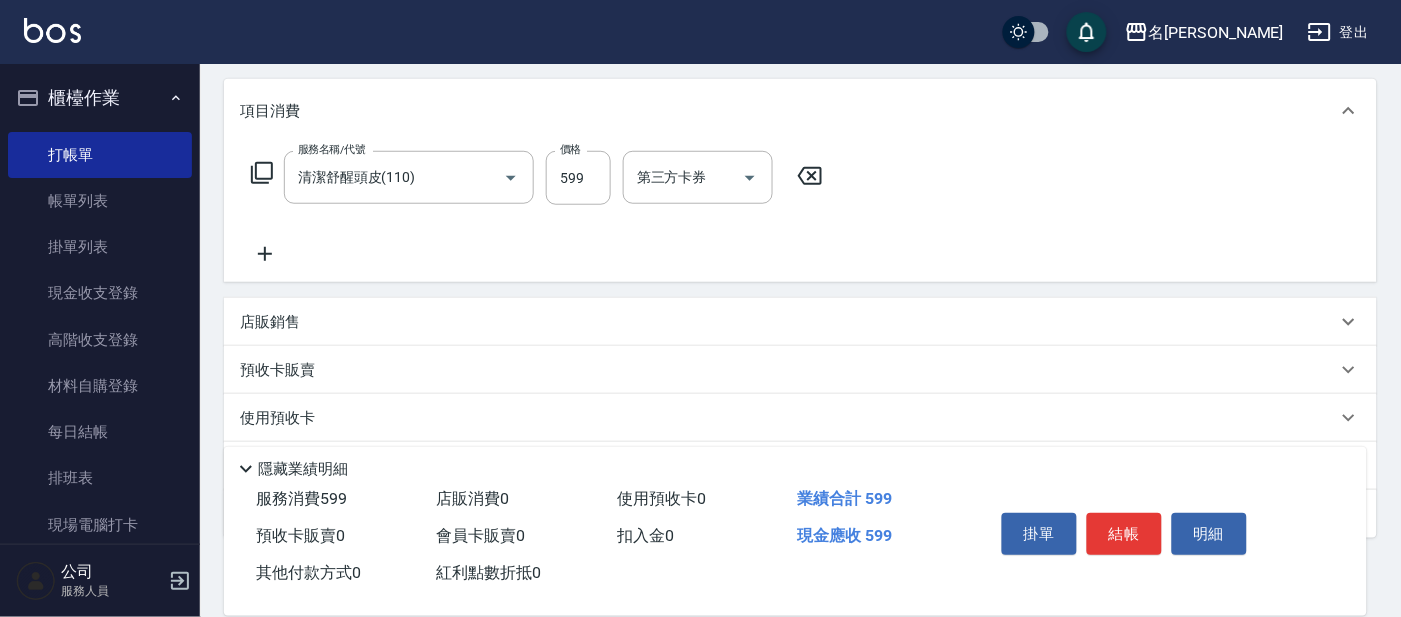 type on "清潔舒醒頭皮(110)" 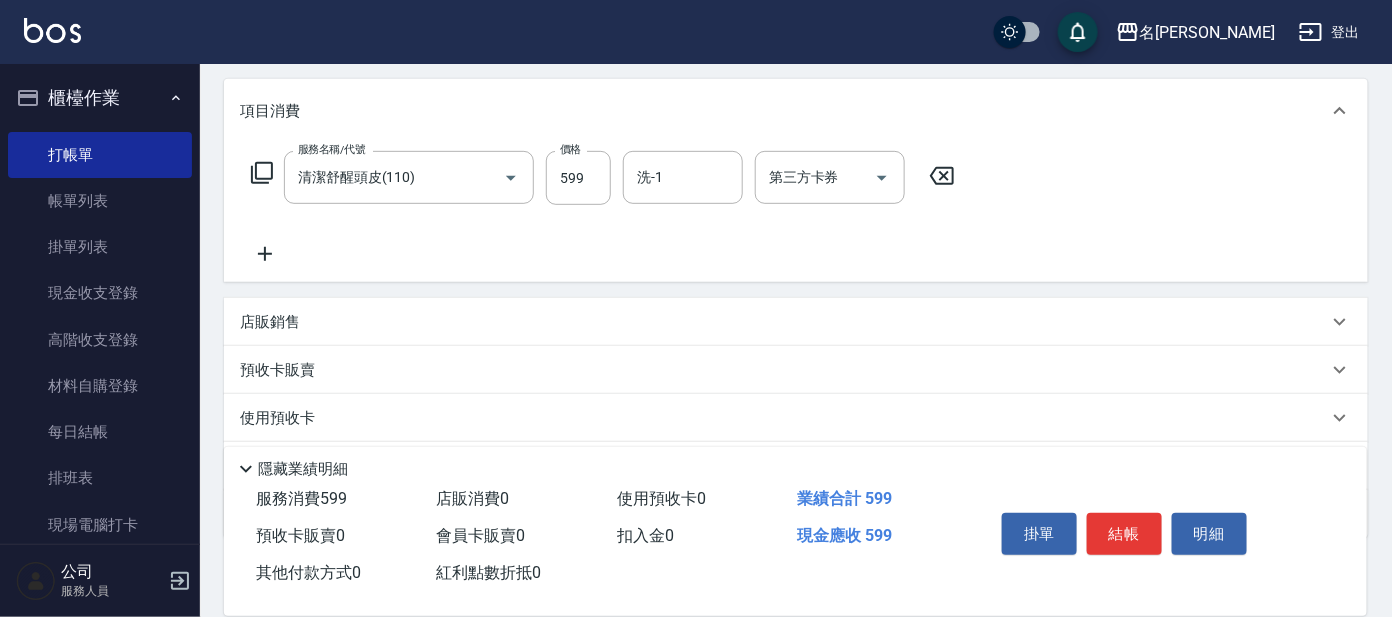 click 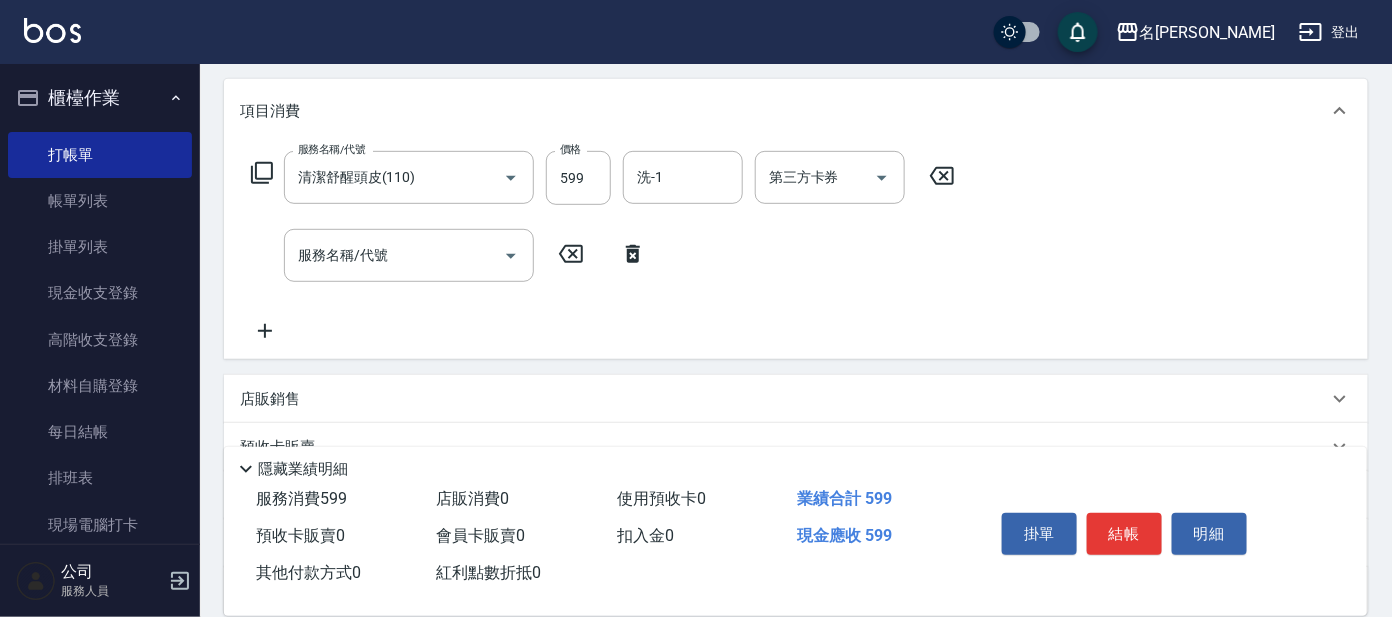 click 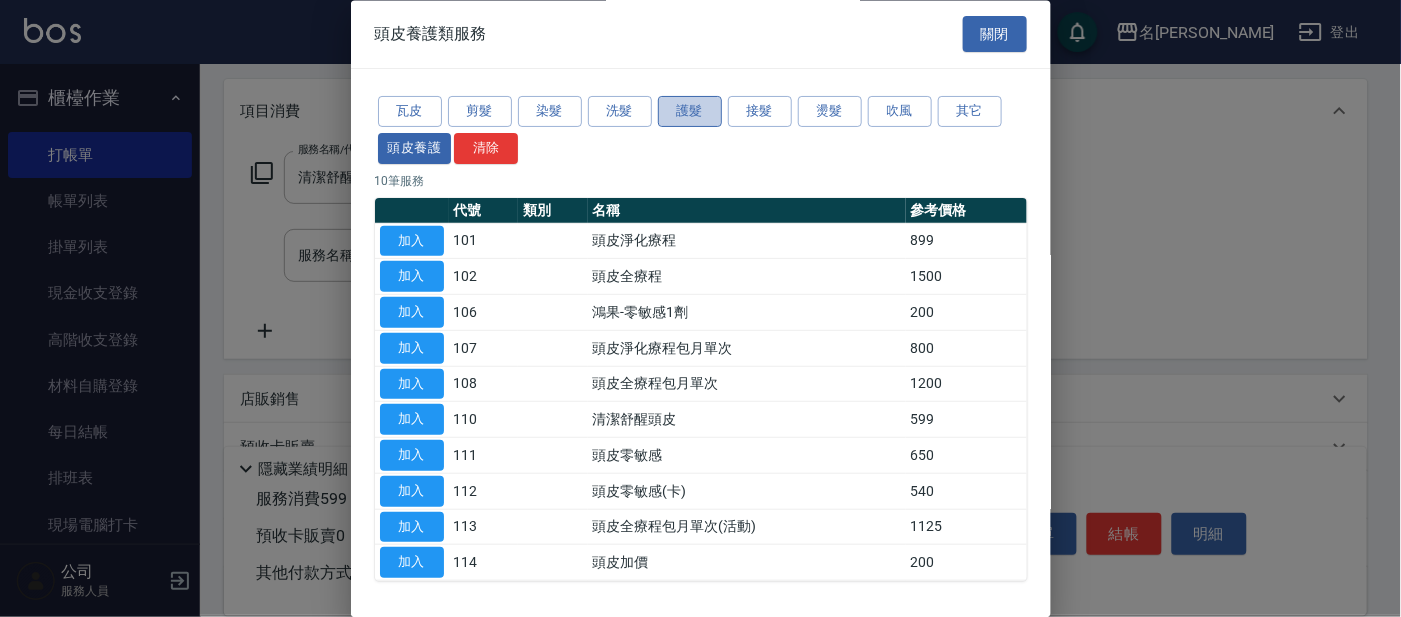 click on "護髮" at bounding box center [690, 112] 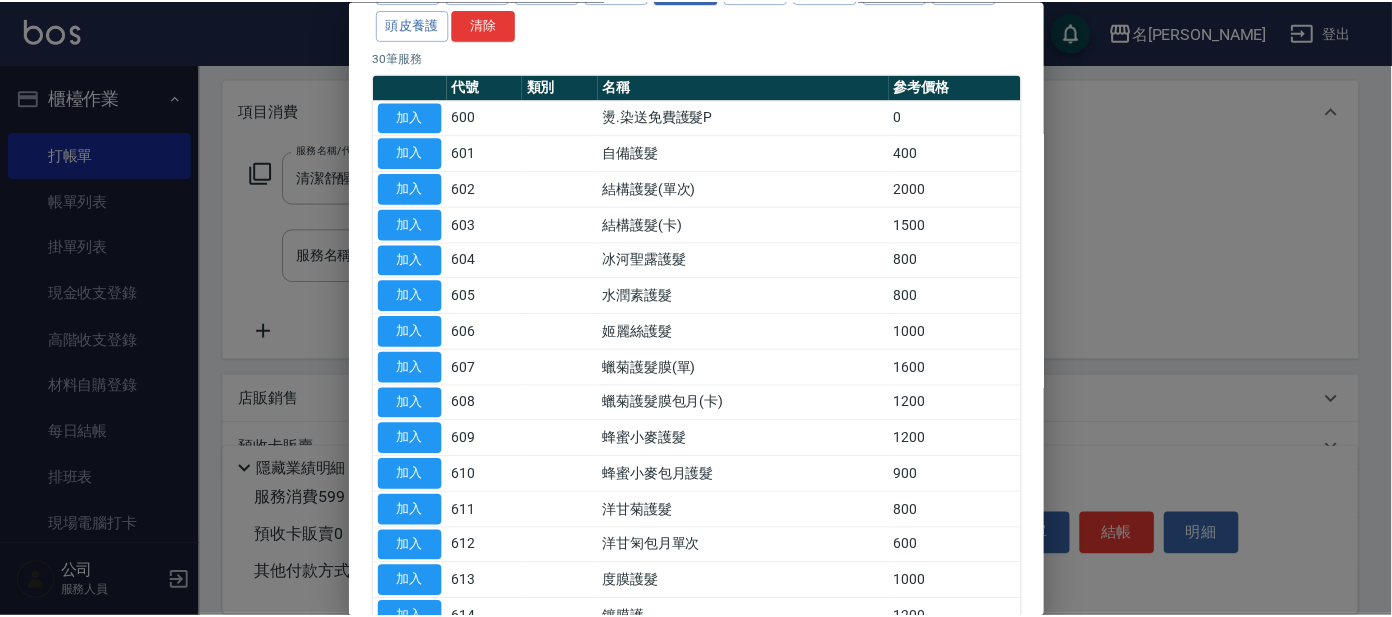 scroll, scrollTop: 0, scrollLeft: 0, axis: both 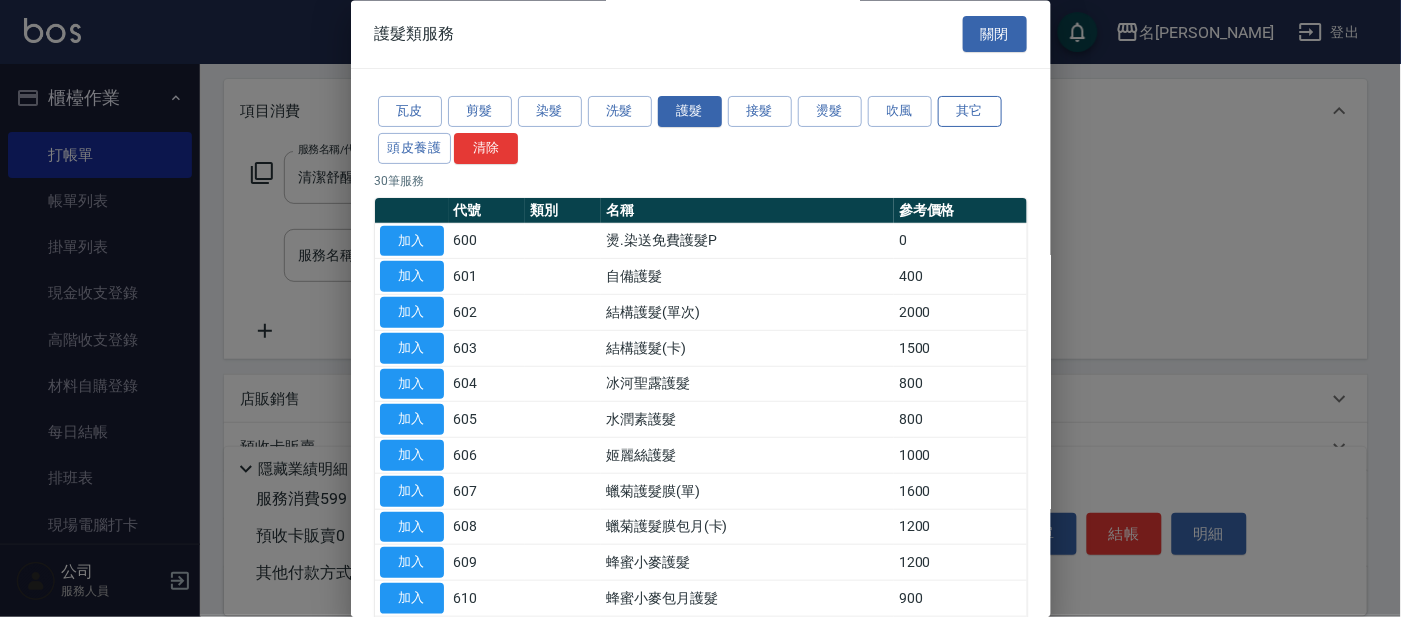 click on "其它" at bounding box center [970, 112] 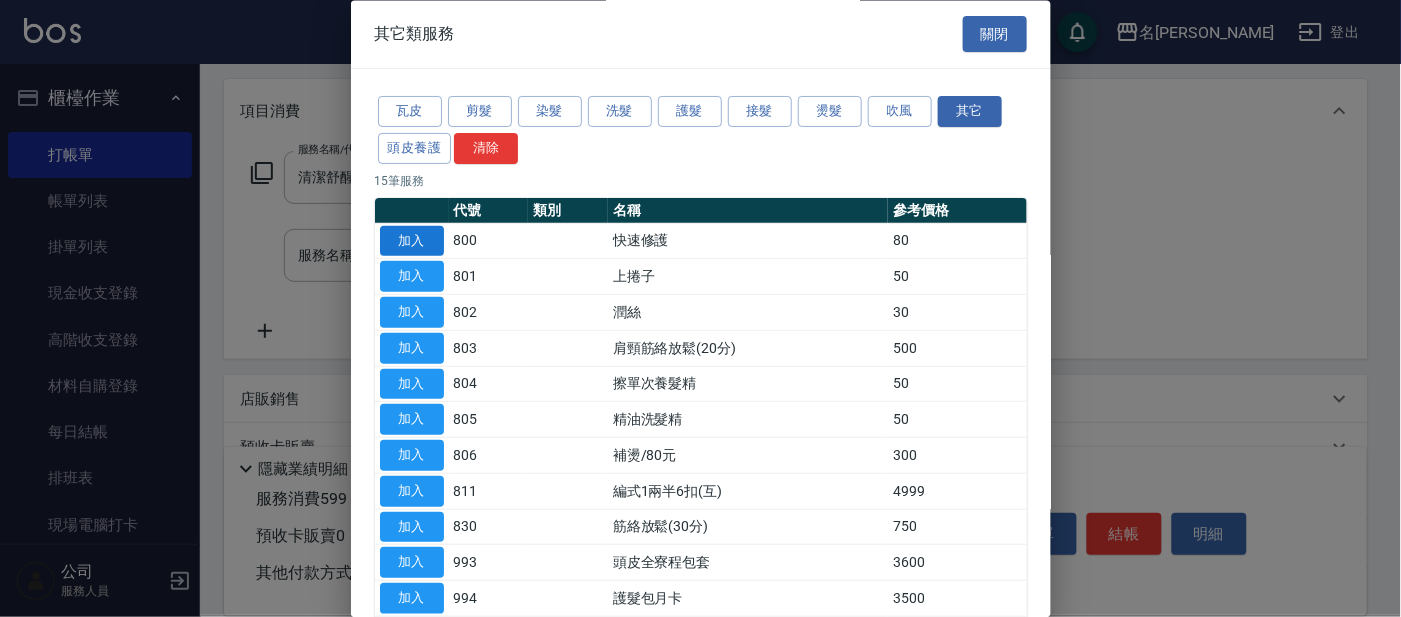 click on "加入" at bounding box center (412, 241) 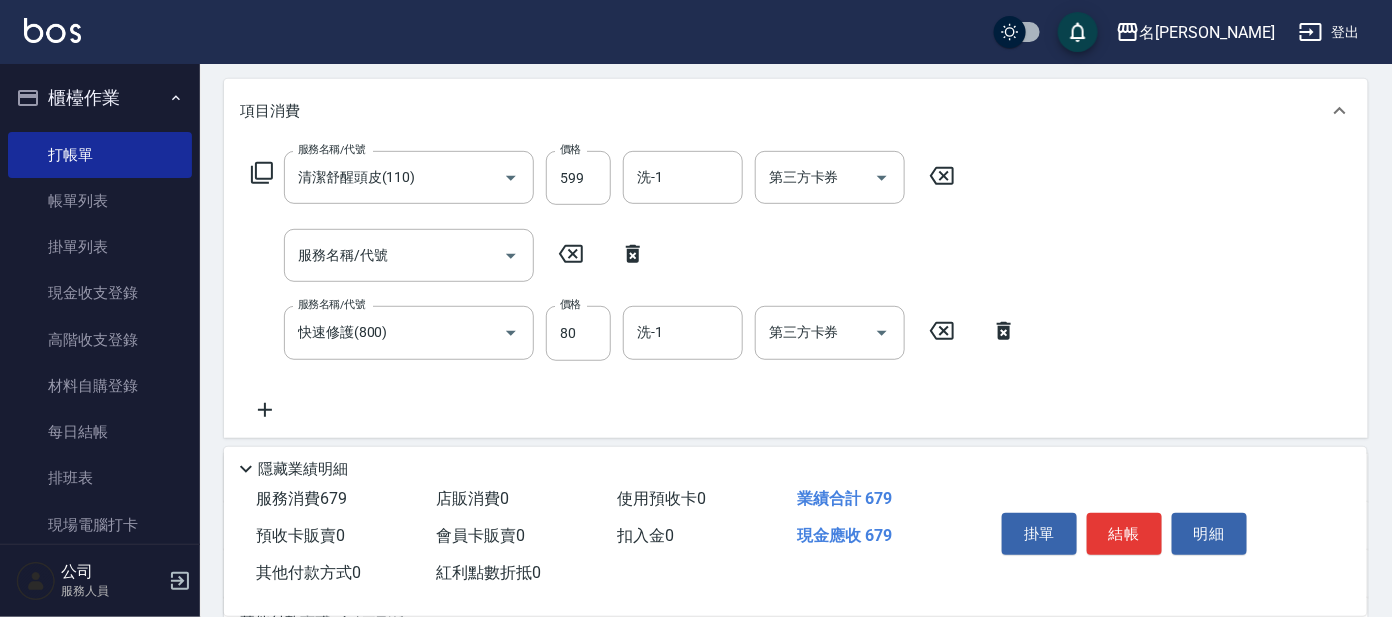 click 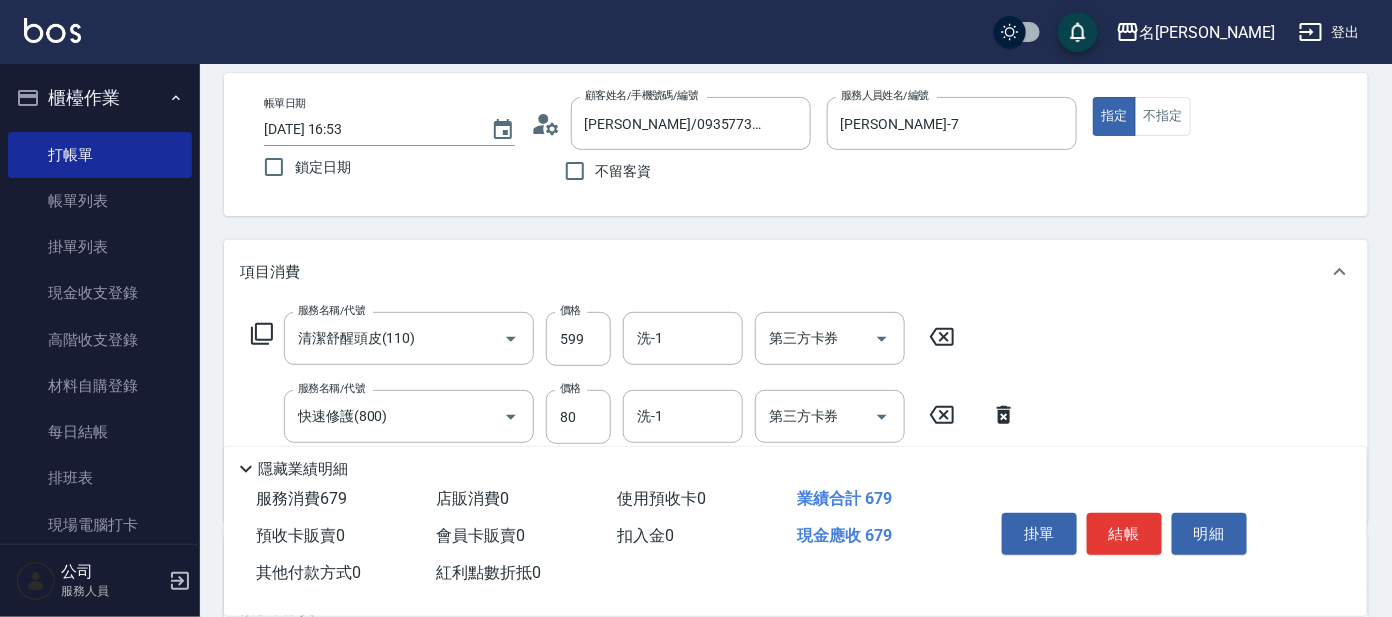 scroll, scrollTop: 124, scrollLeft: 0, axis: vertical 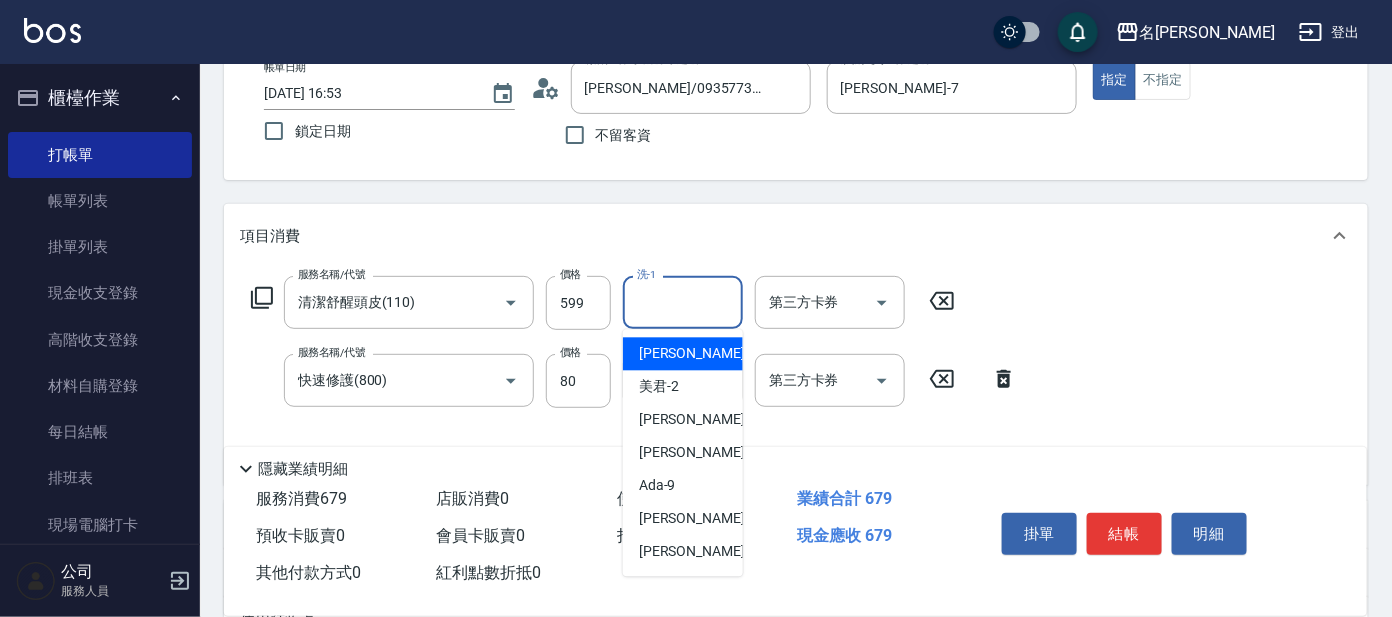 click on "洗-1" at bounding box center [683, 302] 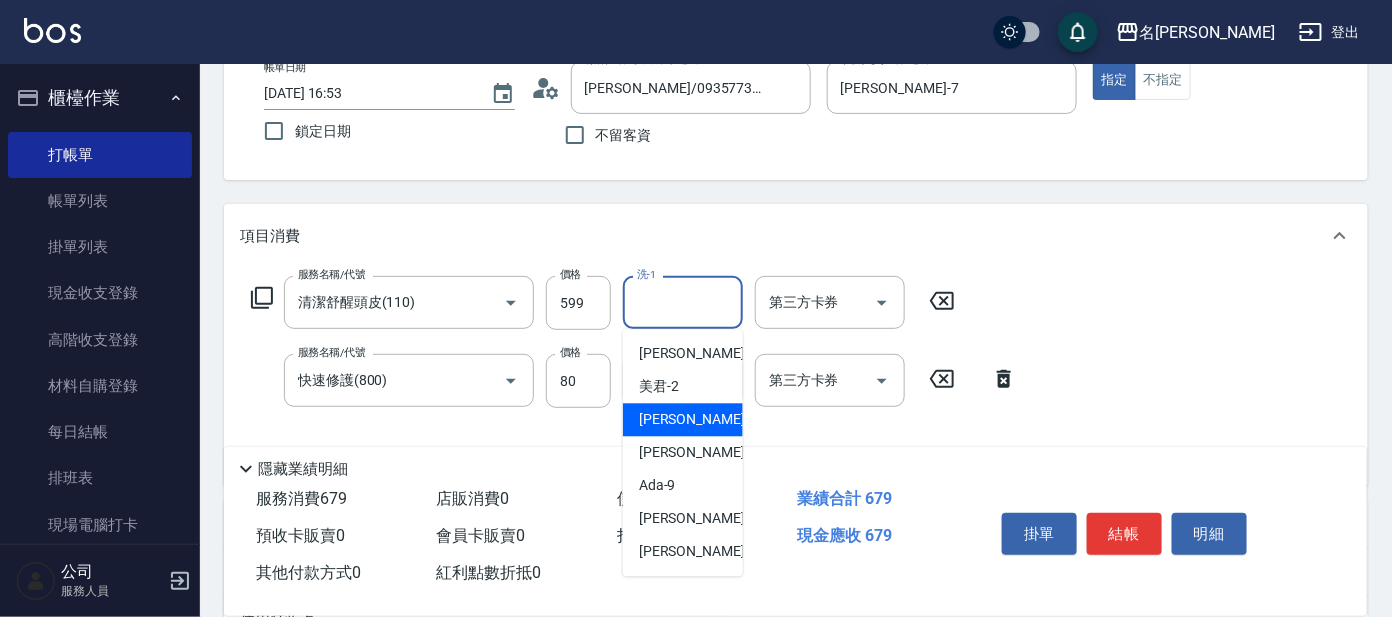 click on "[PERSON_NAME] -7" at bounding box center (683, 420) 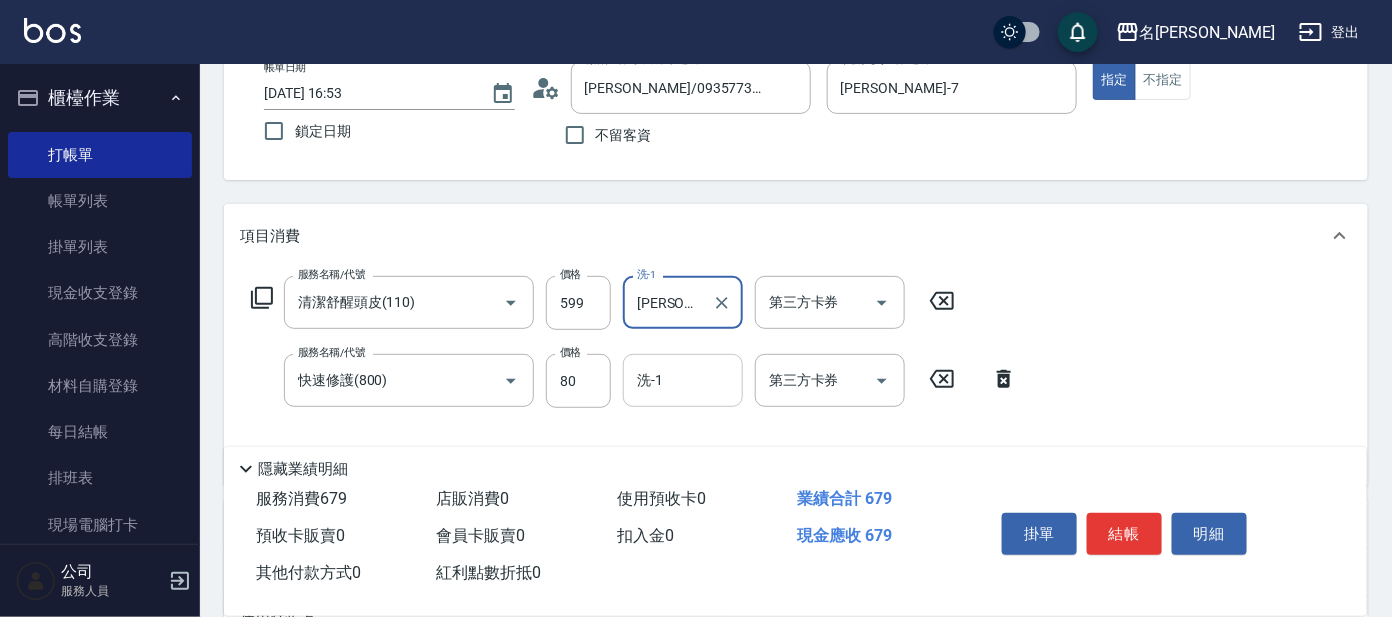 click on "洗-1" at bounding box center (683, 380) 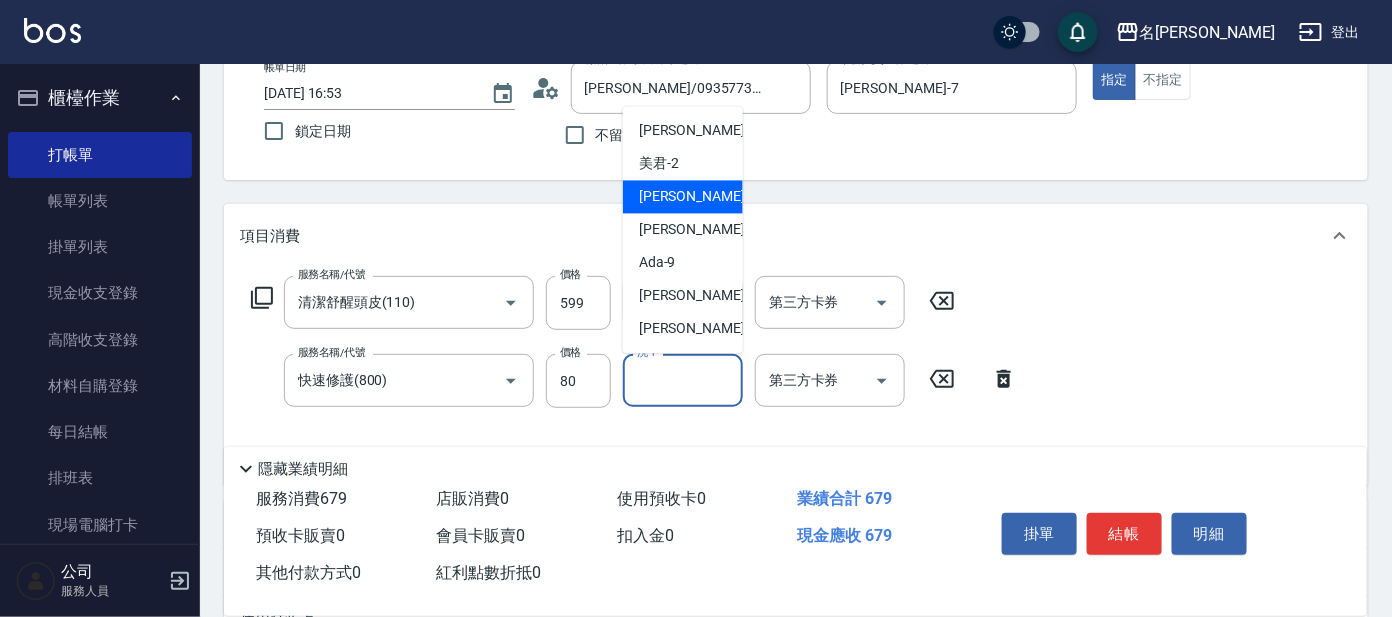 click on "[PERSON_NAME] -7" at bounding box center [698, 197] 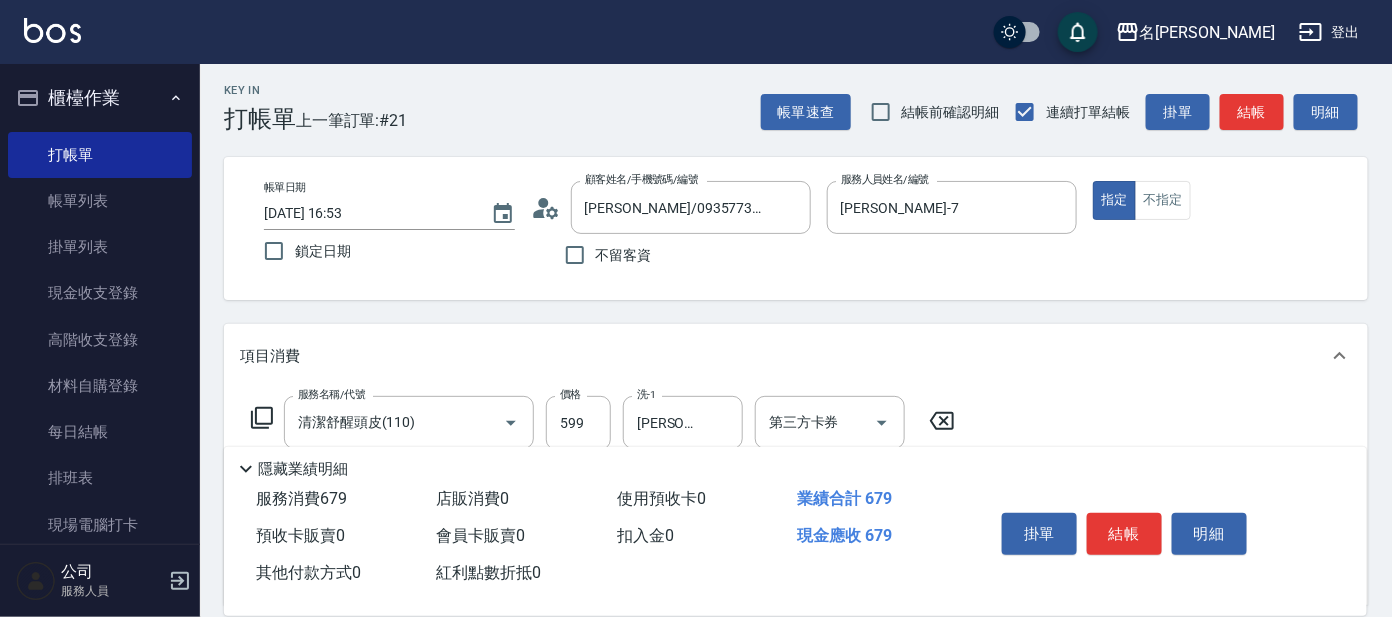scroll, scrollTop: 0, scrollLeft: 0, axis: both 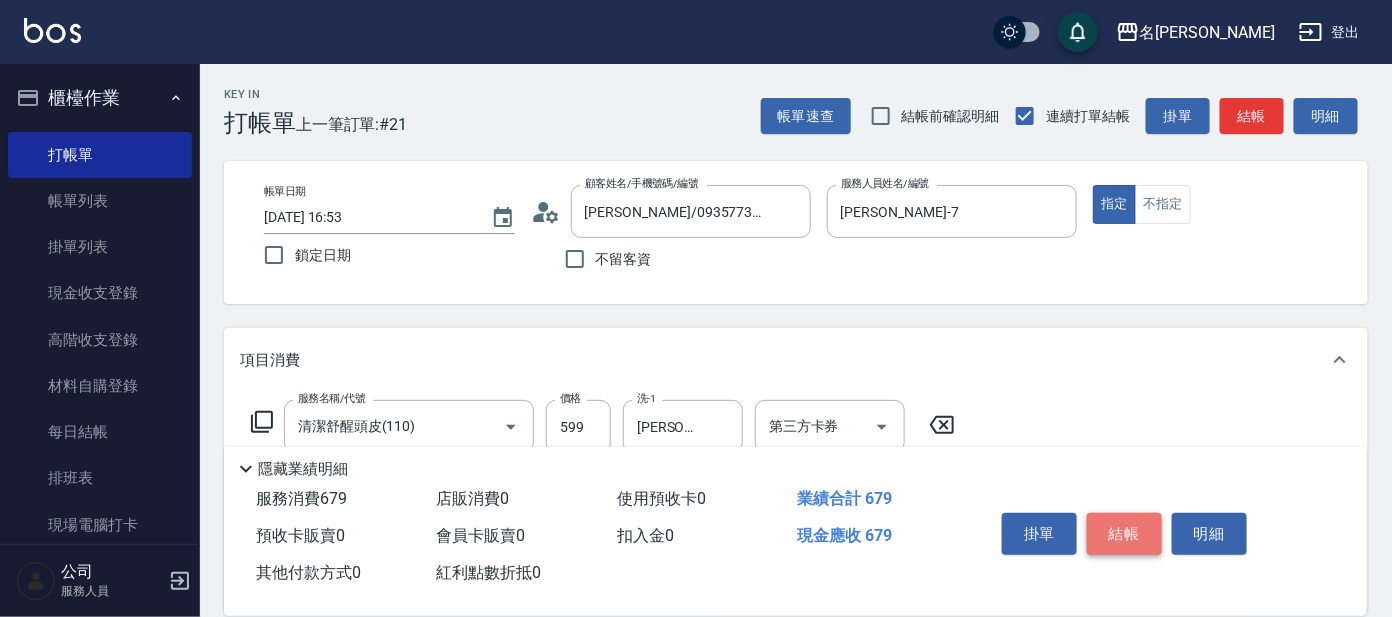 click on "結帳" at bounding box center (1124, 534) 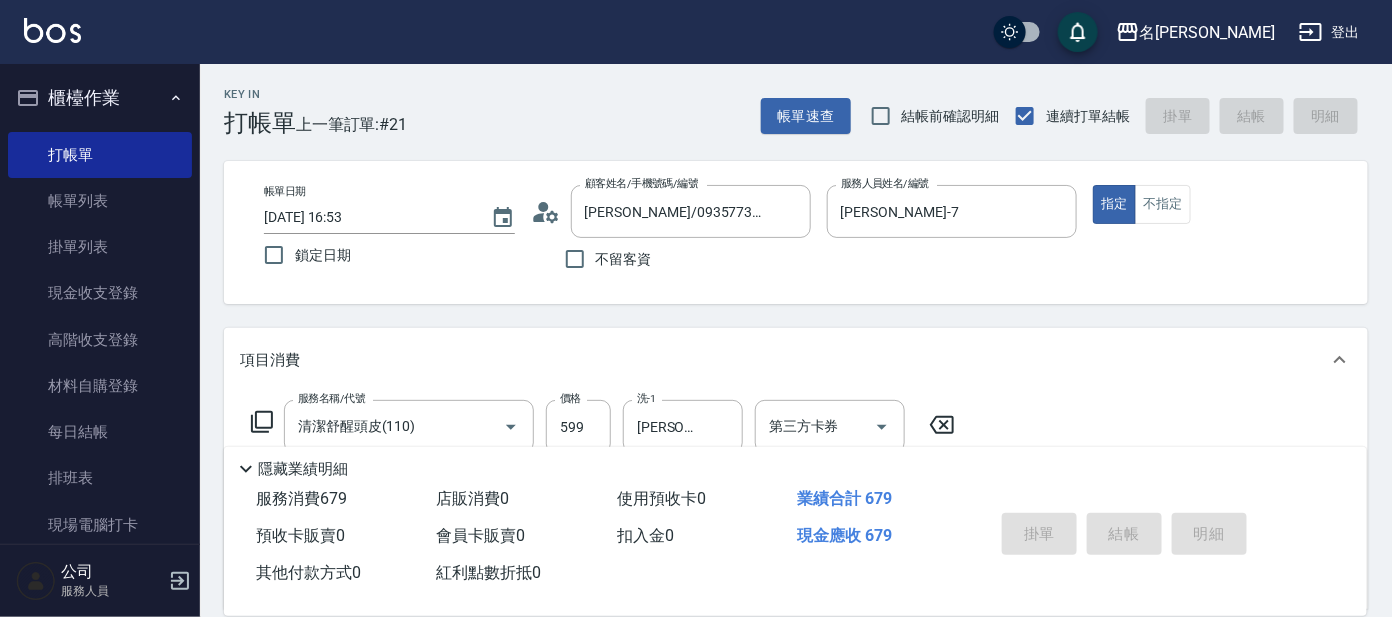 type on "[DATE] 16:54" 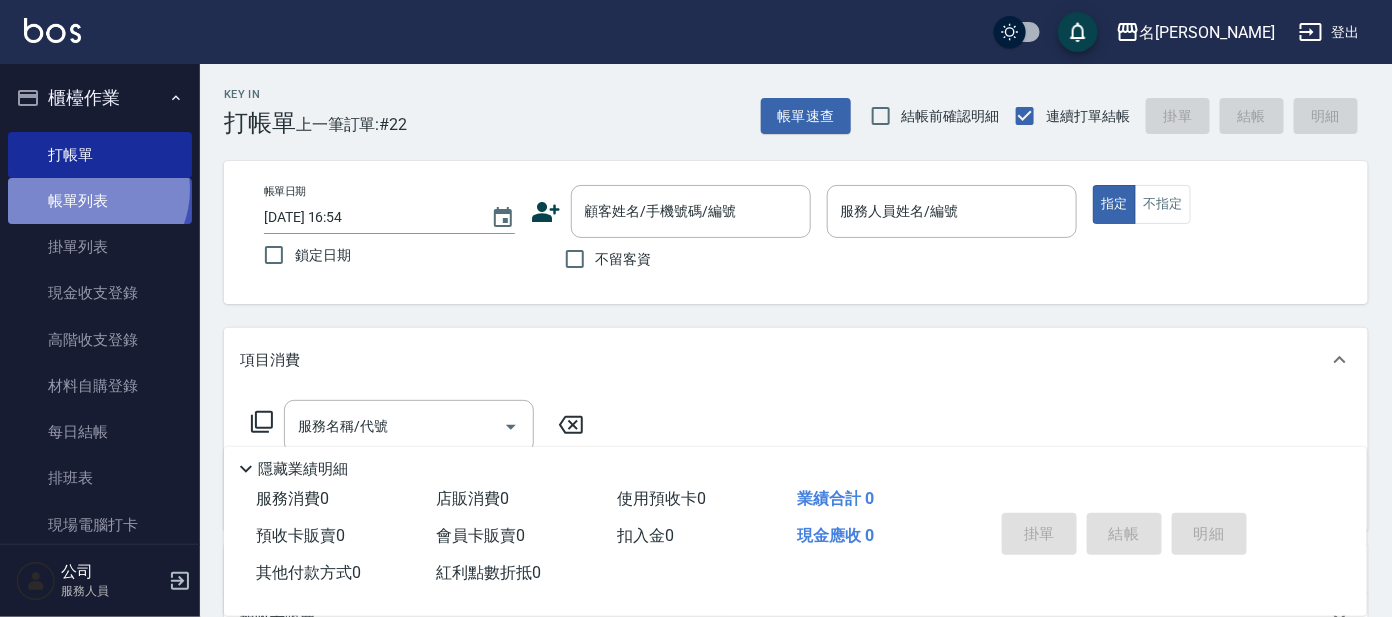 click on "帳單列表" at bounding box center (100, 201) 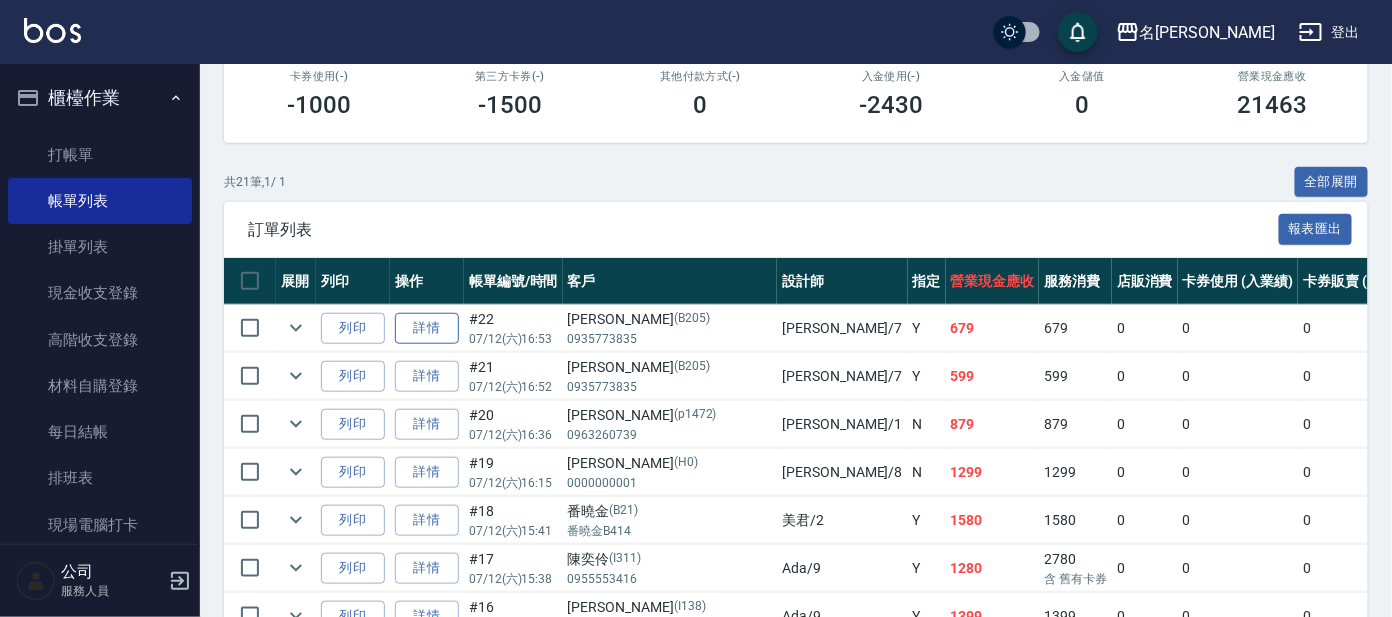 scroll, scrollTop: 374, scrollLeft: 0, axis: vertical 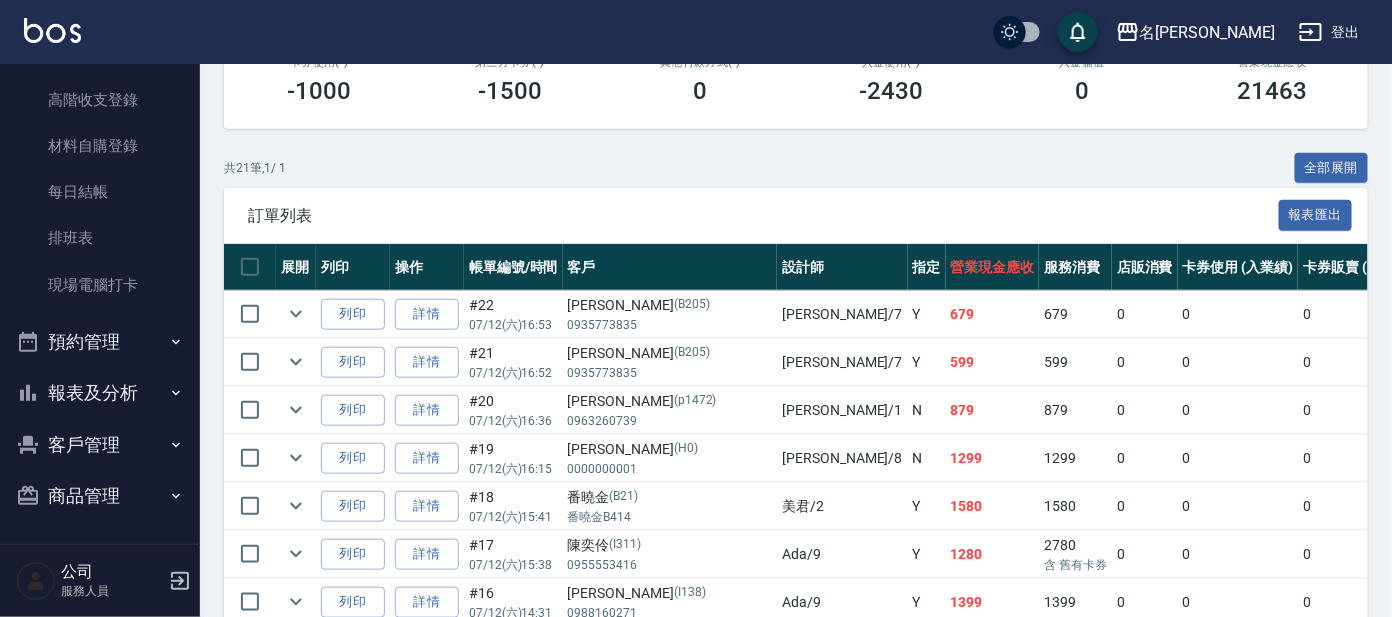 click on "客戶管理" at bounding box center (100, 445) 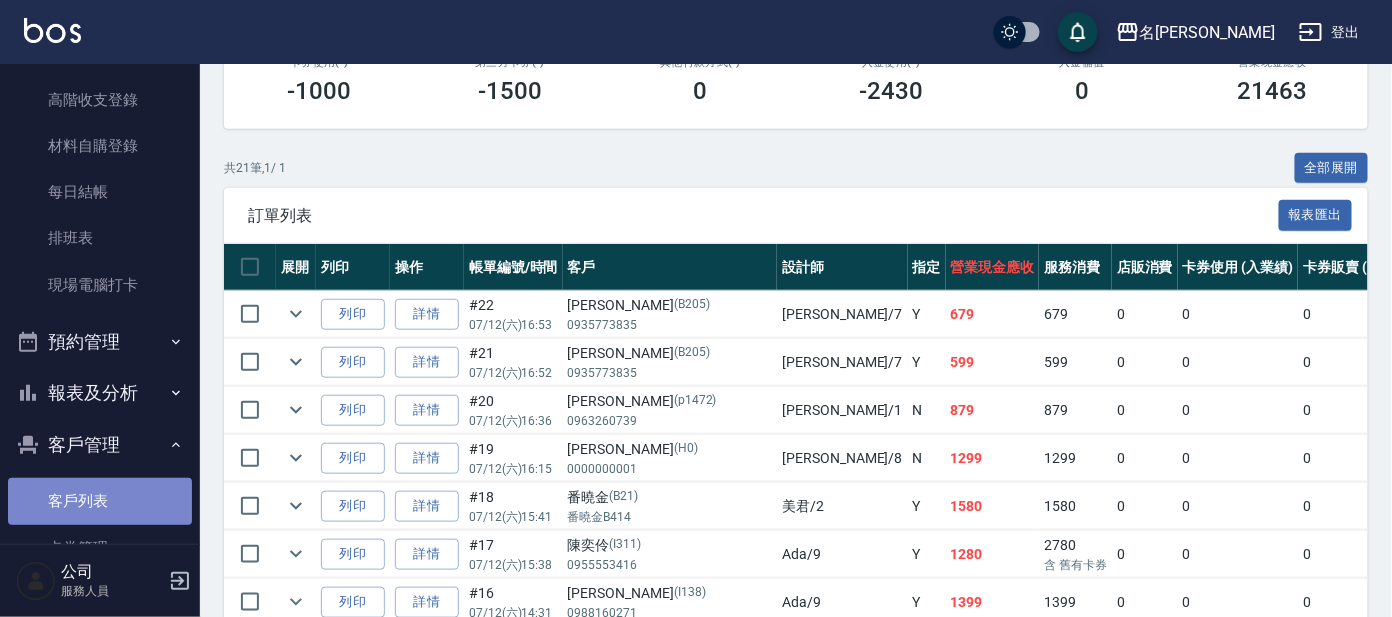 click on "客戶列表" at bounding box center (100, 501) 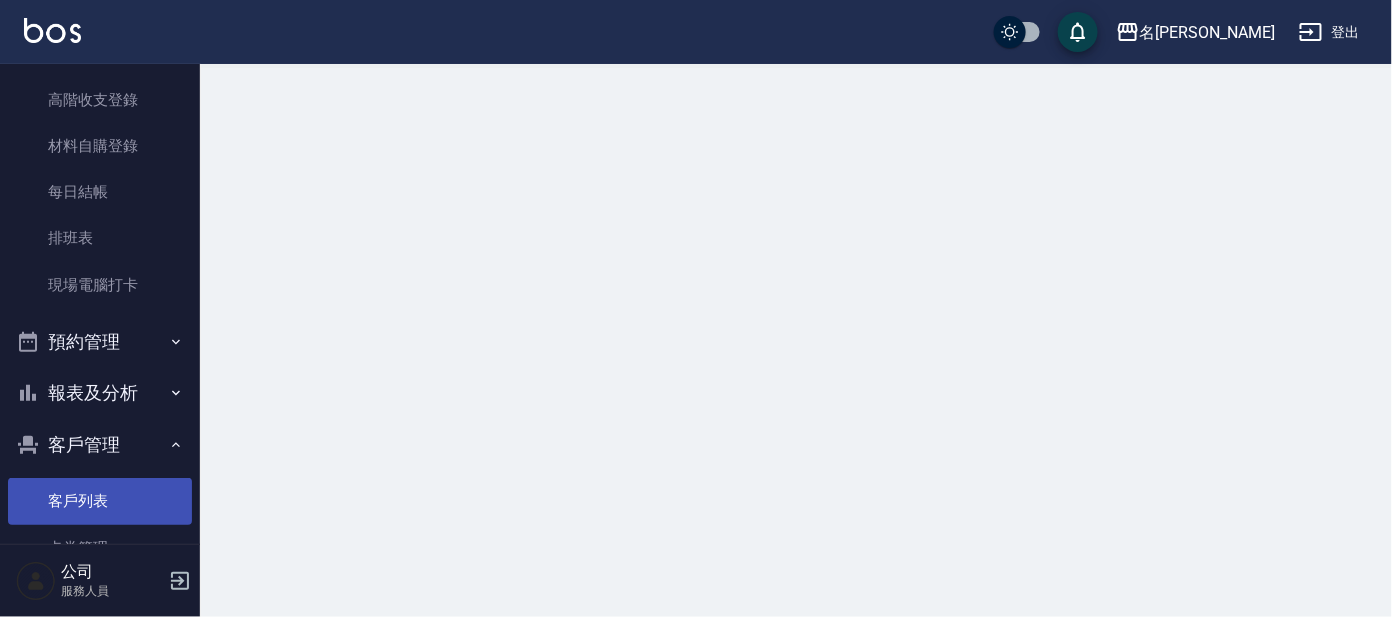 scroll, scrollTop: 0, scrollLeft: 0, axis: both 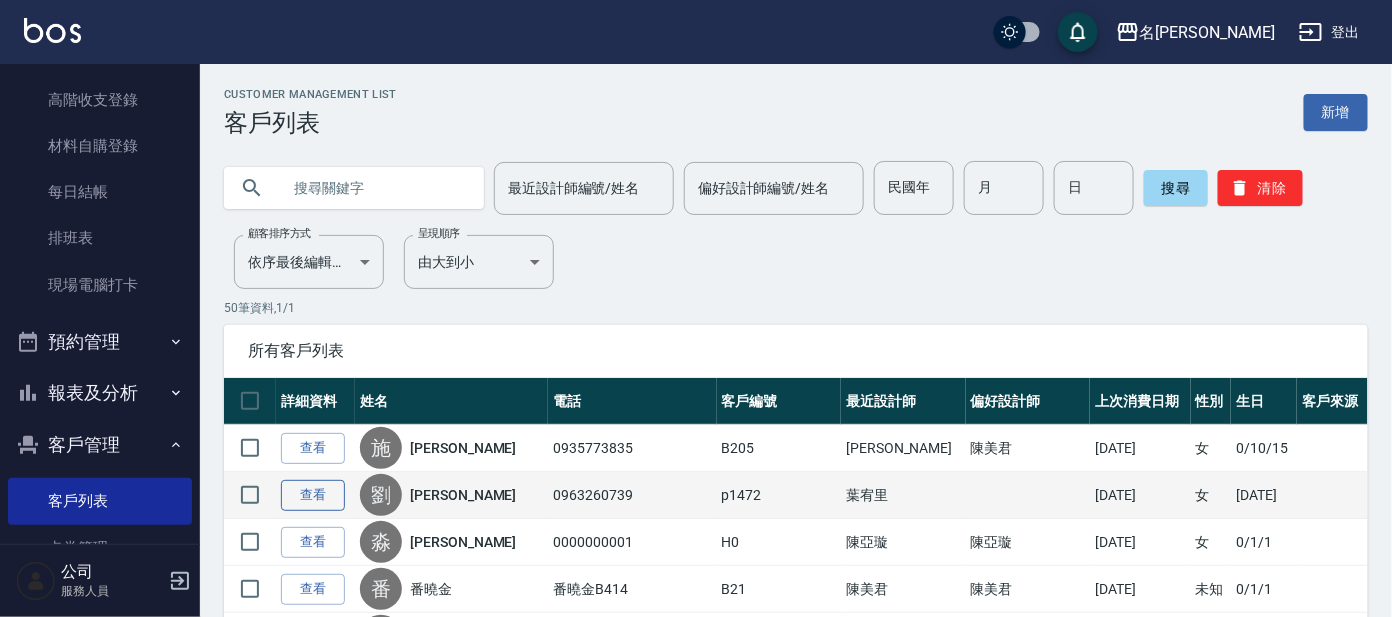 click on "查看" at bounding box center (313, 495) 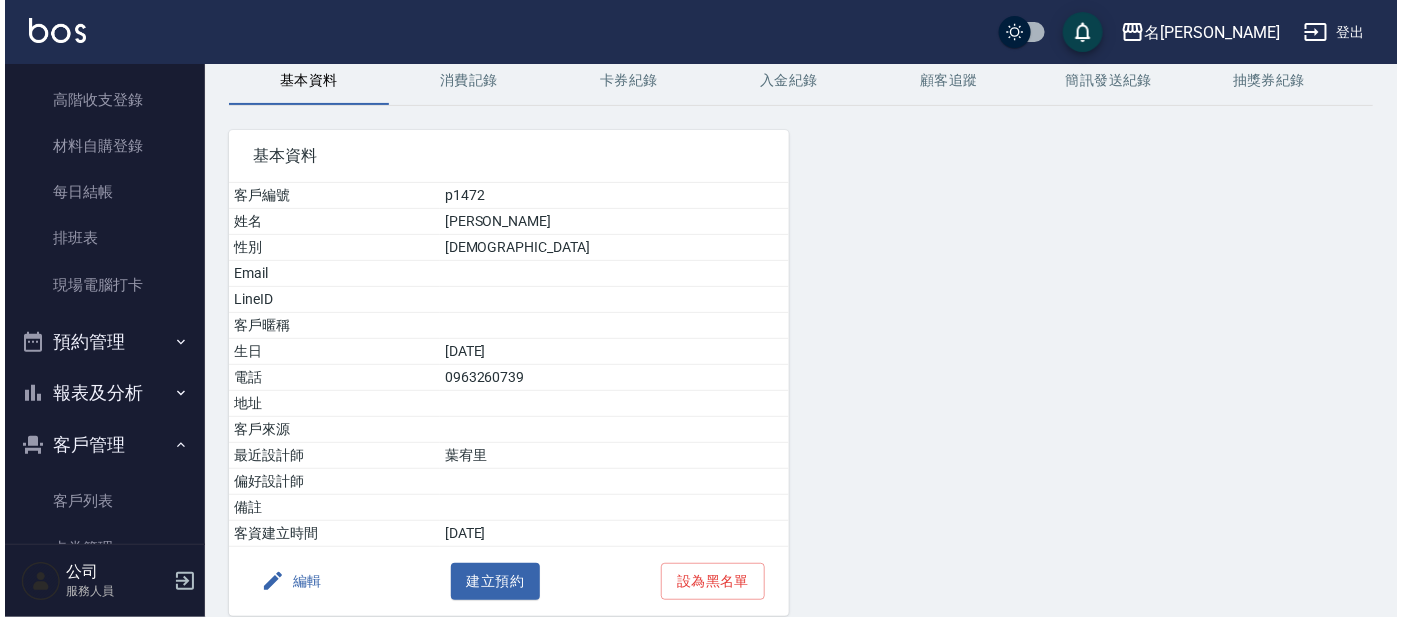 scroll, scrollTop: 170, scrollLeft: 0, axis: vertical 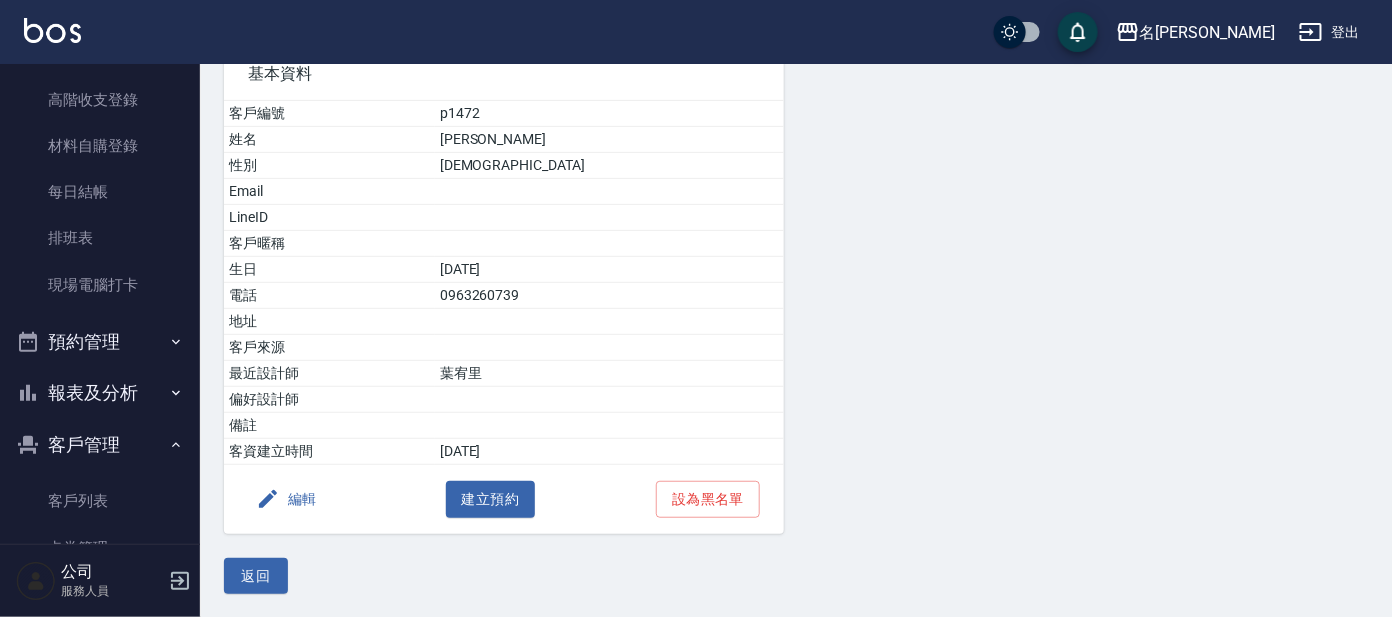 click on "編輯" at bounding box center [286, 499] 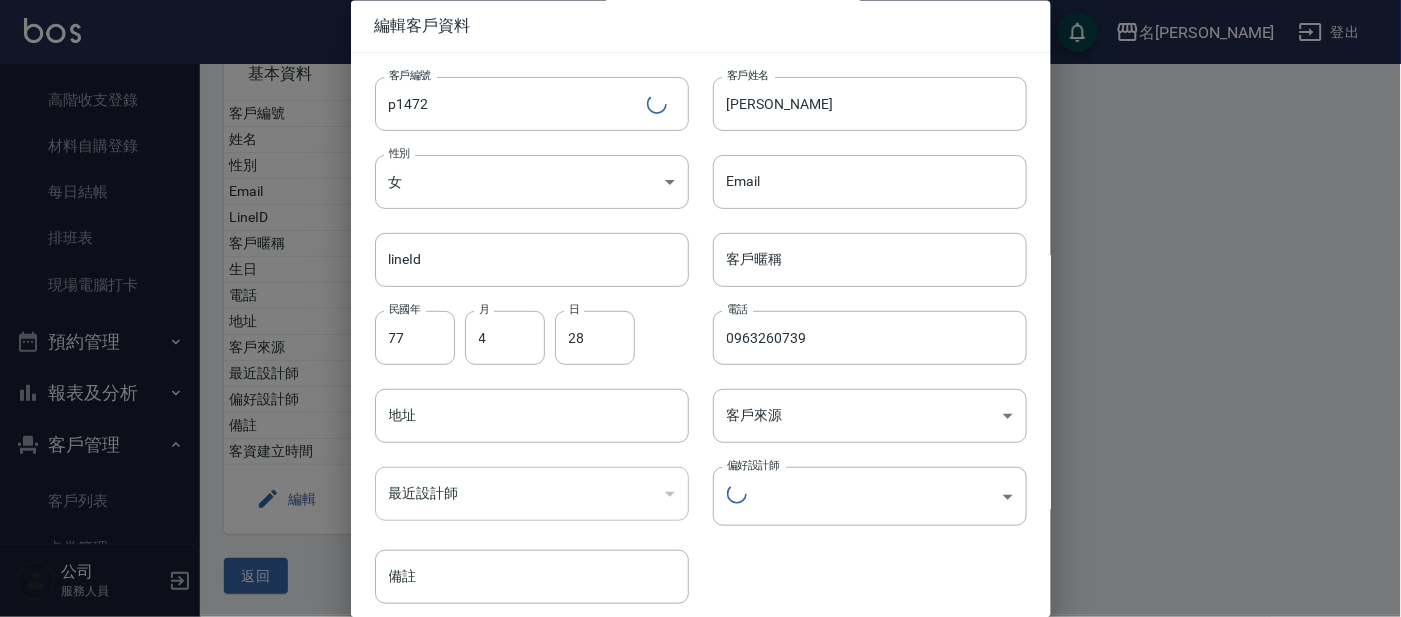 type 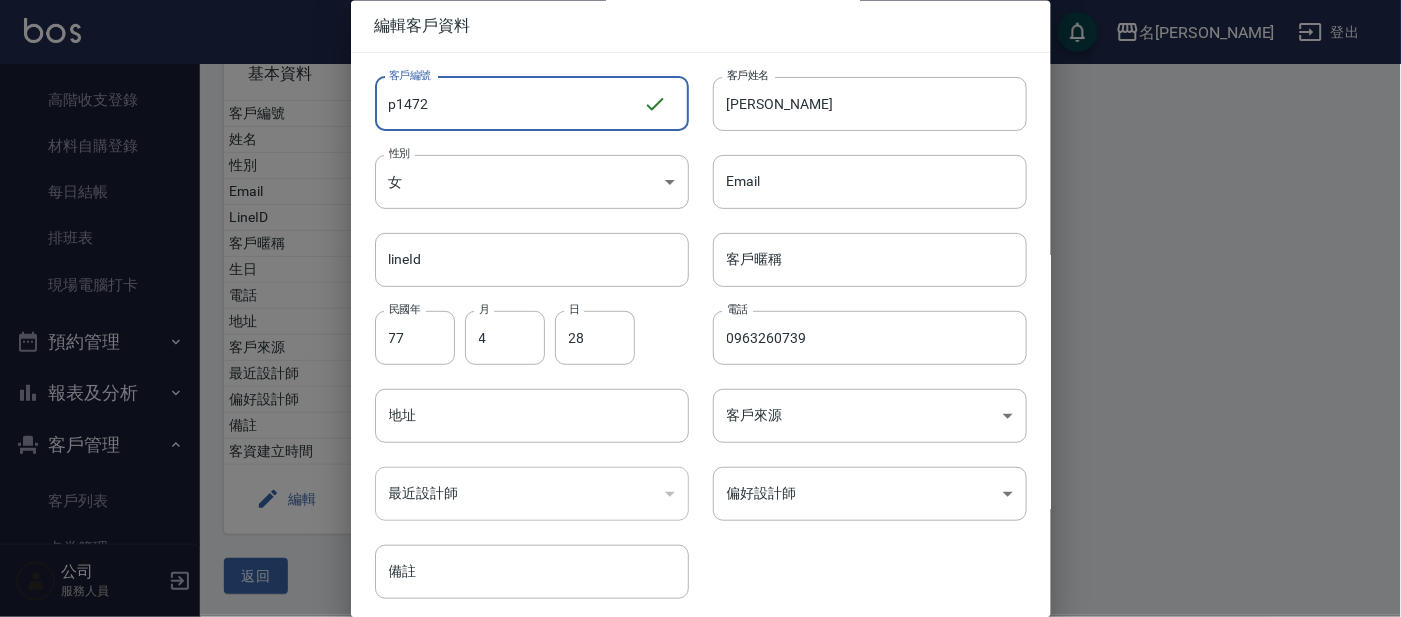 click on "p1472" at bounding box center (509, 104) 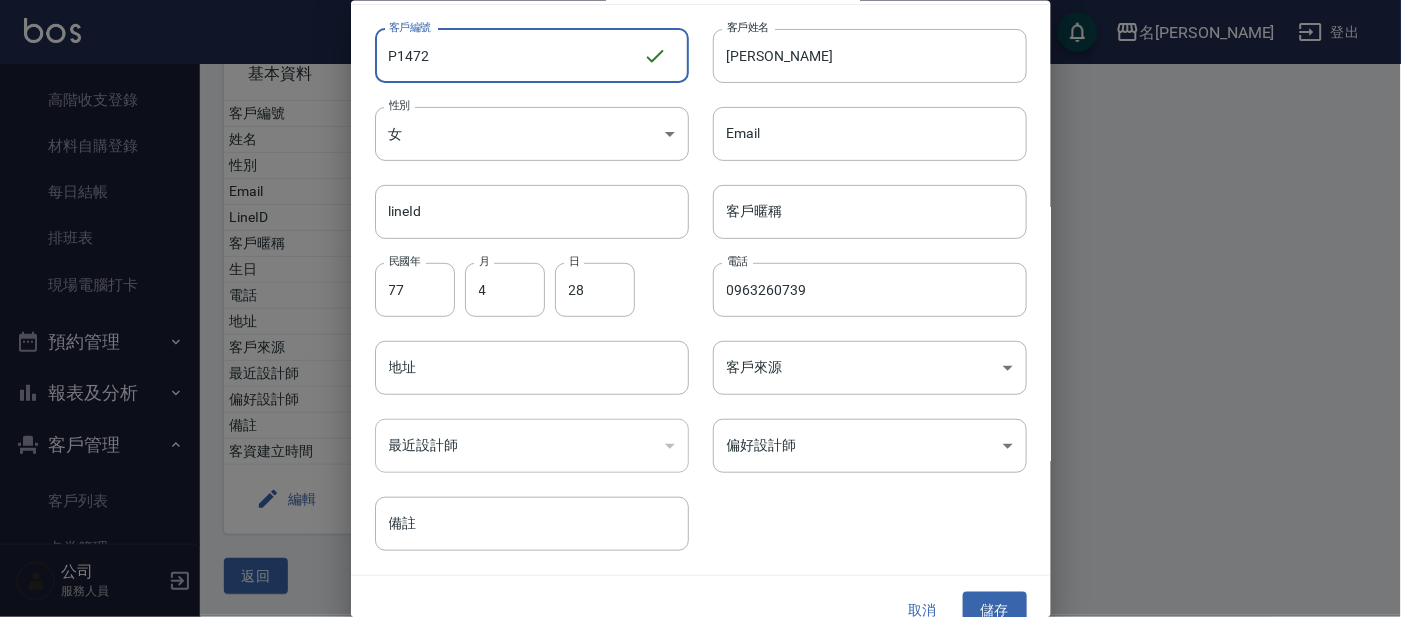 scroll, scrollTop: 75, scrollLeft: 0, axis: vertical 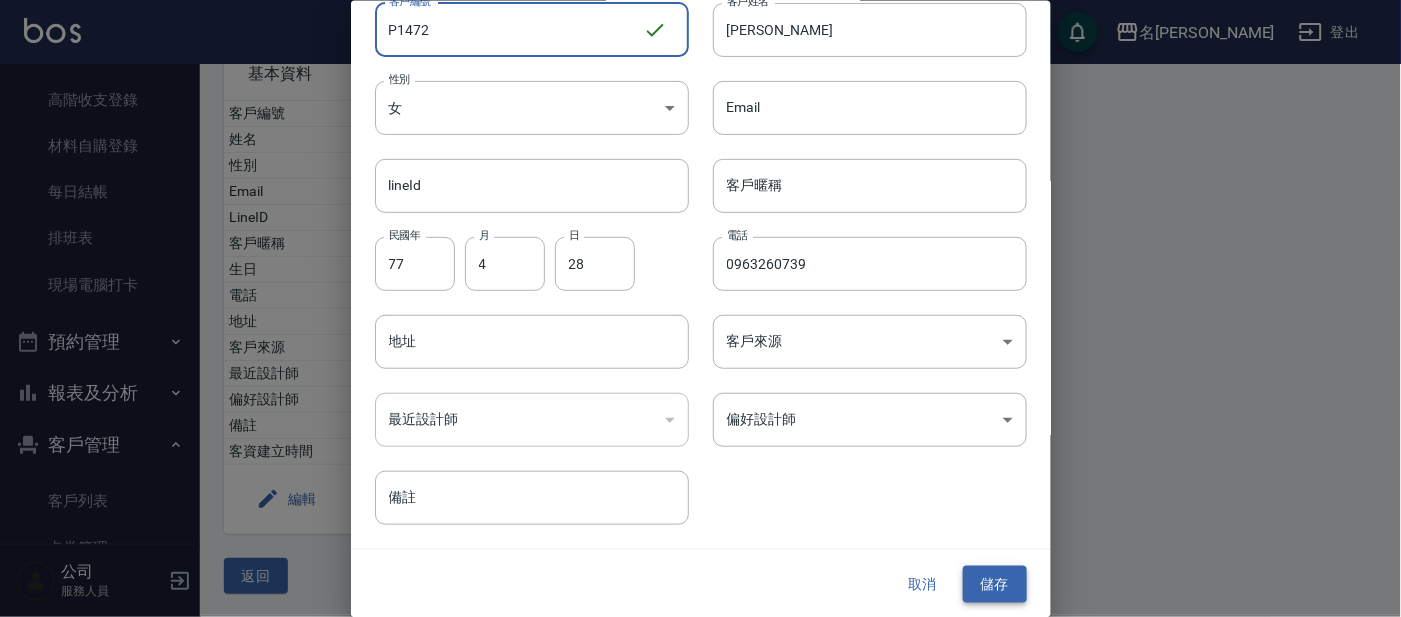 type on "P1472" 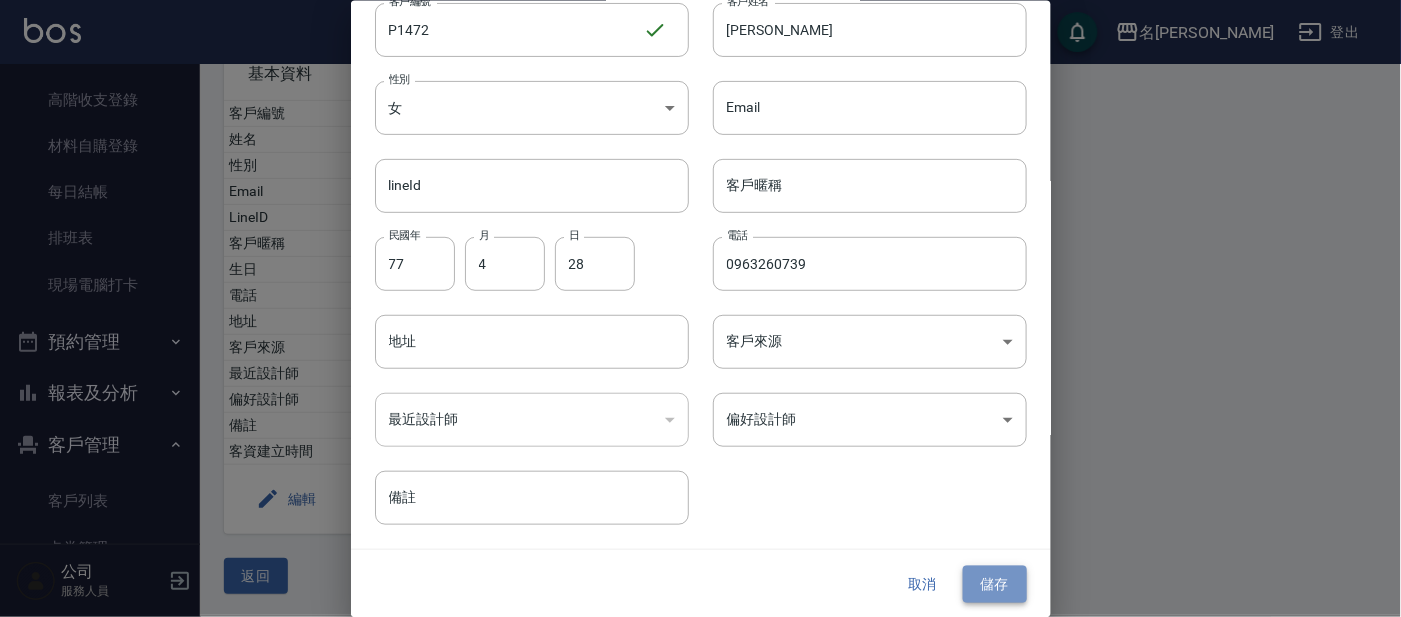 click on "儲存" at bounding box center (995, 584) 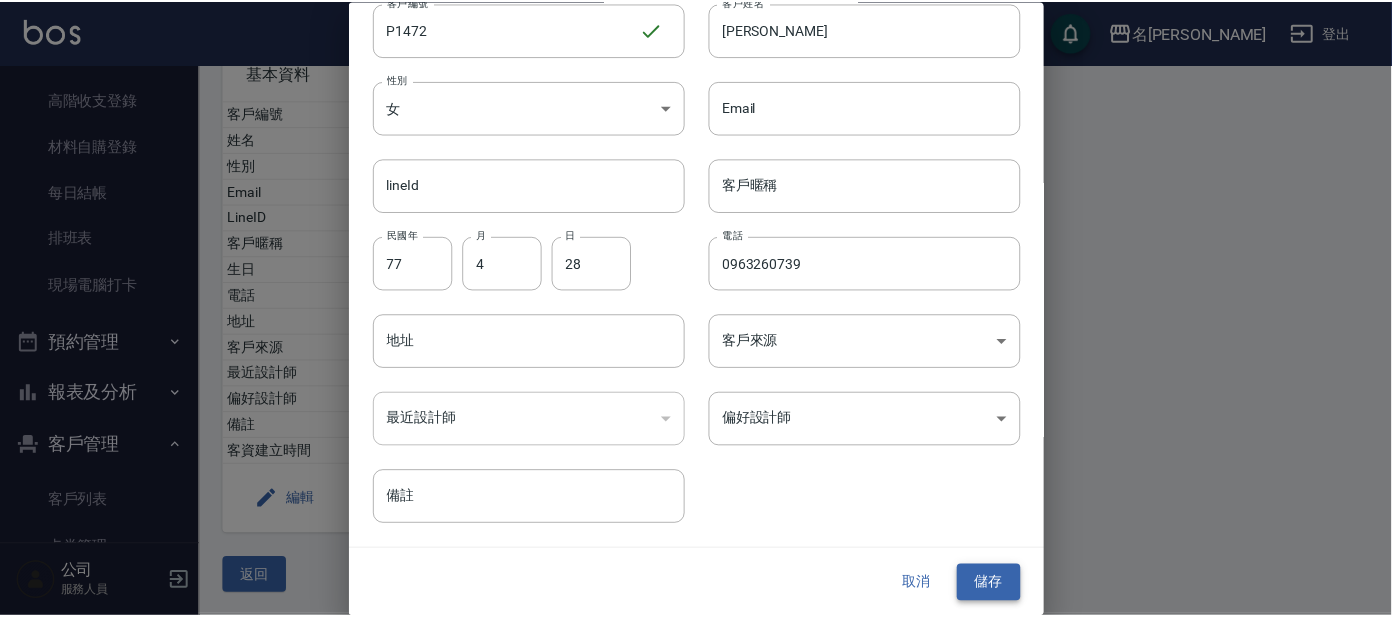 scroll, scrollTop: 0, scrollLeft: 0, axis: both 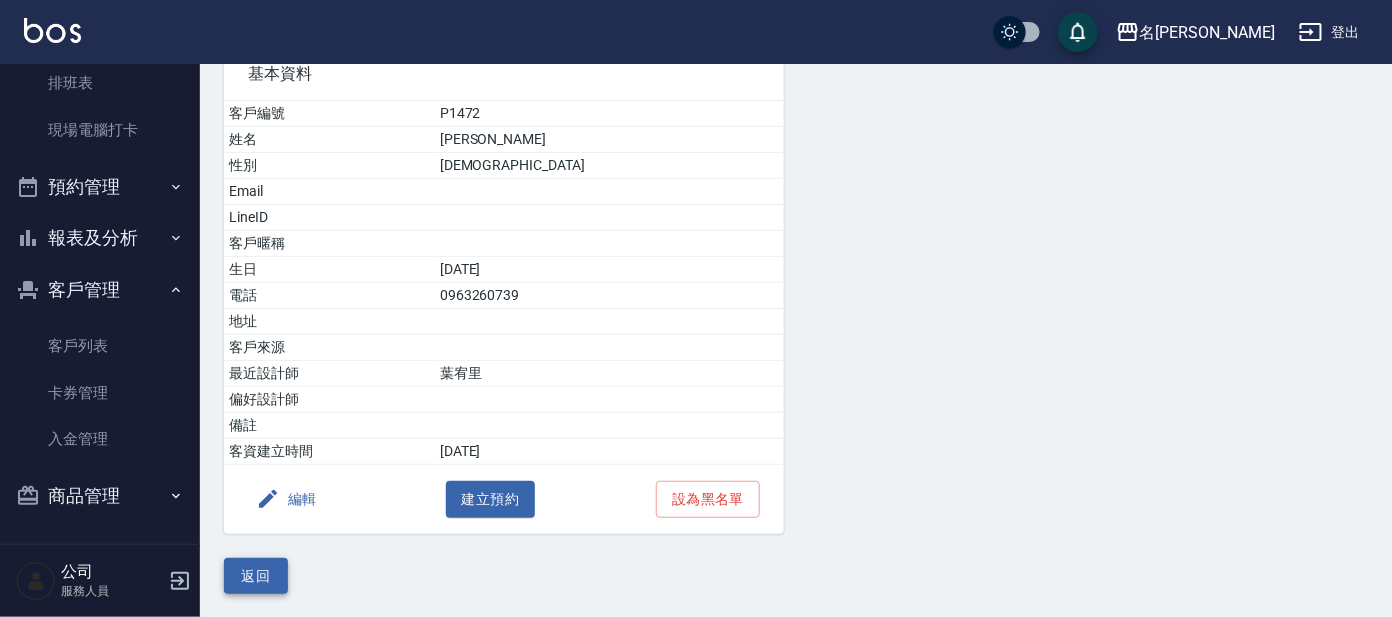 click on "返回" at bounding box center (256, 576) 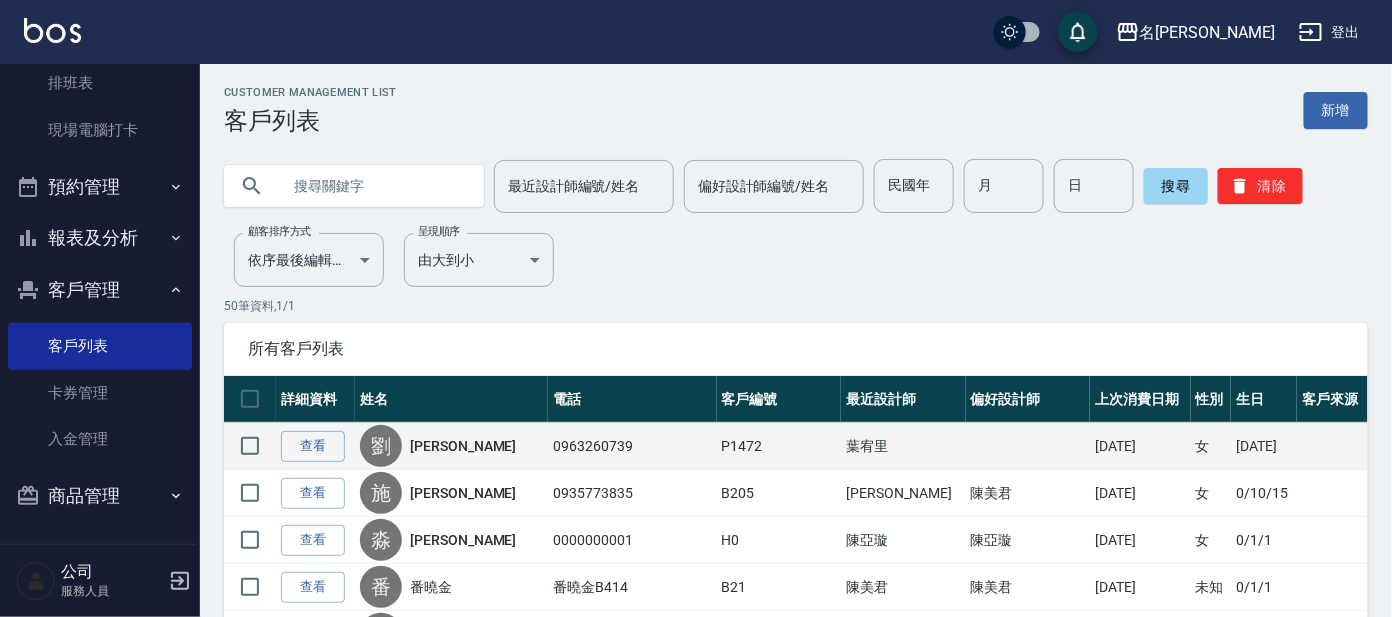 scroll, scrollTop: 0, scrollLeft: 0, axis: both 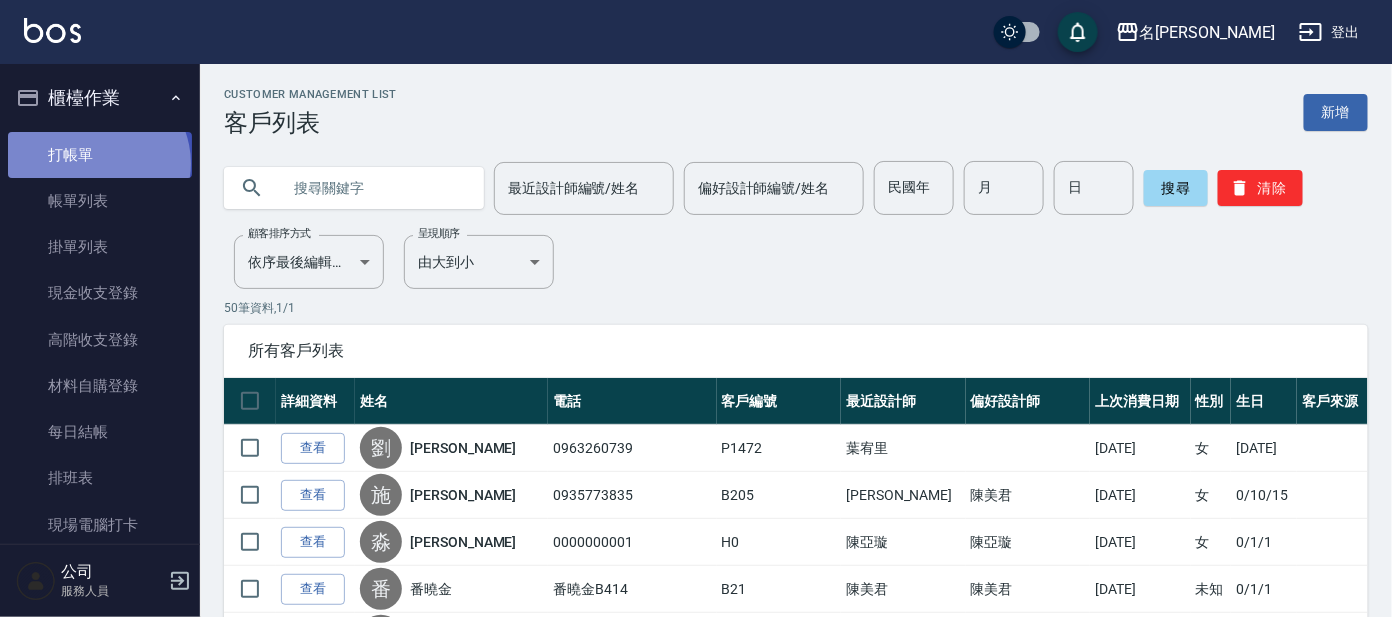 click on "打帳單" at bounding box center [100, 155] 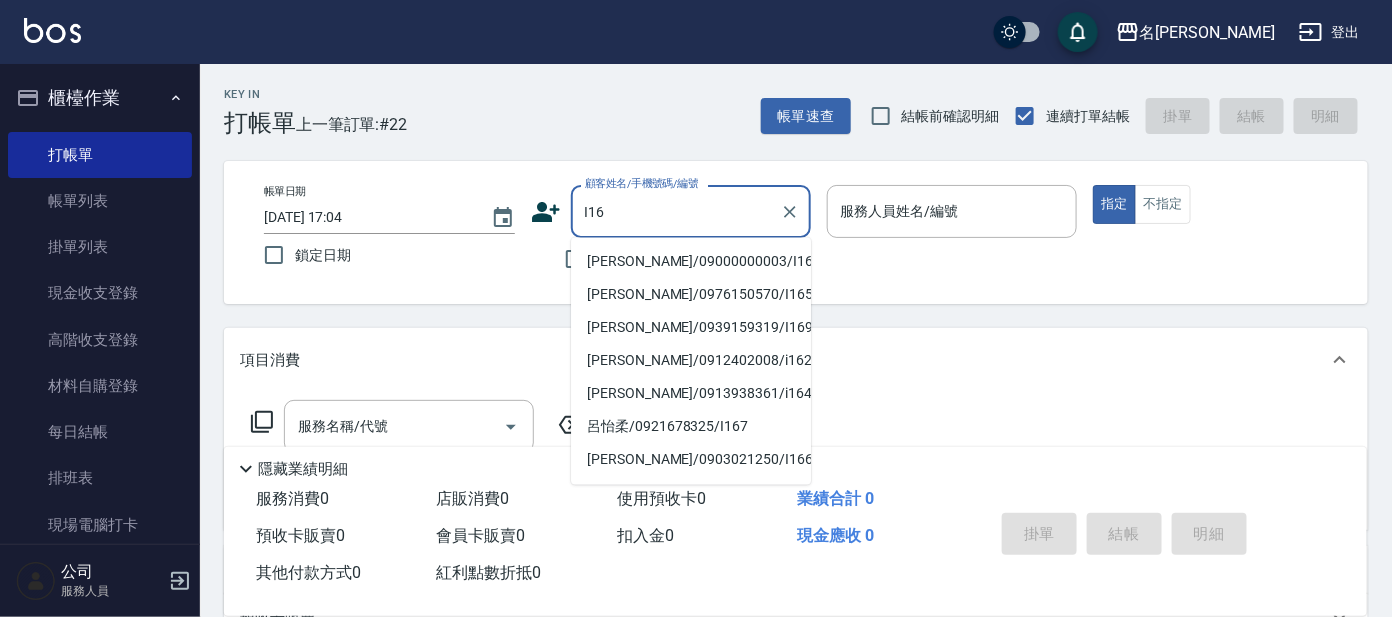 click on "[PERSON_NAME]/09000000003/I16" at bounding box center [691, 262] 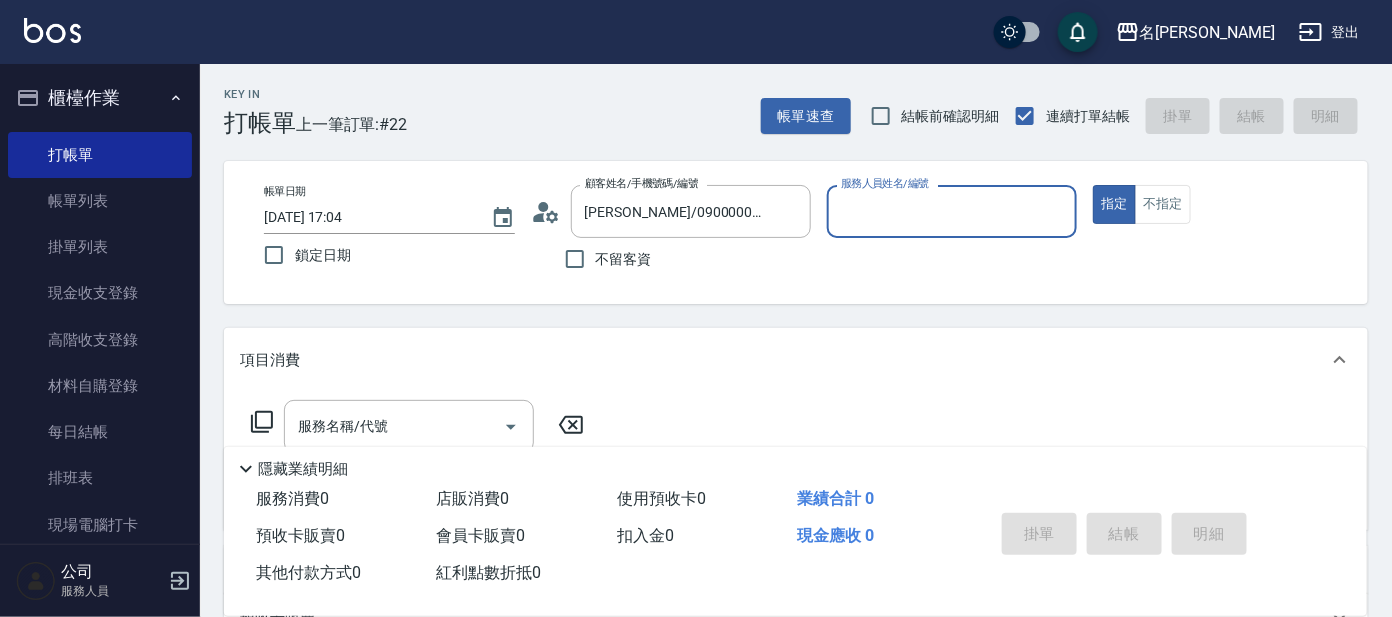 click on "服務人員姓名/編號" at bounding box center (952, 211) 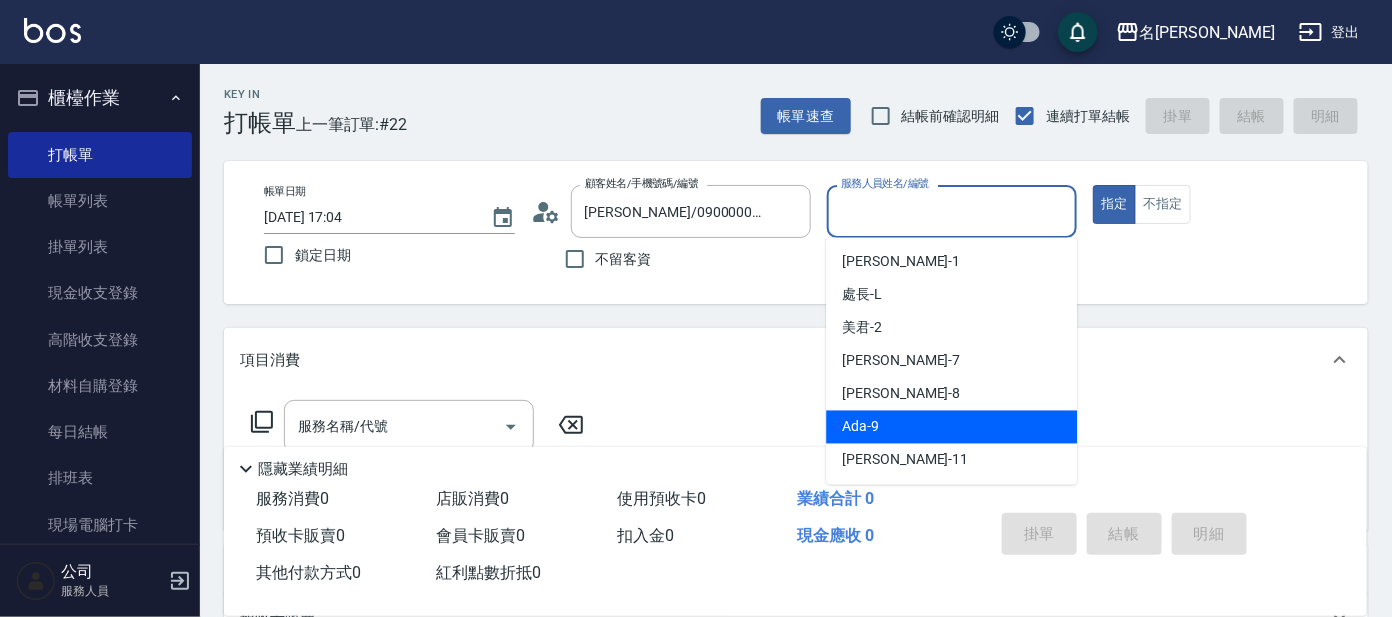 click on "Ada -9" at bounding box center [860, 427] 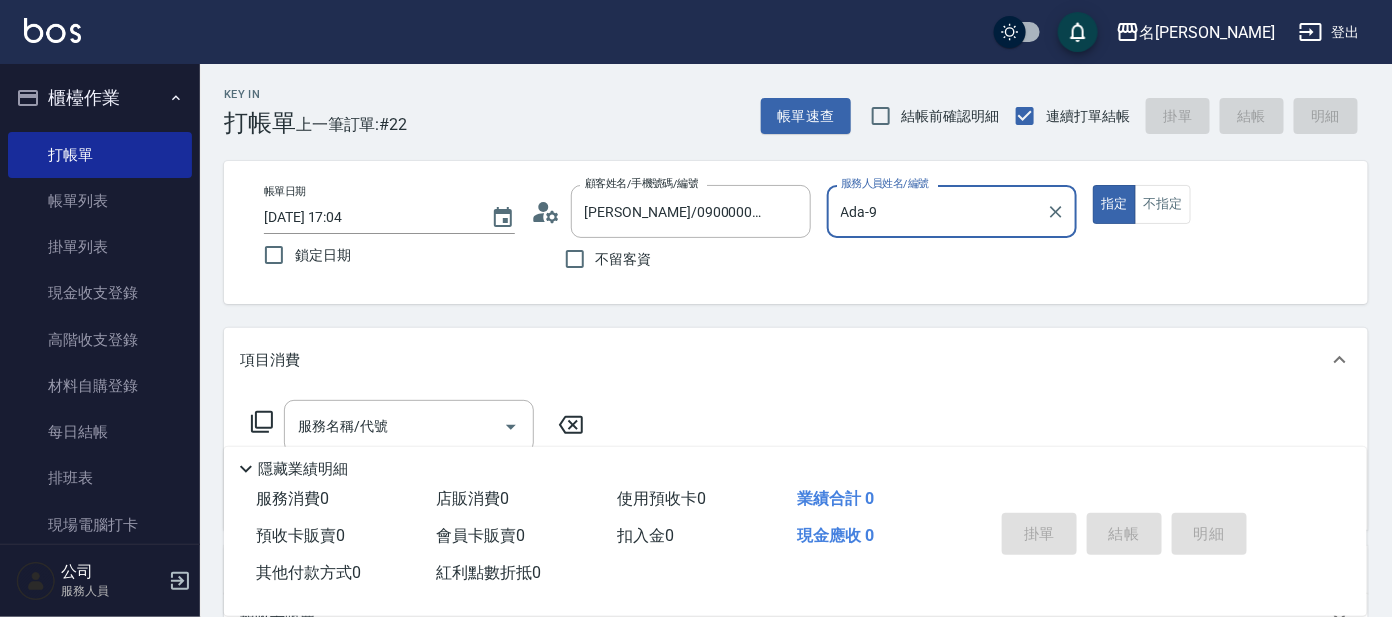 click 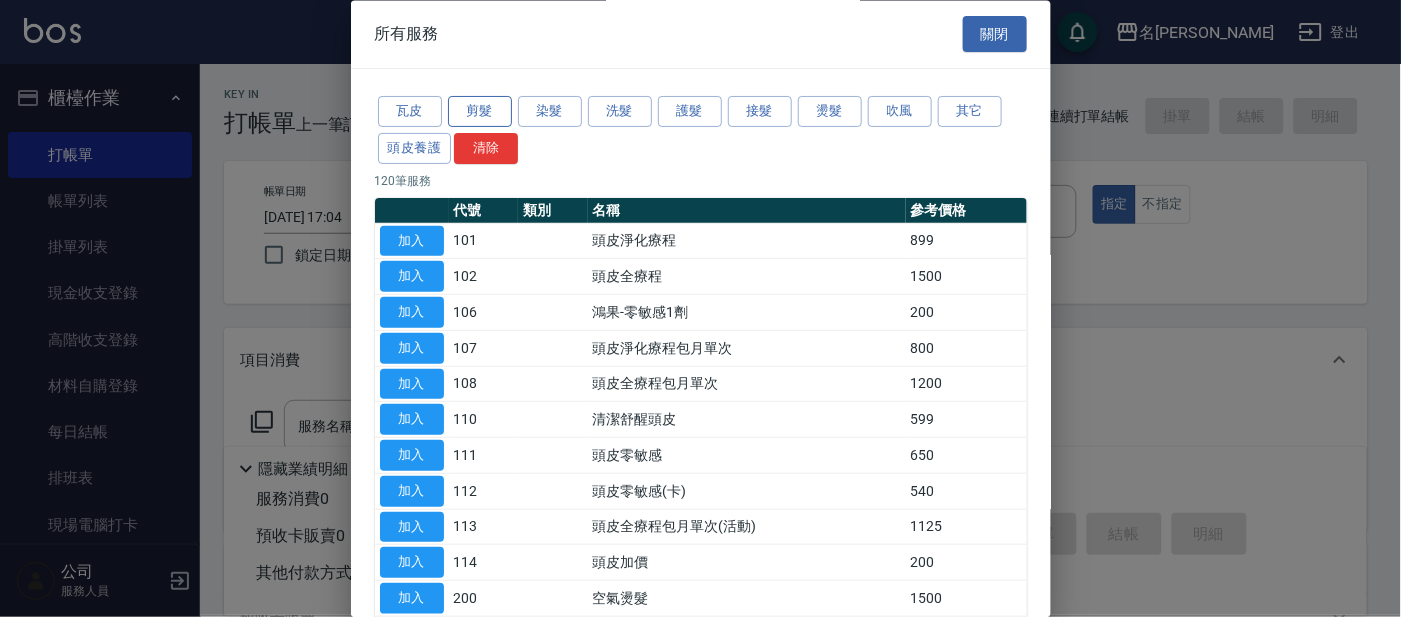 click on "剪髮" at bounding box center (480, 112) 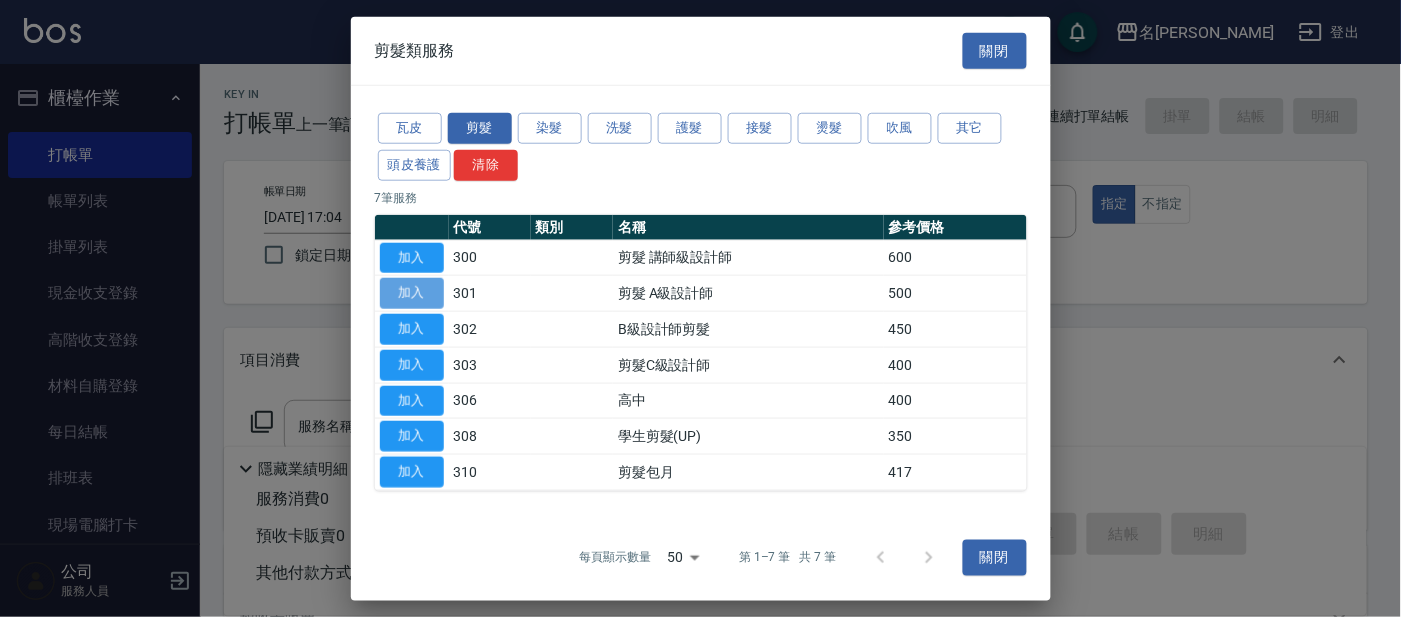 click on "加入" at bounding box center (412, 293) 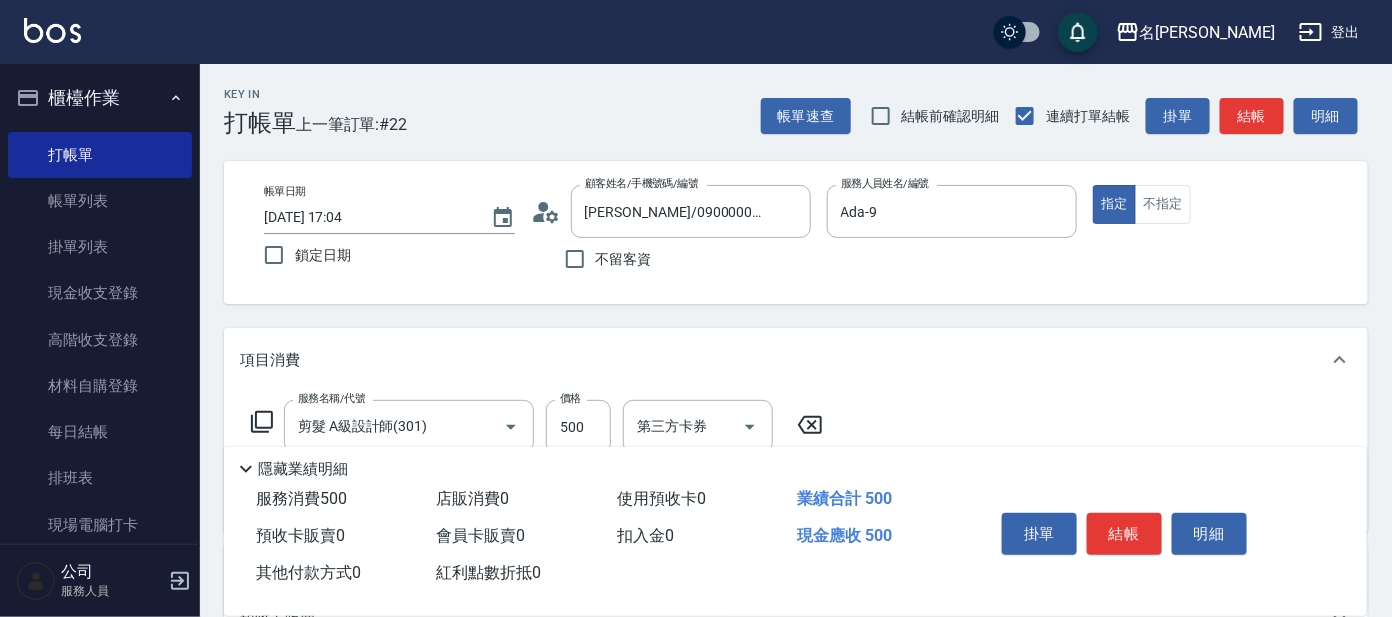 click 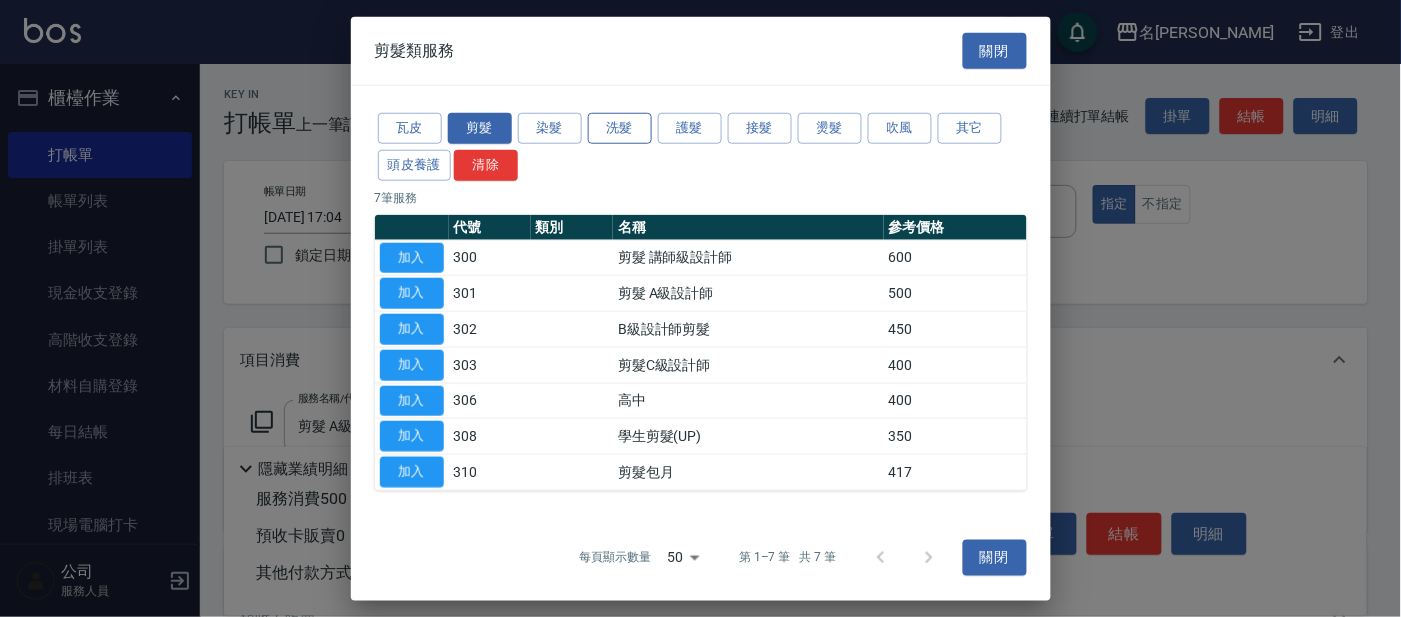click on "洗髮" at bounding box center [620, 128] 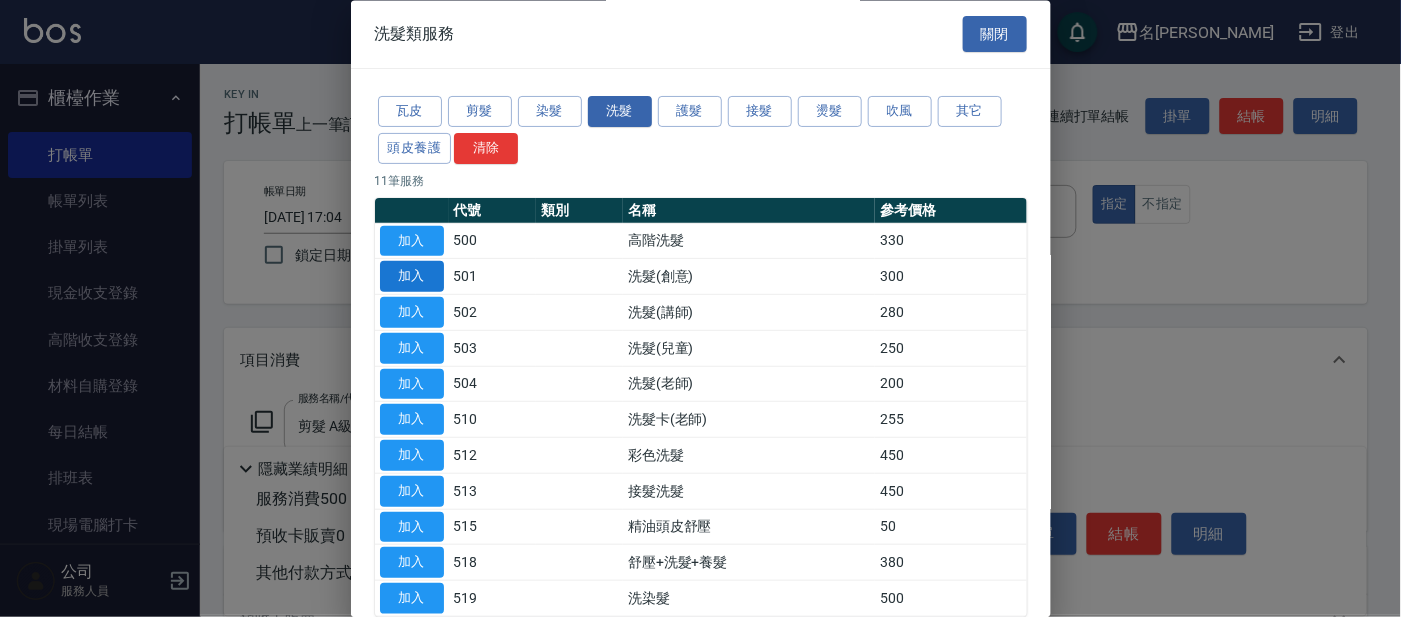 click on "加入" at bounding box center (412, 277) 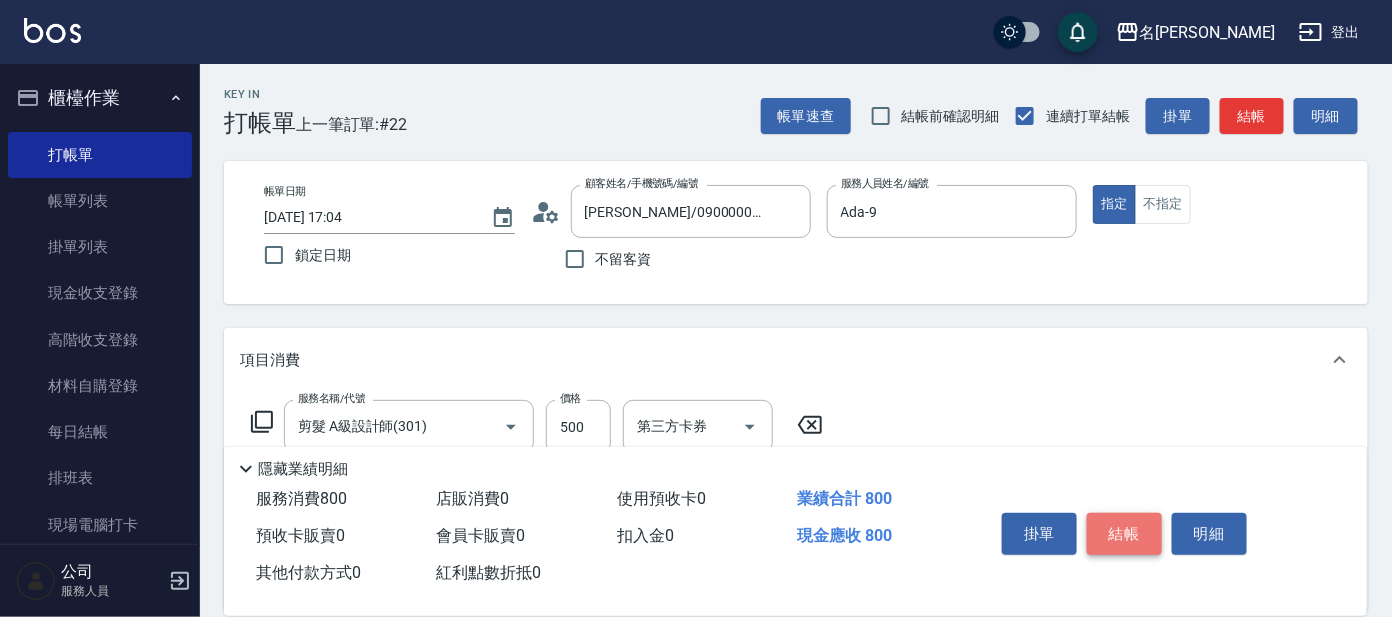 click on "結帳" at bounding box center (1124, 534) 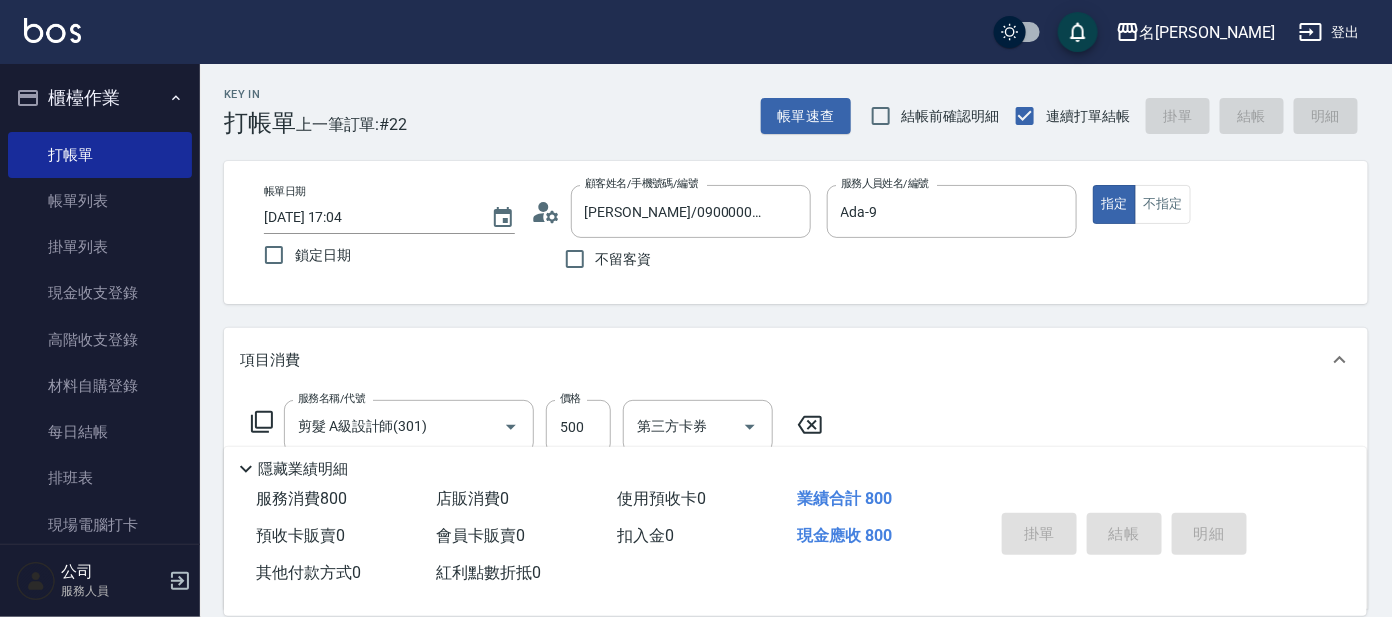 type on "[DATE] 17:09" 